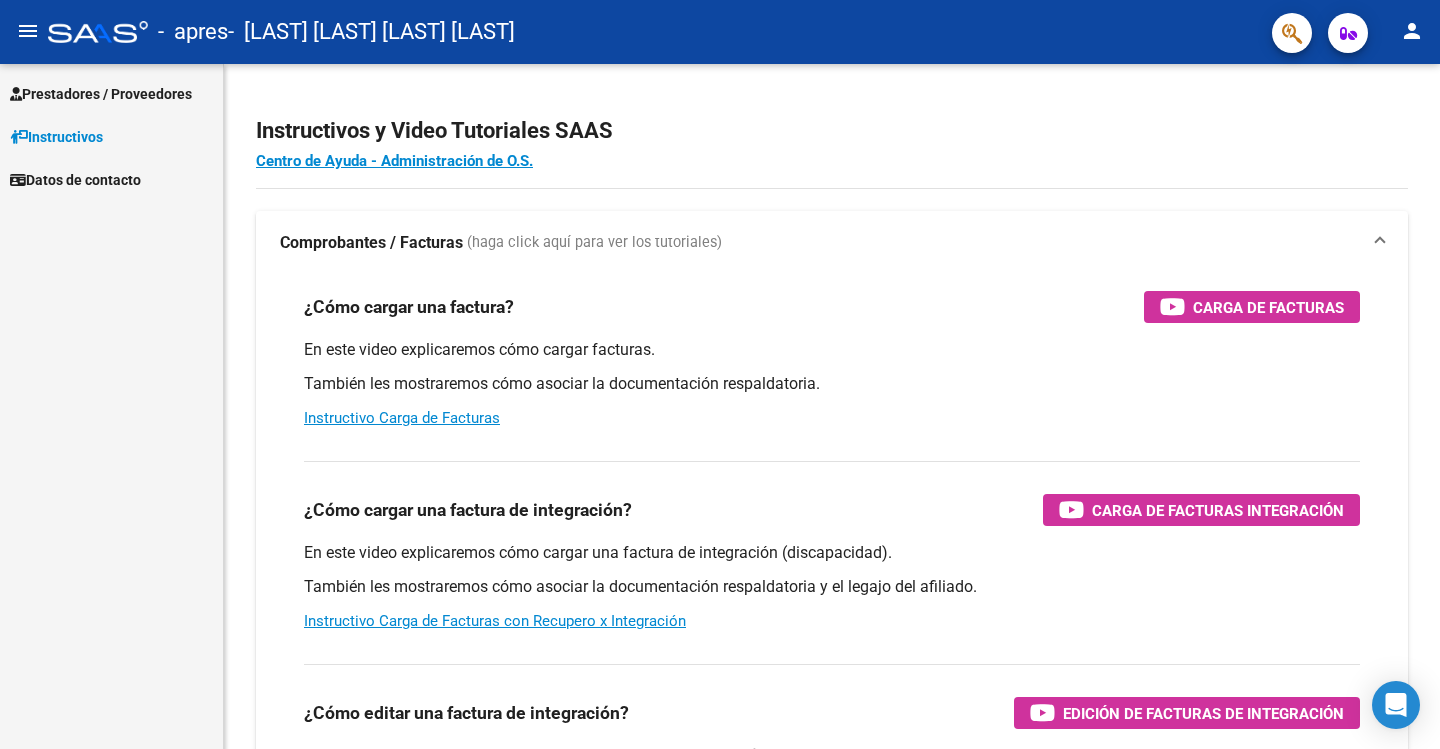 scroll, scrollTop: 0, scrollLeft: 0, axis: both 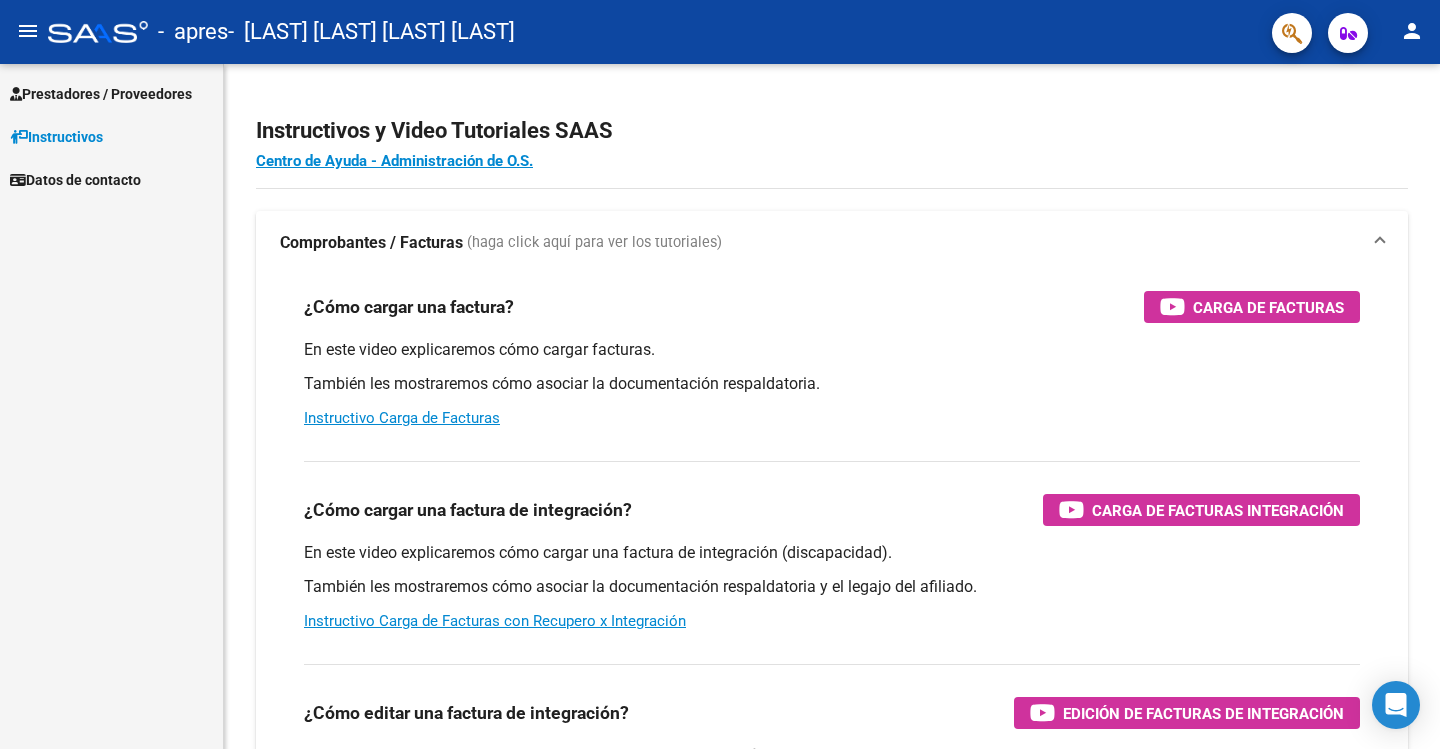 click on "Prestadores / Proveedores" at bounding box center (101, 94) 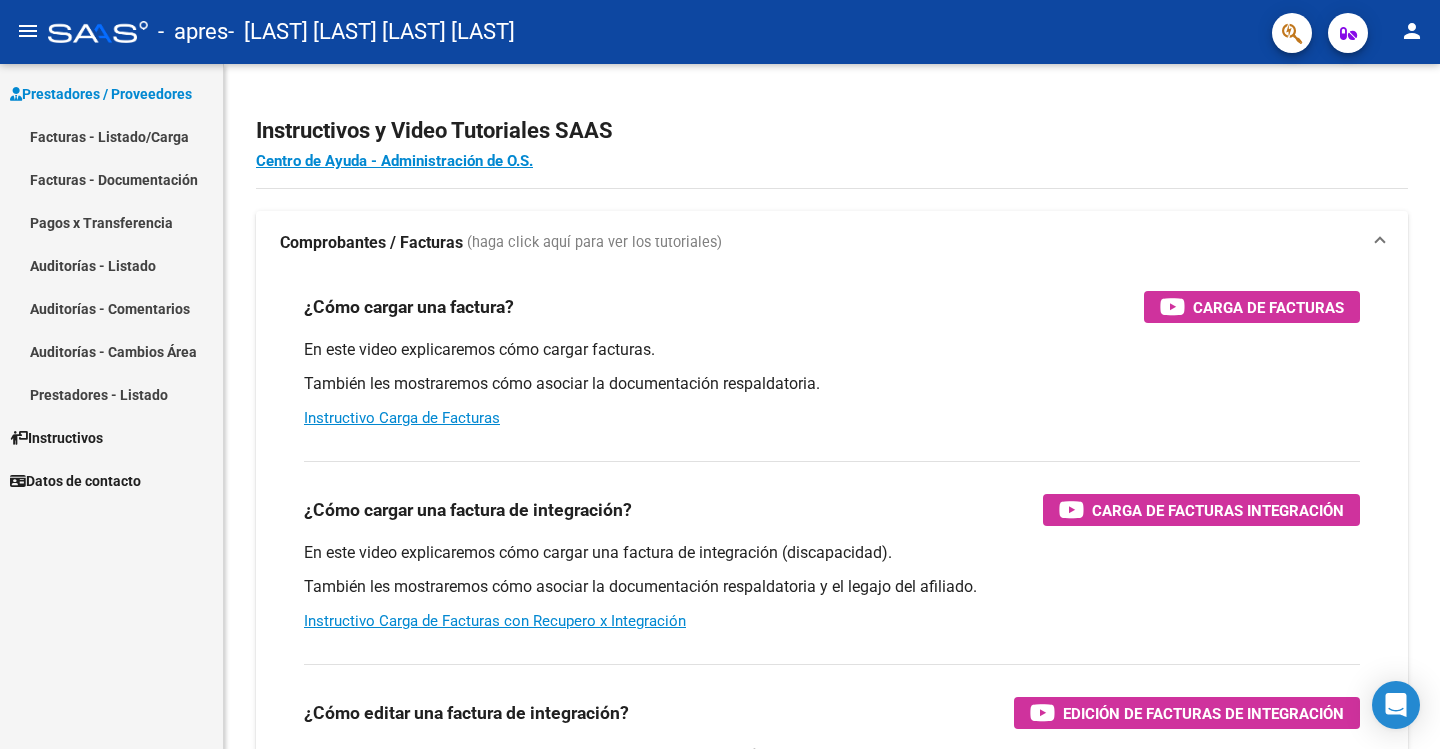 click on "Facturas - Listado/Carga" at bounding box center [111, 136] 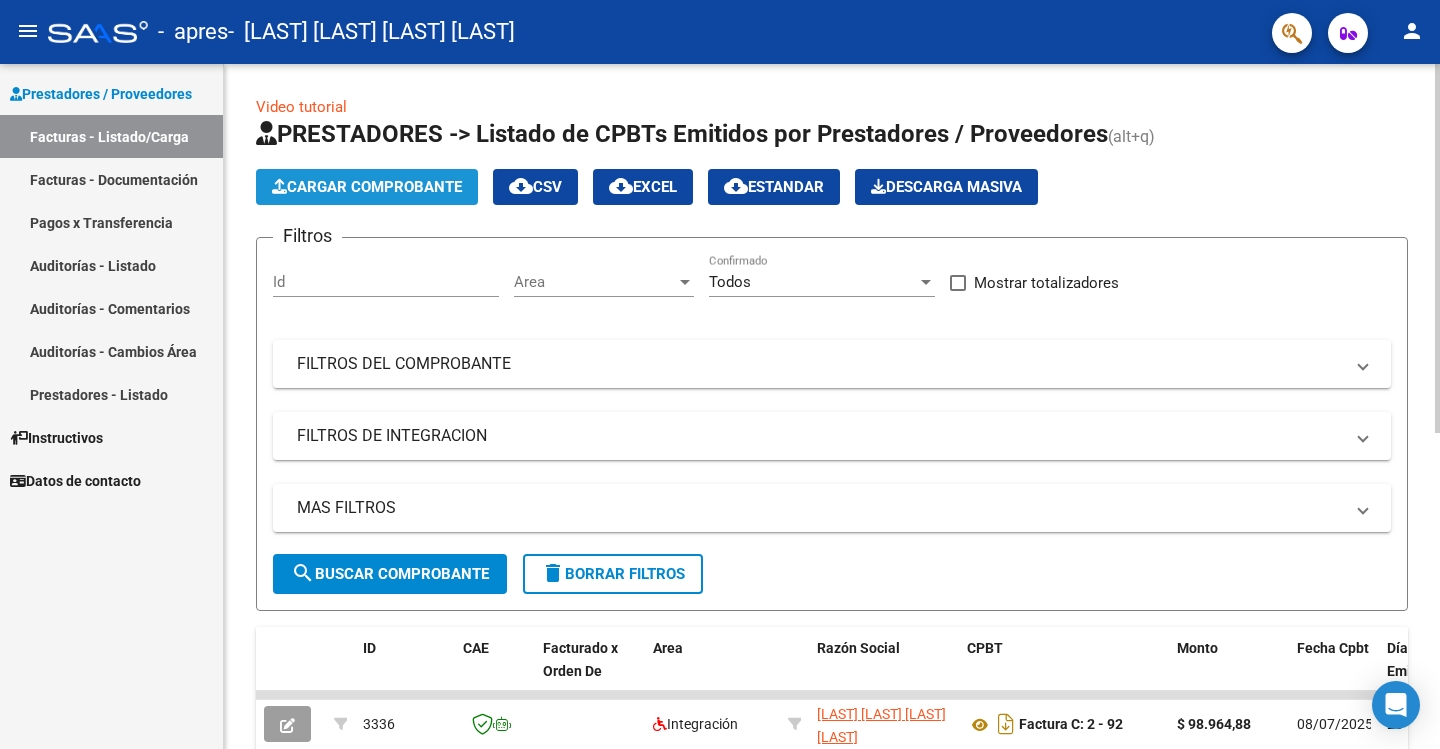 click on "Cargar Comprobante" 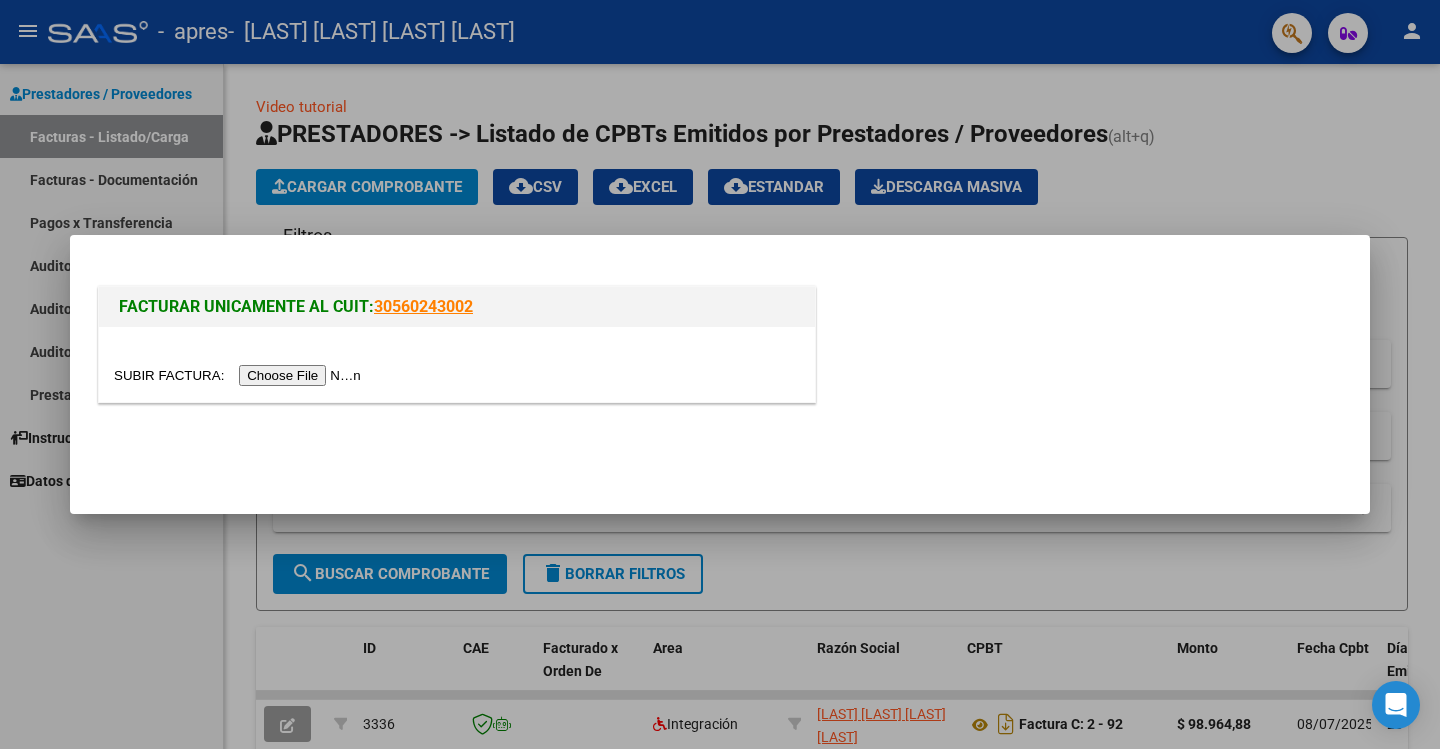click at bounding box center [240, 375] 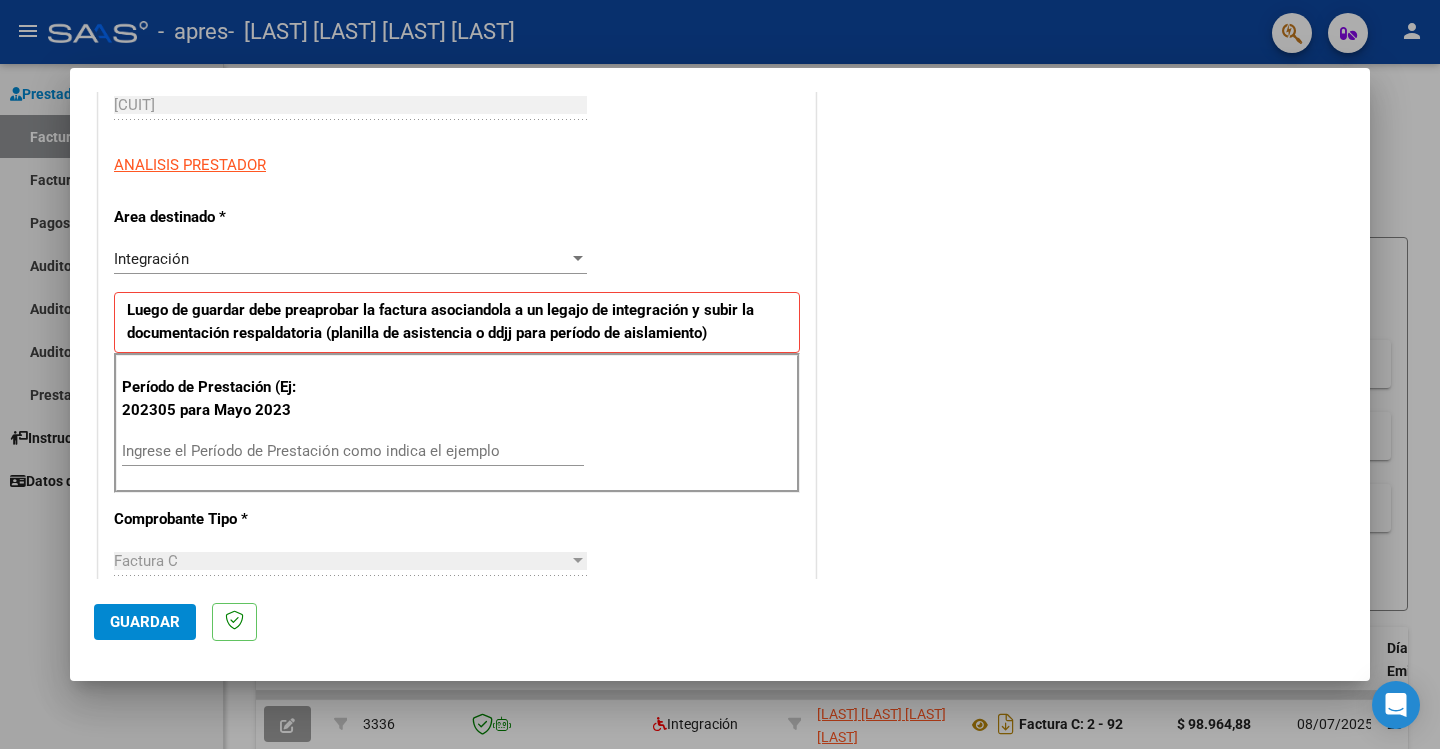 scroll, scrollTop: 343, scrollLeft: 0, axis: vertical 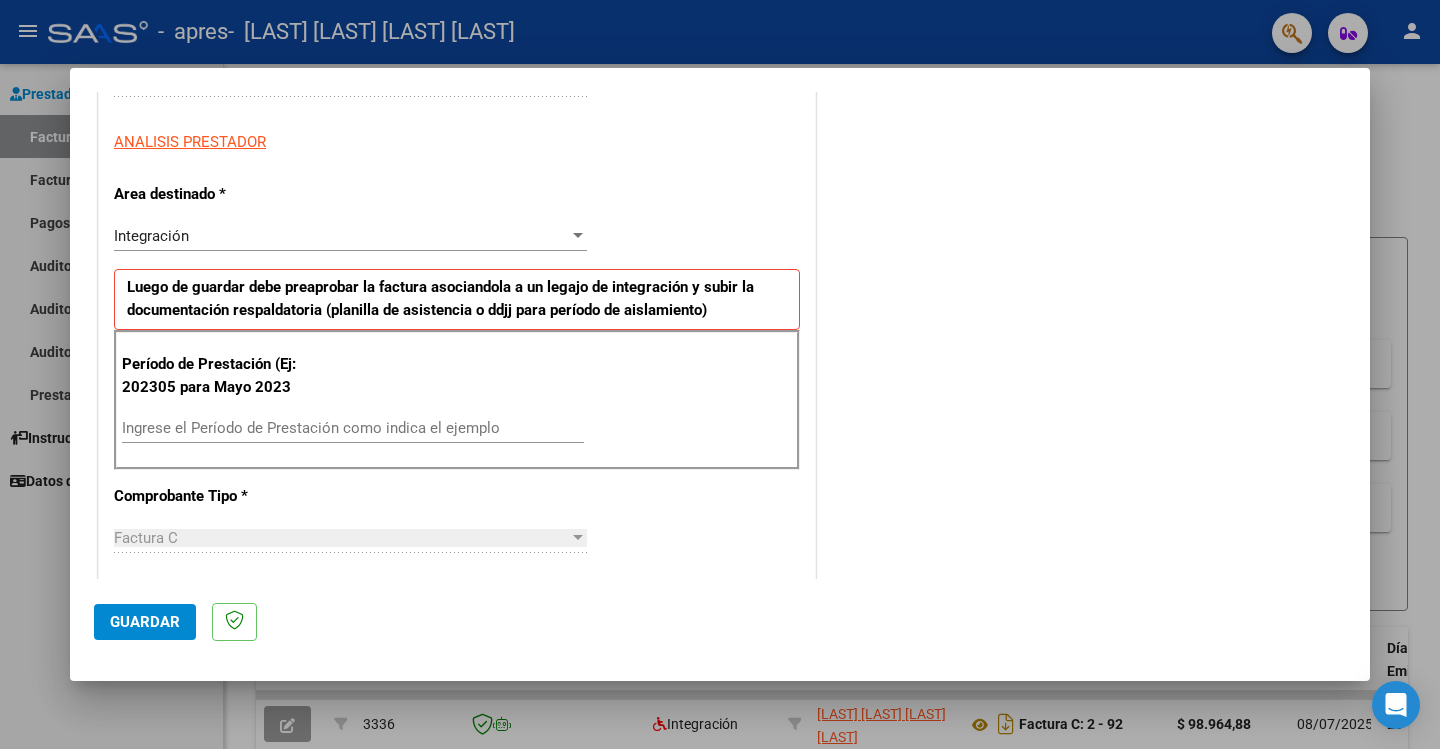 click on "Ingrese el Período de Prestación como indica el ejemplo" at bounding box center (353, 428) 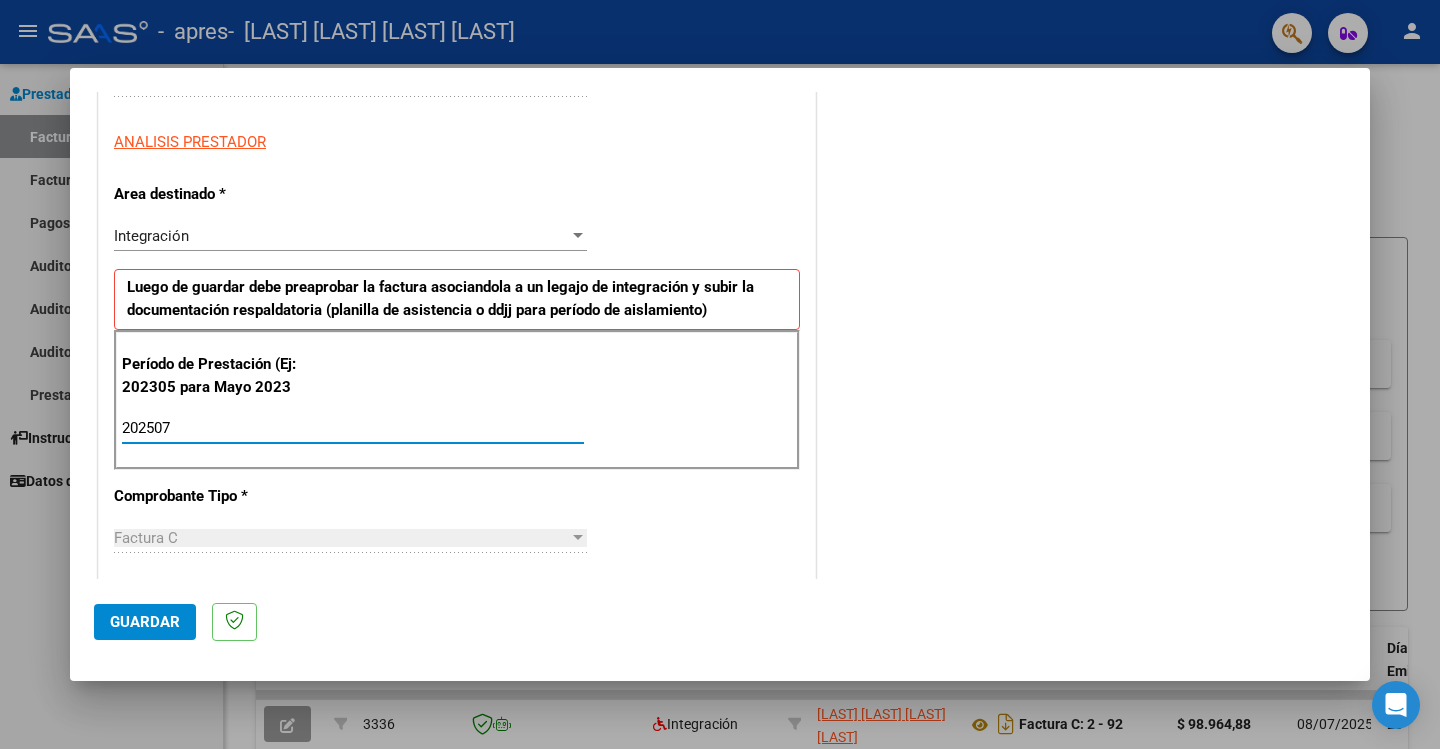 type on "202507" 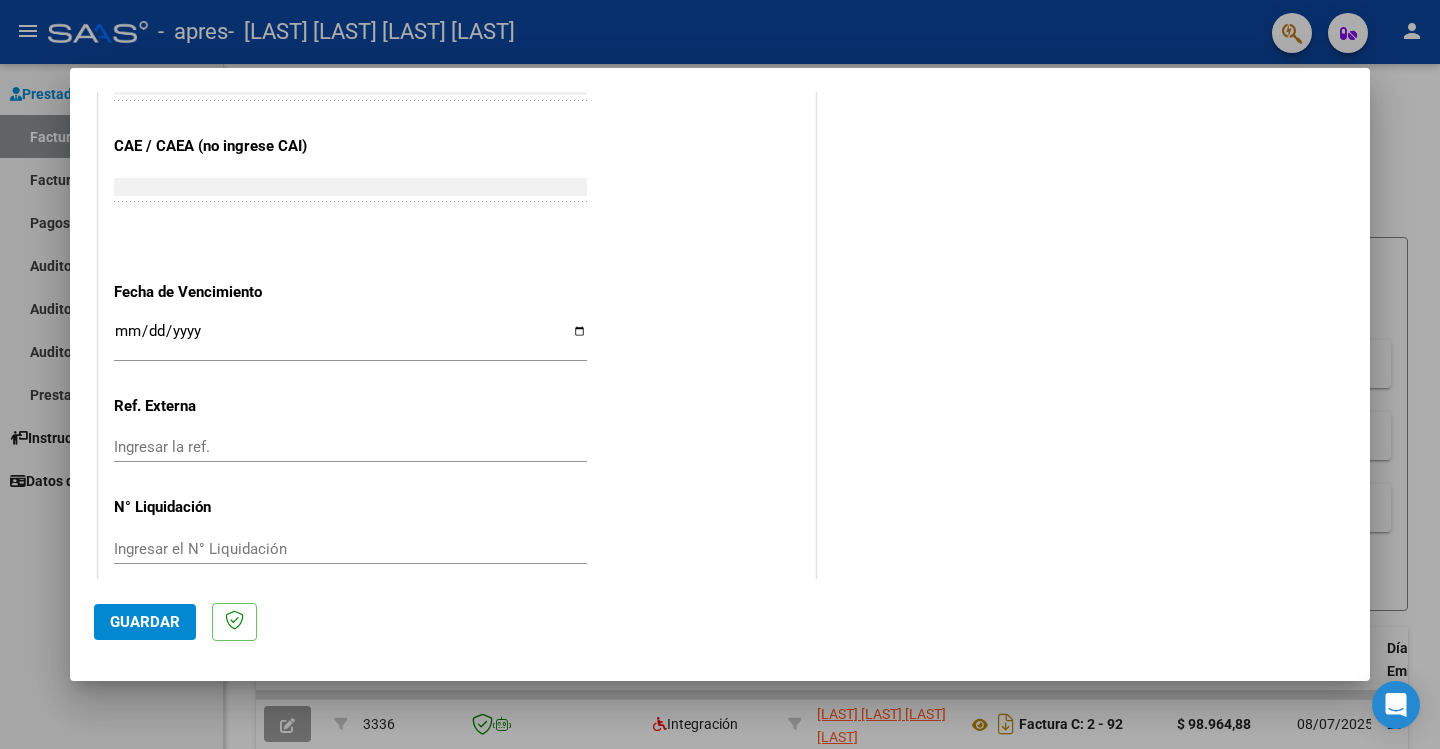 scroll, scrollTop: 1224, scrollLeft: 0, axis: vertical 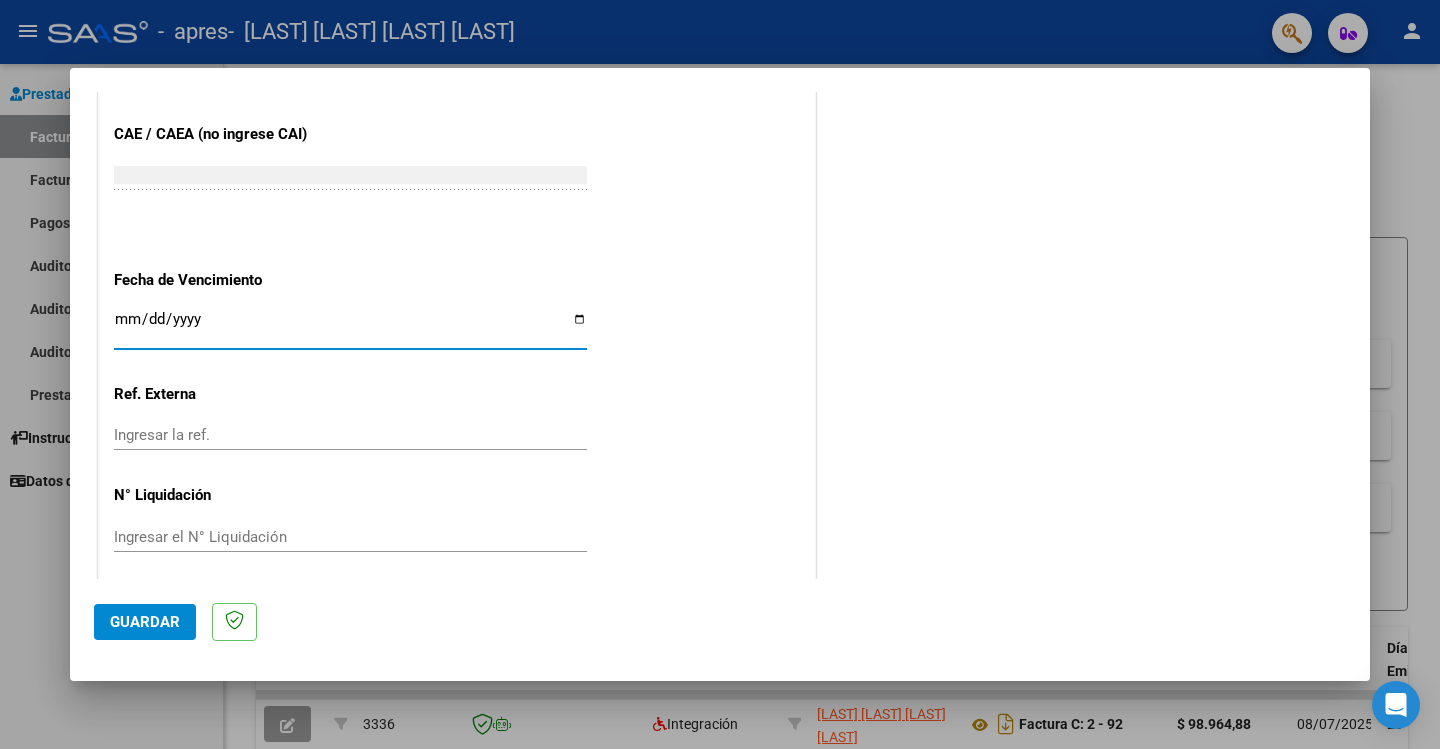 click on "Ingresar la fecha" at bounding box center [350, 327] 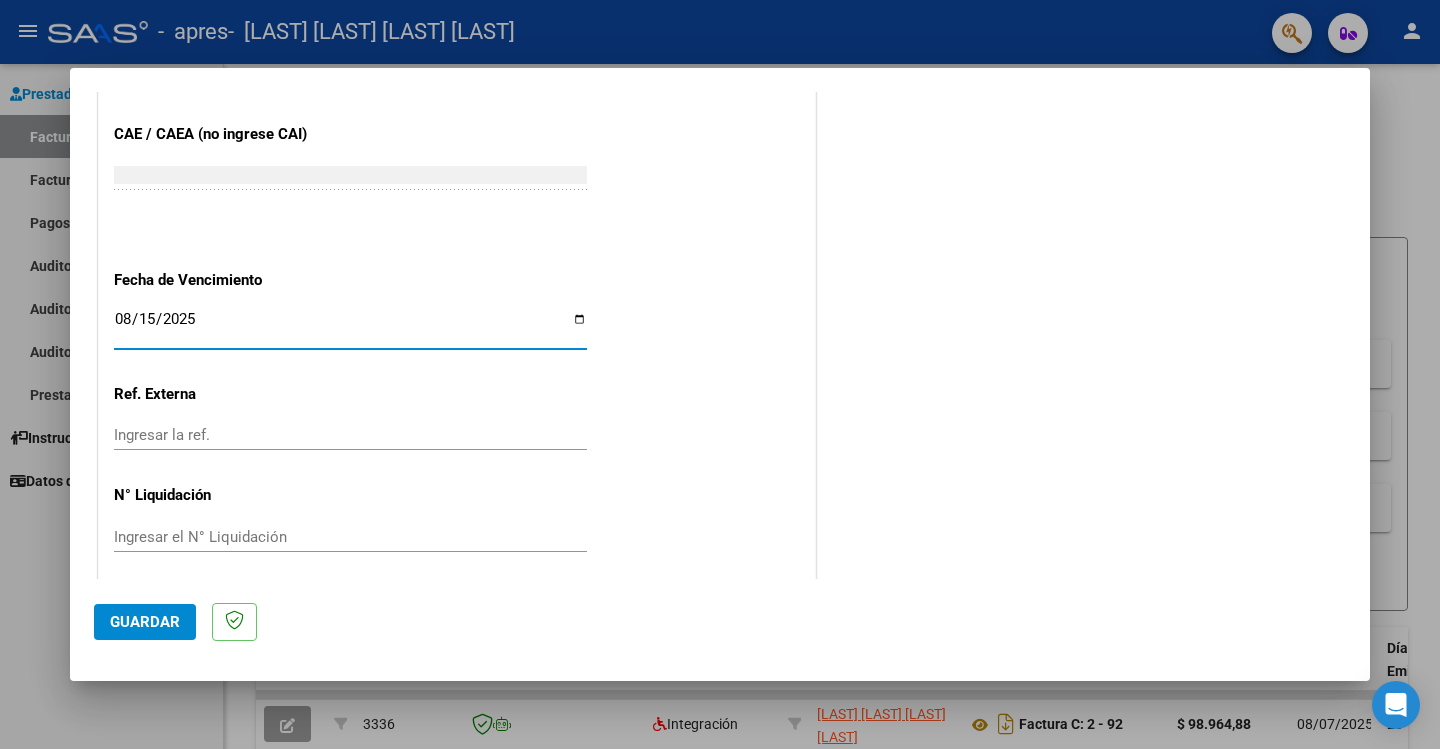 type on "2025-08-15" 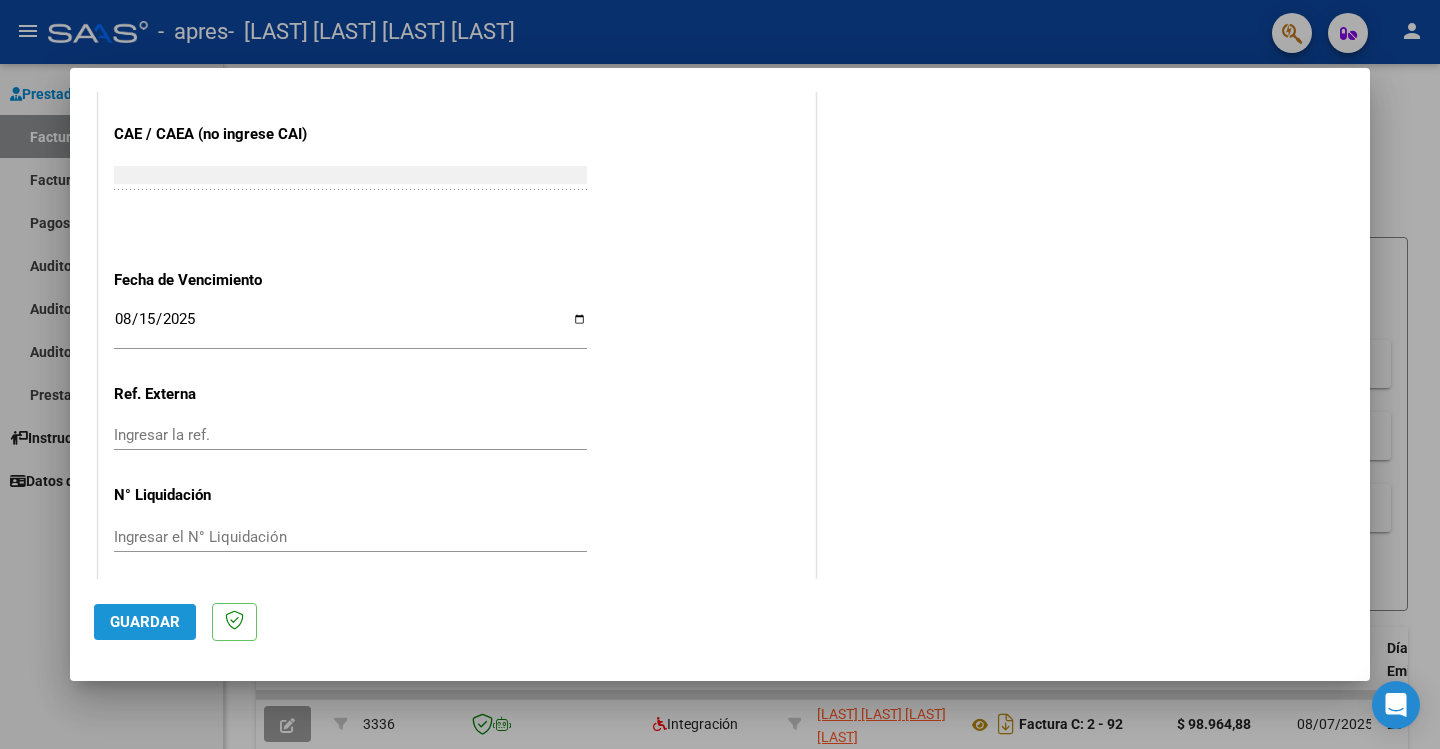 click on "Guardar" 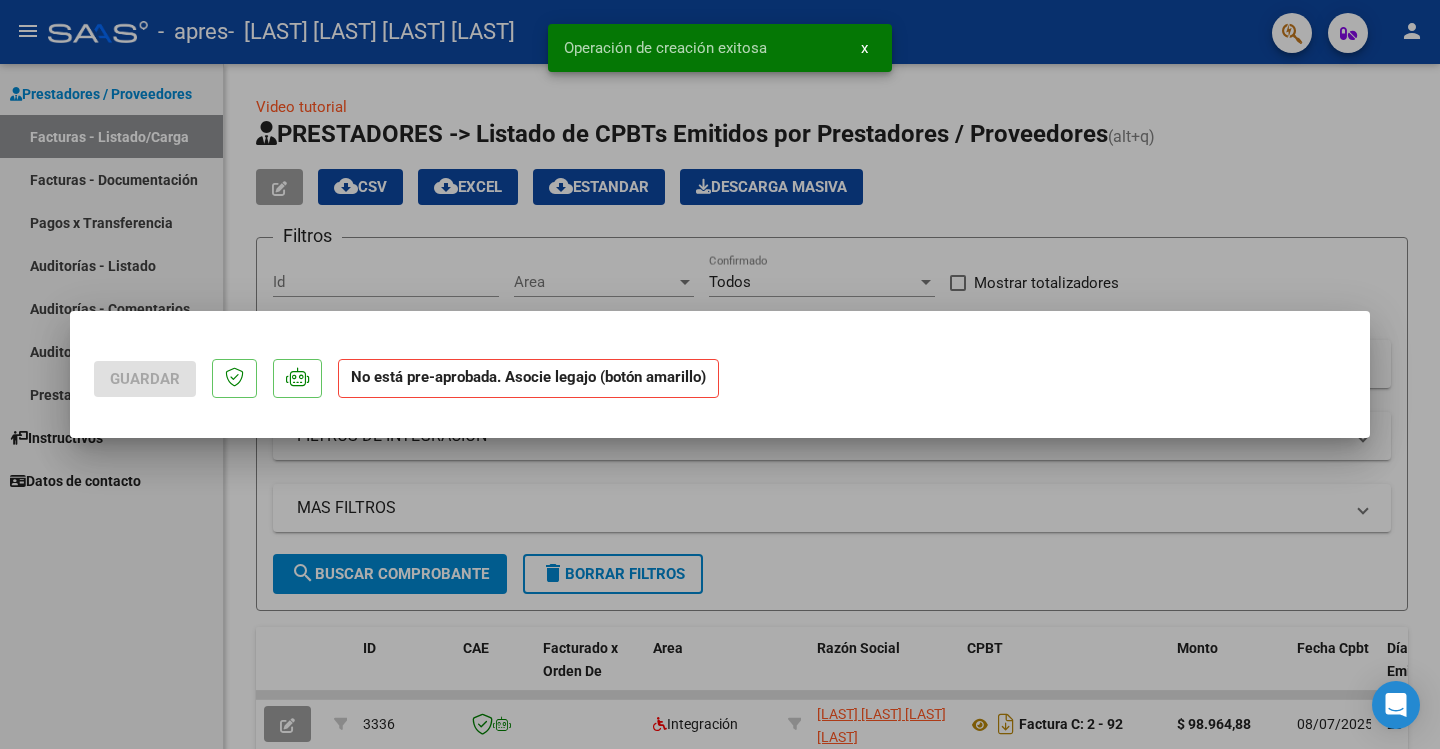 scroll, scrollTop: 0, scrollLeft: 0, axis: both 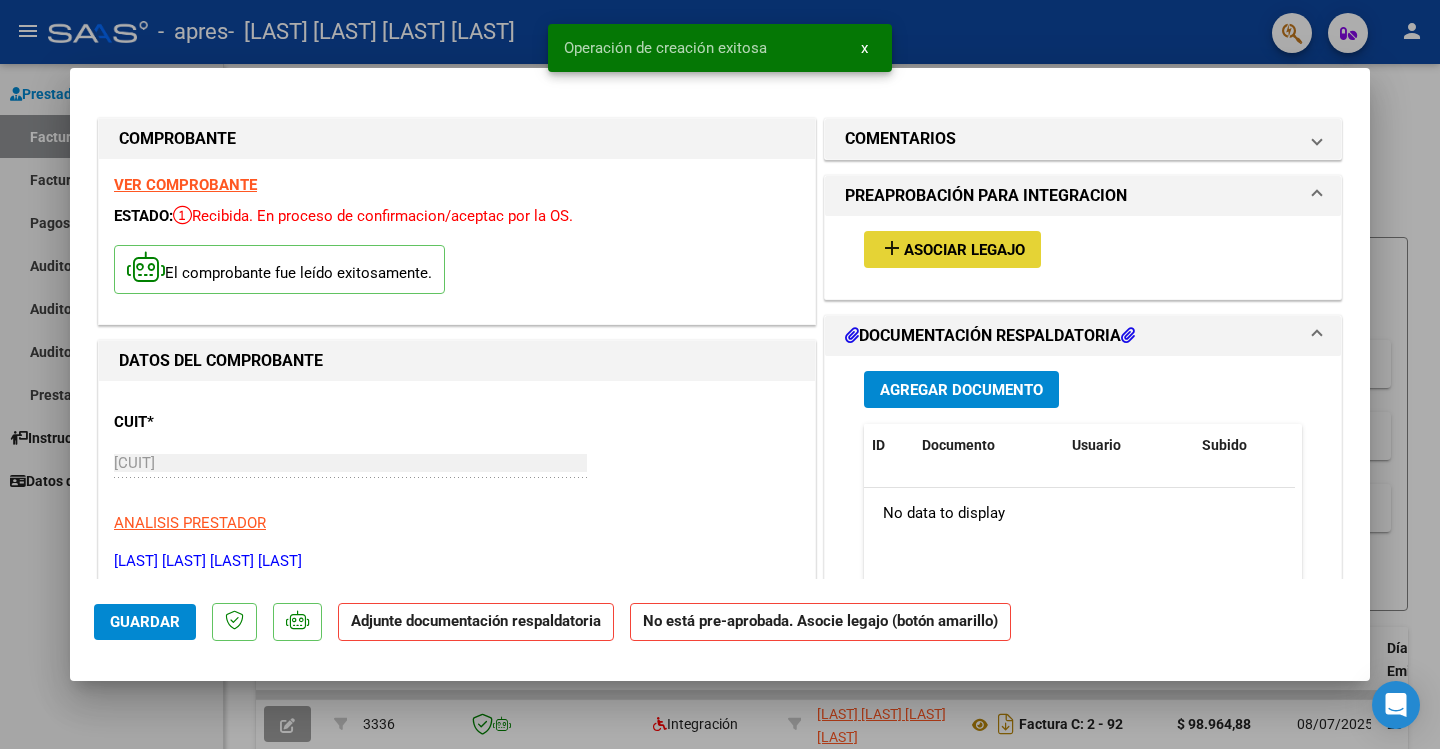 click on "Asociar Legajo" at bounding box center [964, 250] 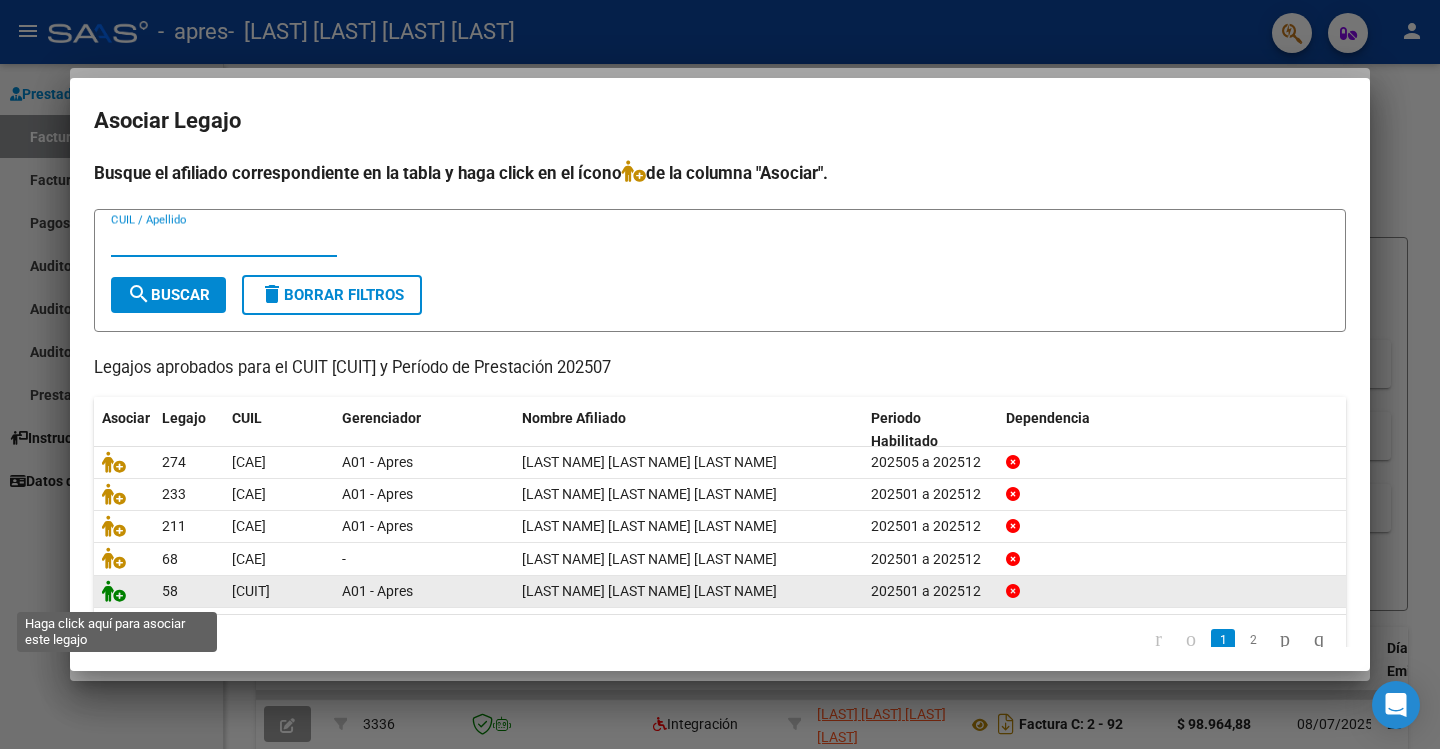click 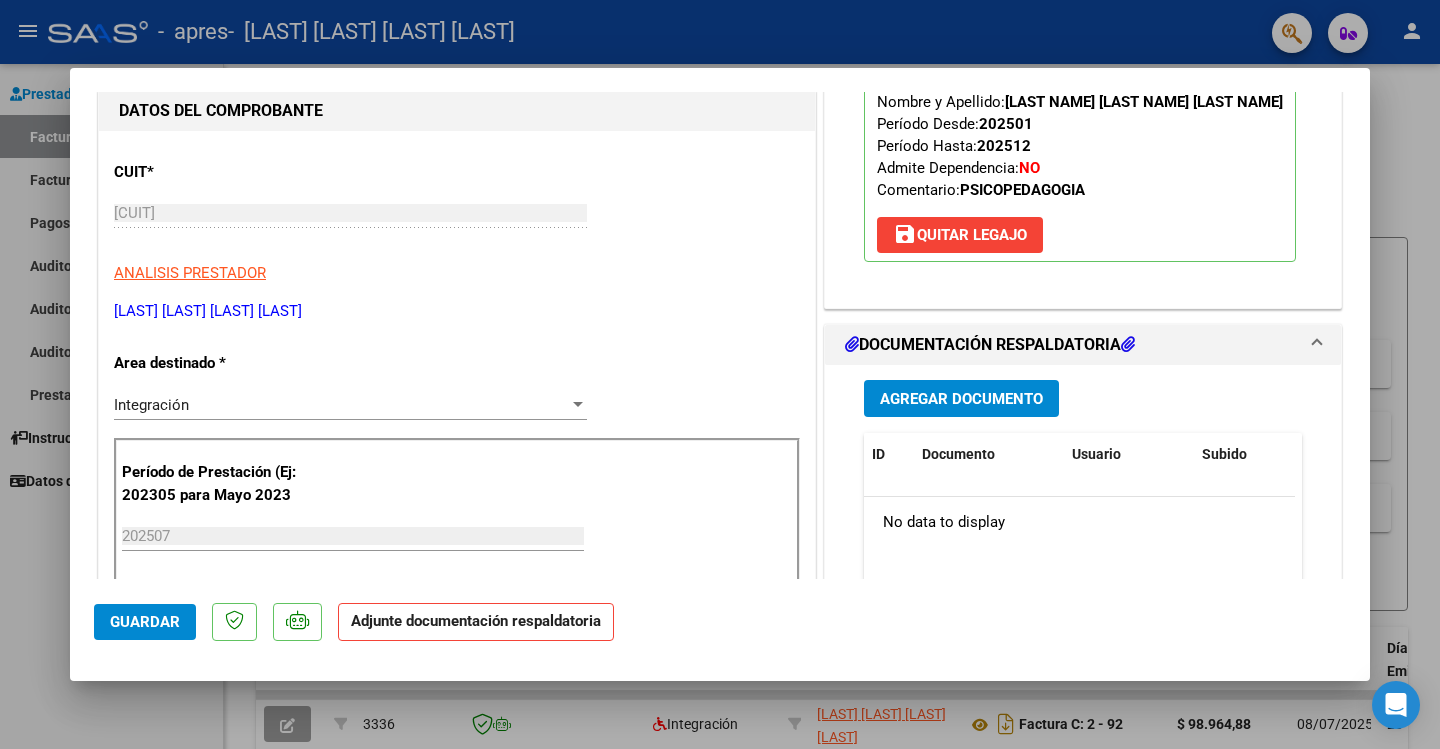 scroll, scrollTop: 262, scrollLeft: 0, axis: vertical 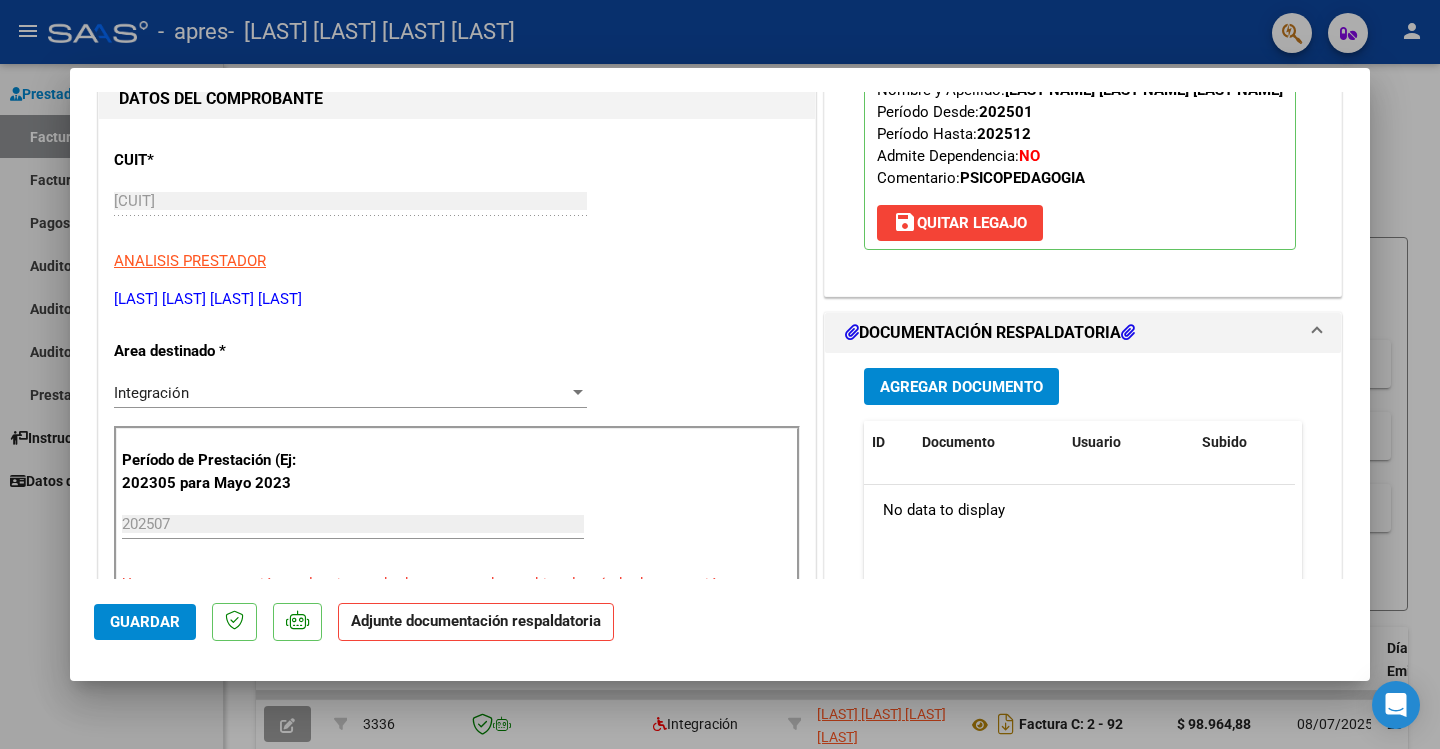 click on "Agregar Documento" at bounding box center (961, 387) 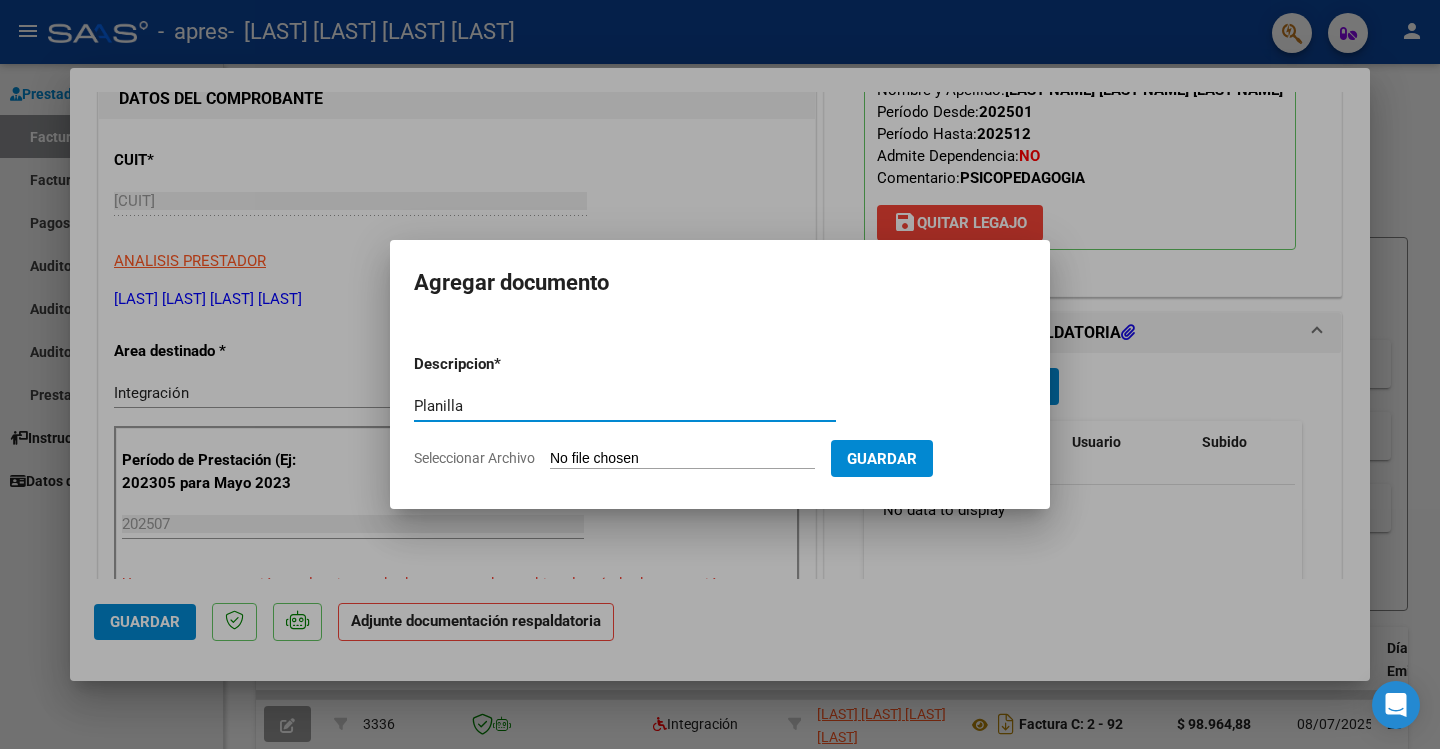 type on "Planilla" 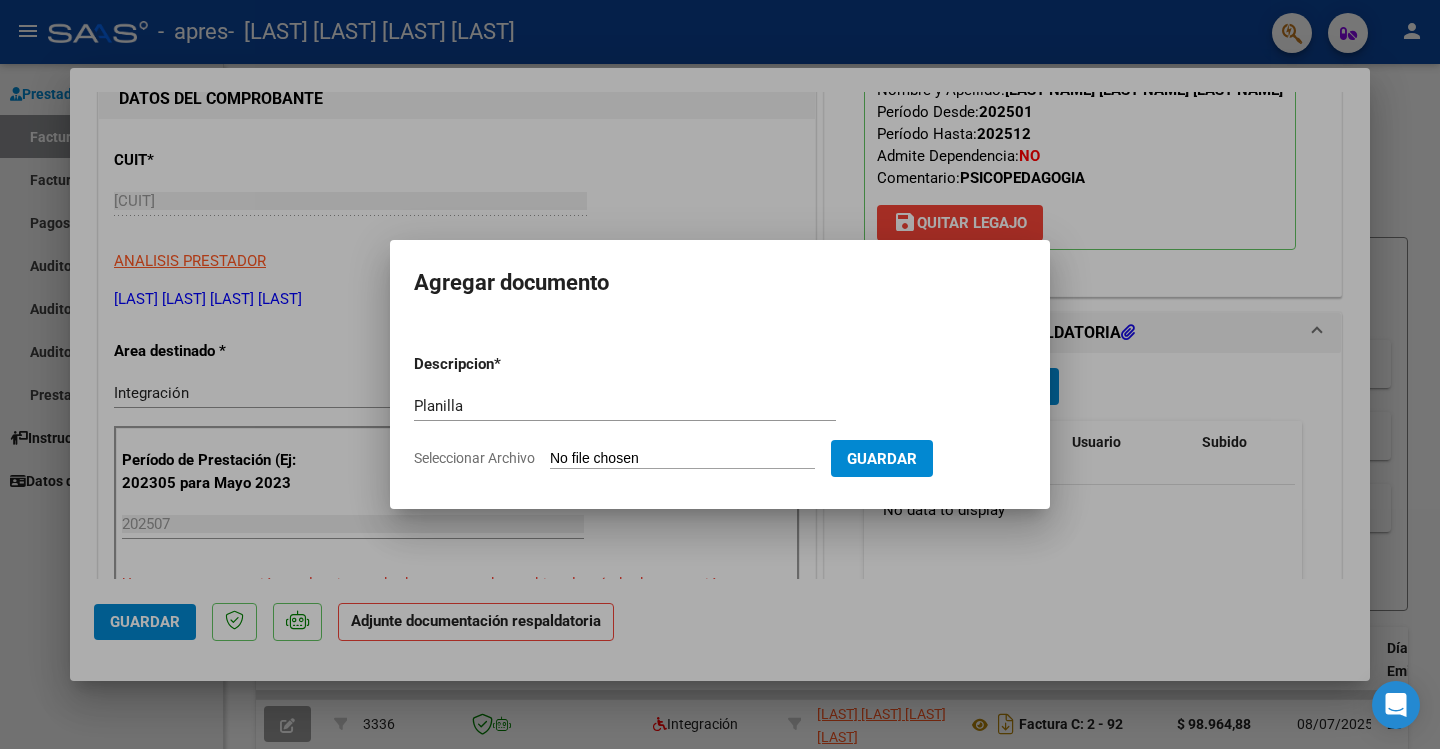 type on "C:\fakepath\[LAST NAME].jpg" 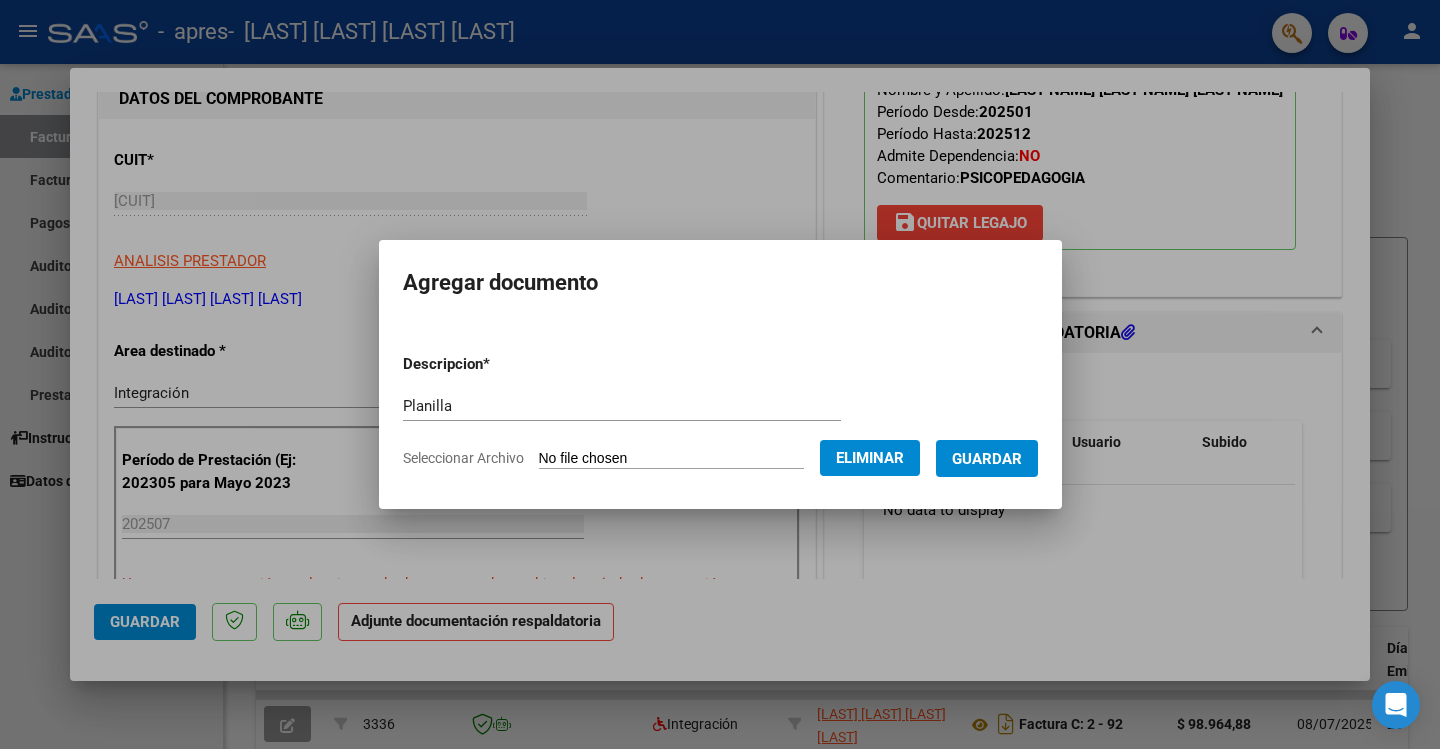 click on "Guardar" at bounding box center (987, 459) 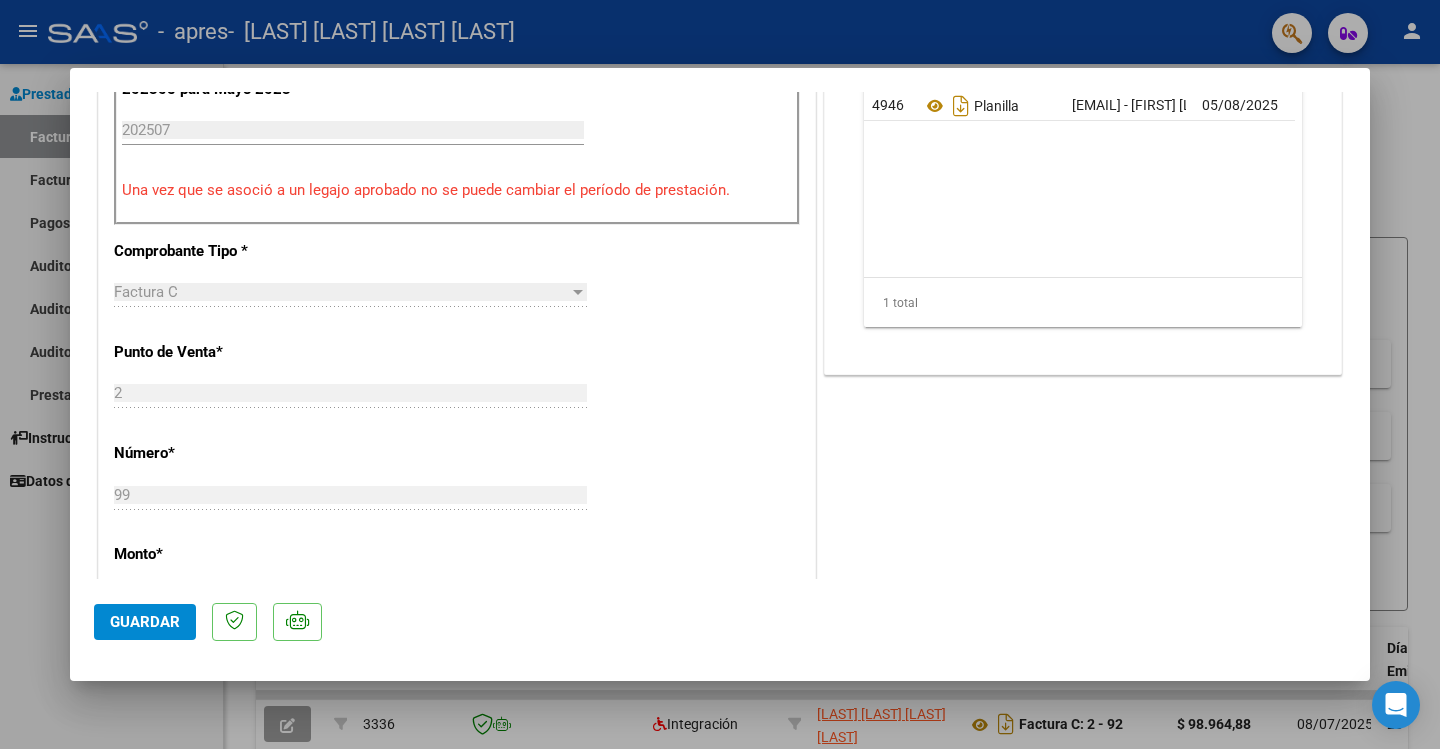 scroll, scrollTop: 604, scrollLeft: 0, axis: vertical 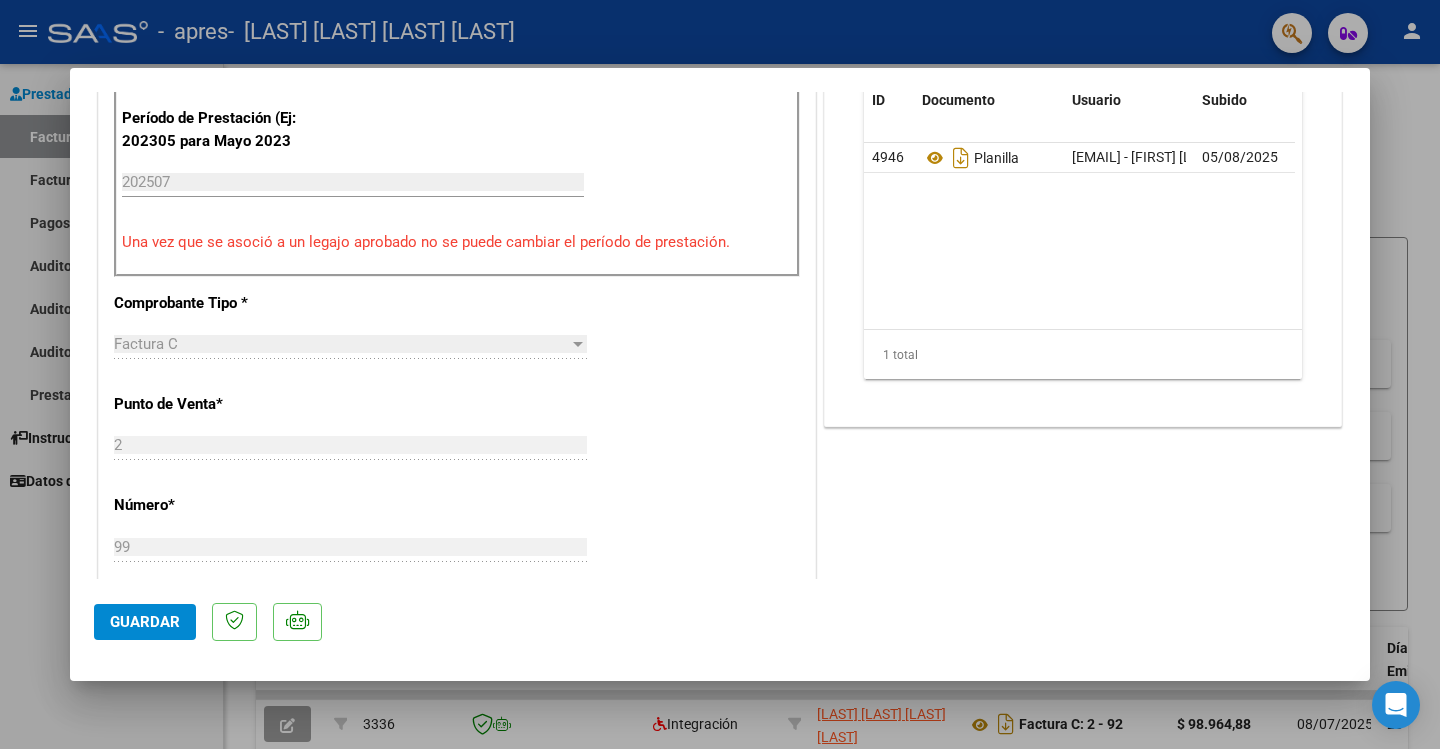 click on "Guardar" 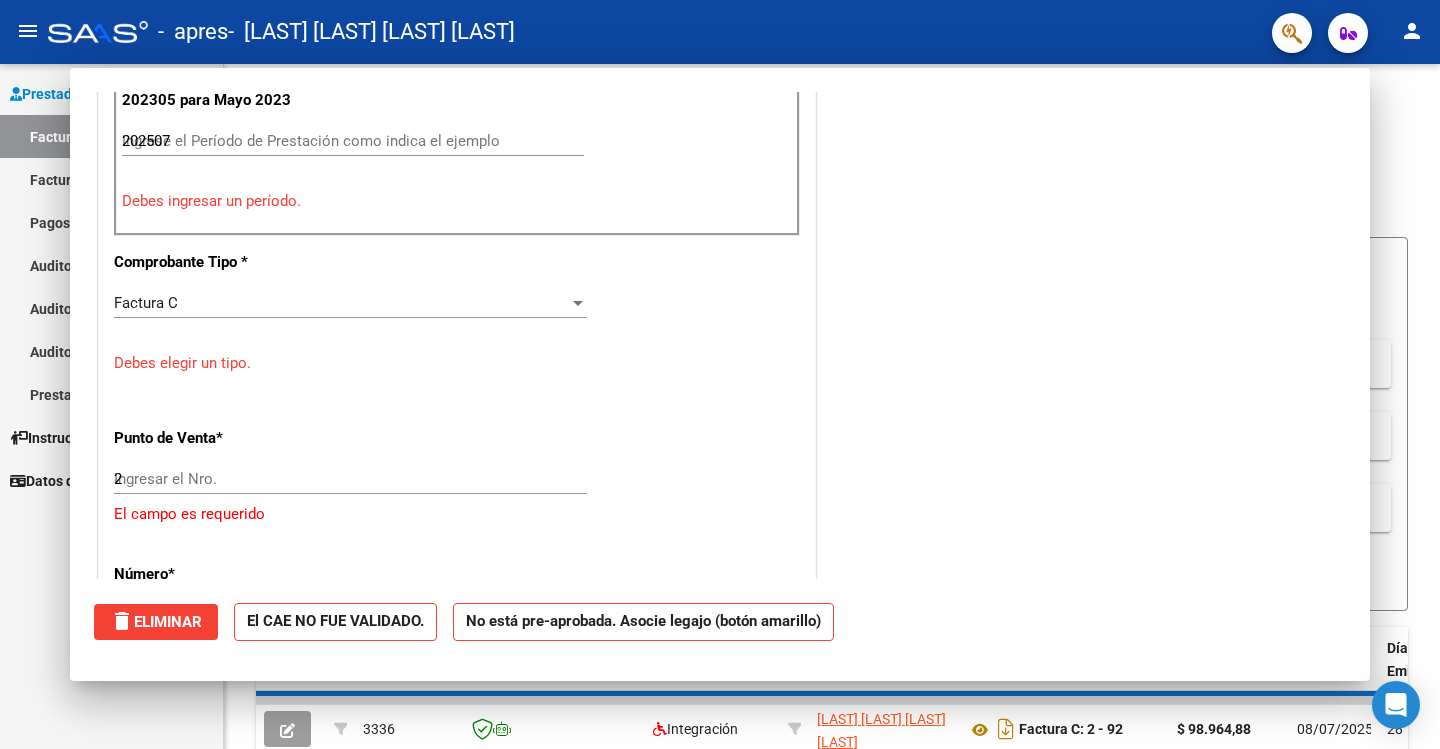 type 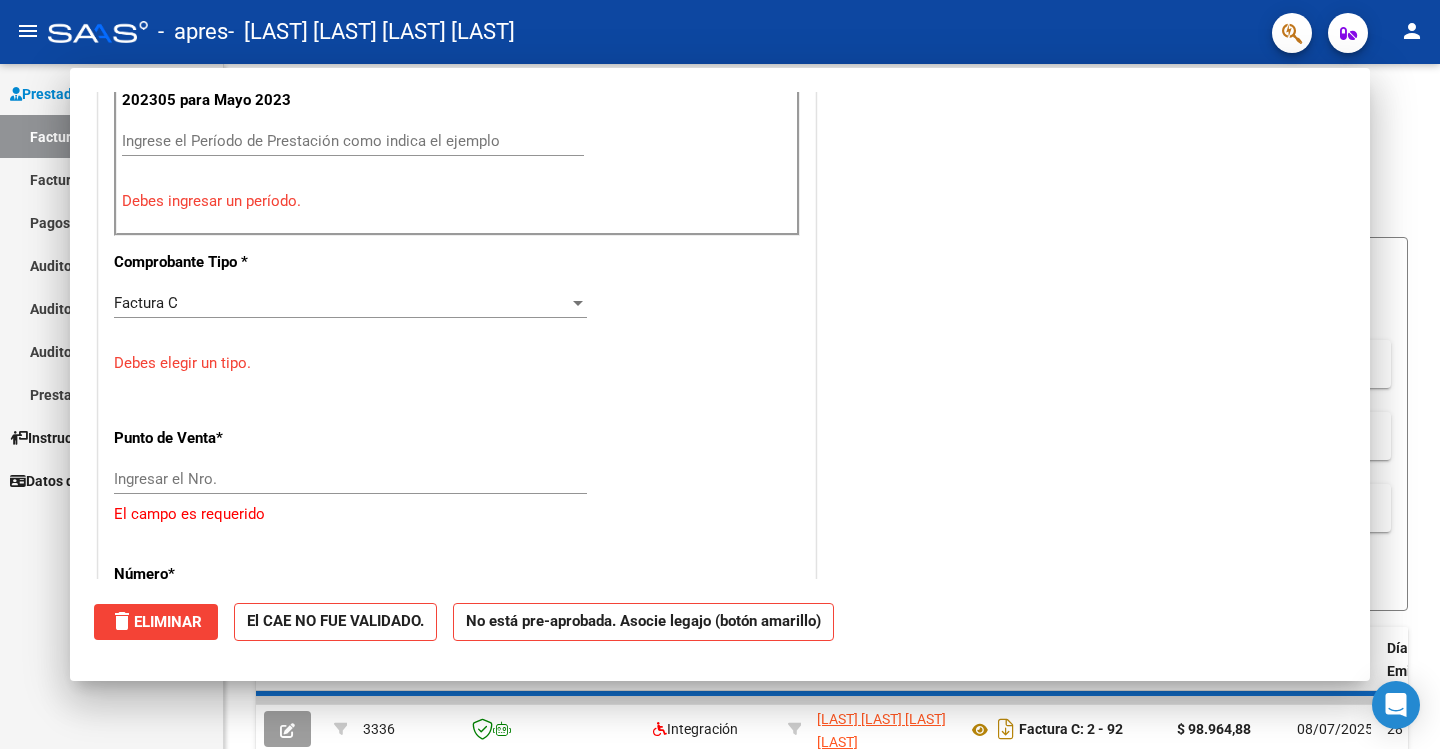 scroll, scrollTop: 563, scrollLeft: 0, axis: vertical 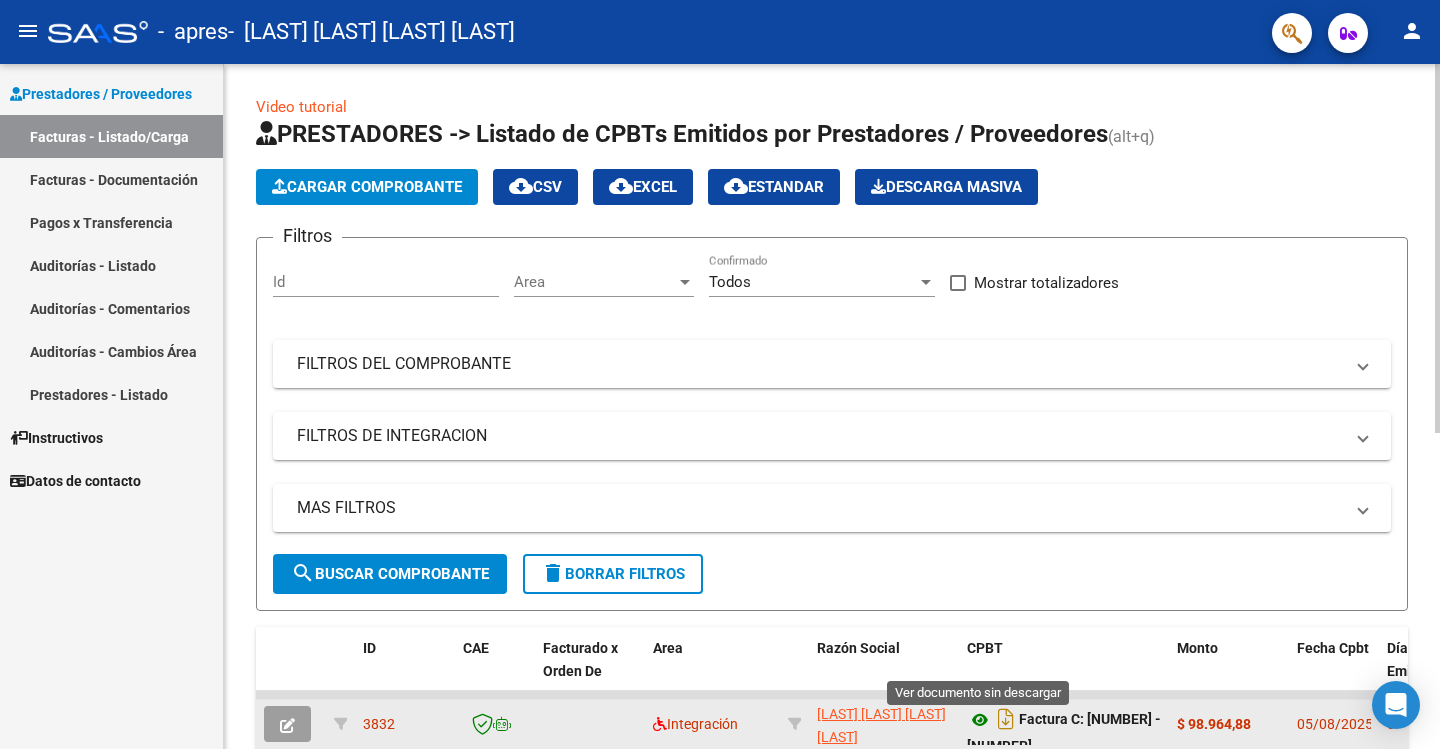 click 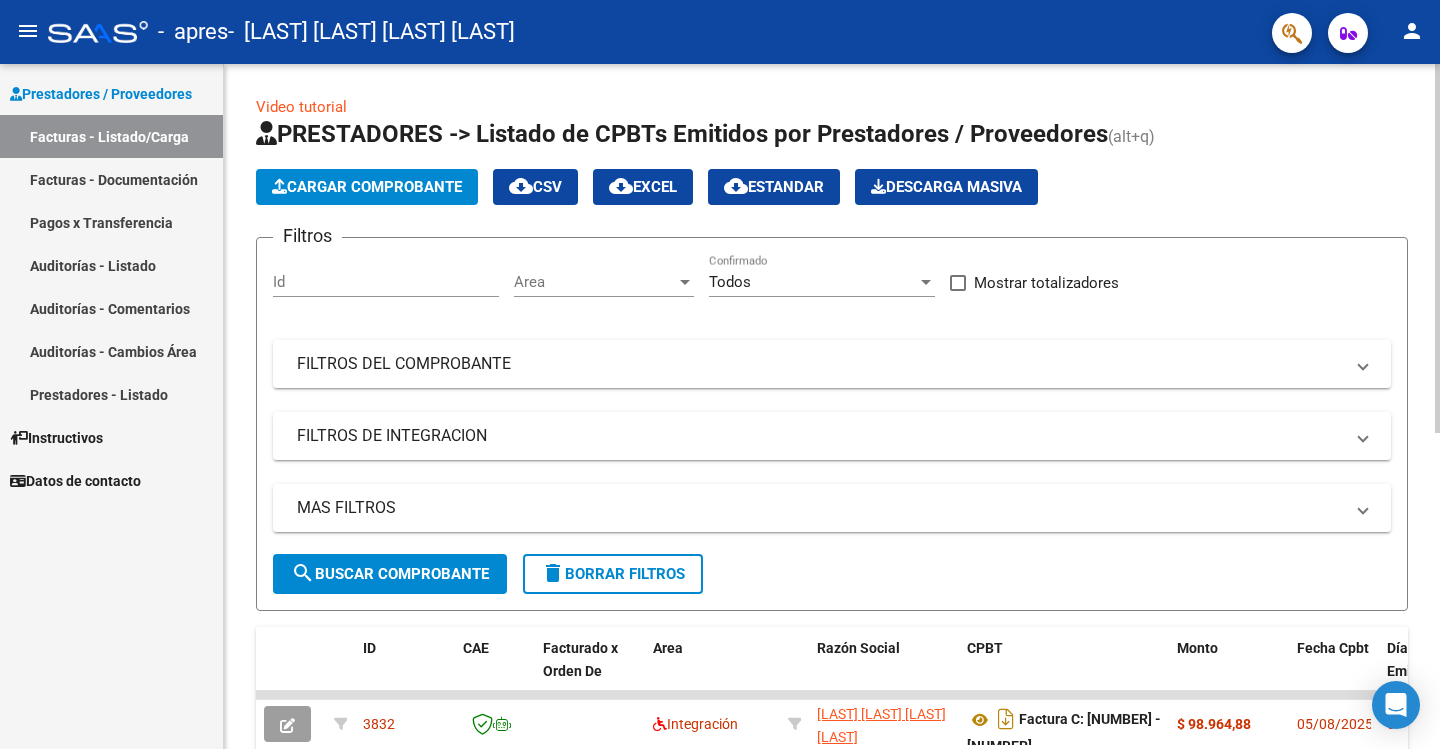 drag, startPoint x: 1418, startPoint y: 378, endPoint x: 1434, endPoint y: 441, distance: 65 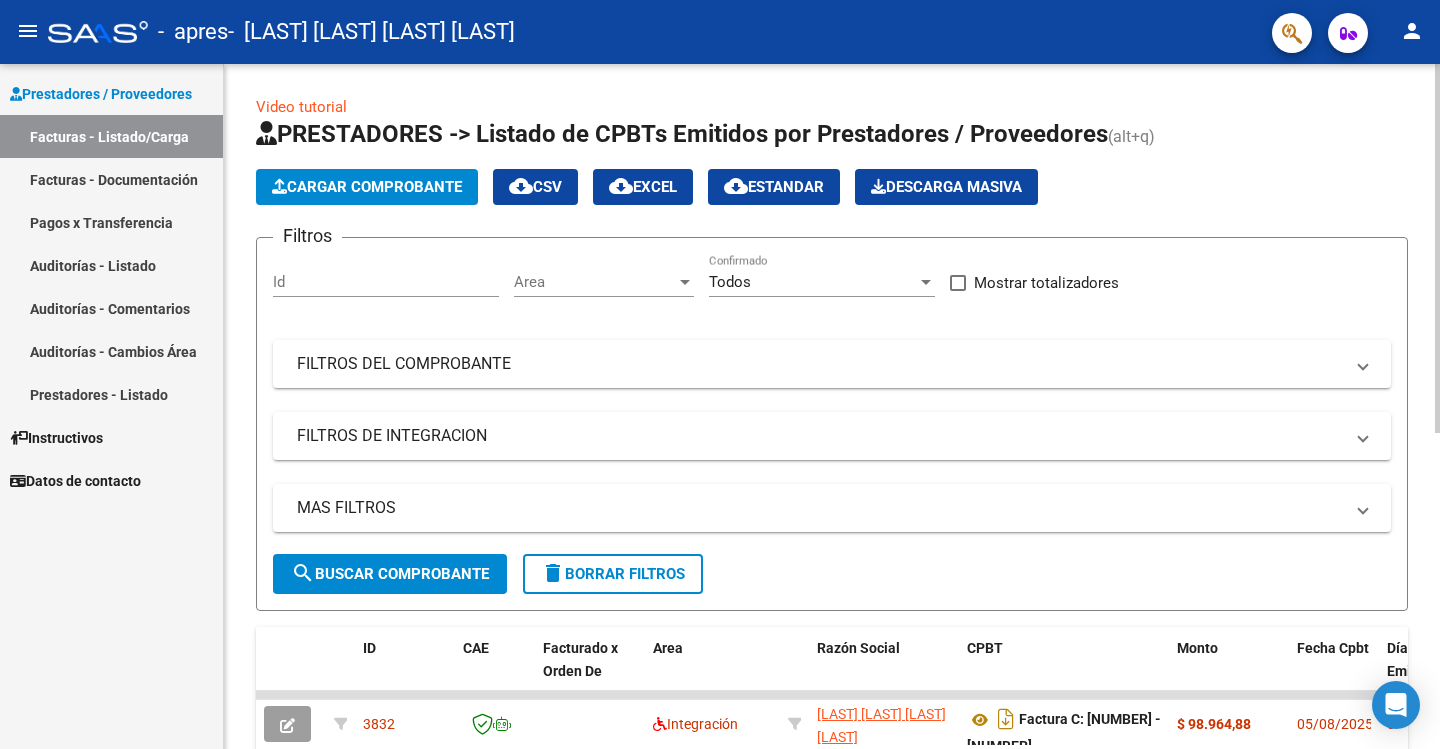 click on "Video tutorial   PRESTADORES -> Listado de CPBTs Emitidos por Prestadores / Proveedores (alt+q)   Cargar Comprobante
cloud_download  CSV  cloud_download  EXCEL  cloud_download  Estandar   Descarga Masiva
Filtros Id Area Area Todos Confirmado   Mostrar totalizadores   FILTROS DEL COMPROBANTE  Comprobante Tipo Comprobante Tipo Start date – End date Fec. Comprobante Desde / Hasta Días Emisión Desde(cant. días) Días Emisión Hasta(cant. días) CUIT / Razón Social Pto. Venta Nro. Comprobante Código SSS CAE Válido CAE Válido Todos Cargado Módulo Hosp. Todos Tiene facturacion Apócrifa Hospital Refes  FILTROS DE INTEGRACION  Período De Prestación Campos del Archivo de Rendición Devuelto x SSS (dr_envio) Todos Rendido x SSS (dr_envio) Tipo de Registro Tipo de Registro Período Presentación Período Presentación Campos del Legajo Asociado (preaprobación) Afiliado Legajo (cuil/nombre) Todos Solo facturas preaprobadas  MAS FILTROS  Todos Con Doc. Respaldatoria Todos Con Trazabilidad Todos – – 0" 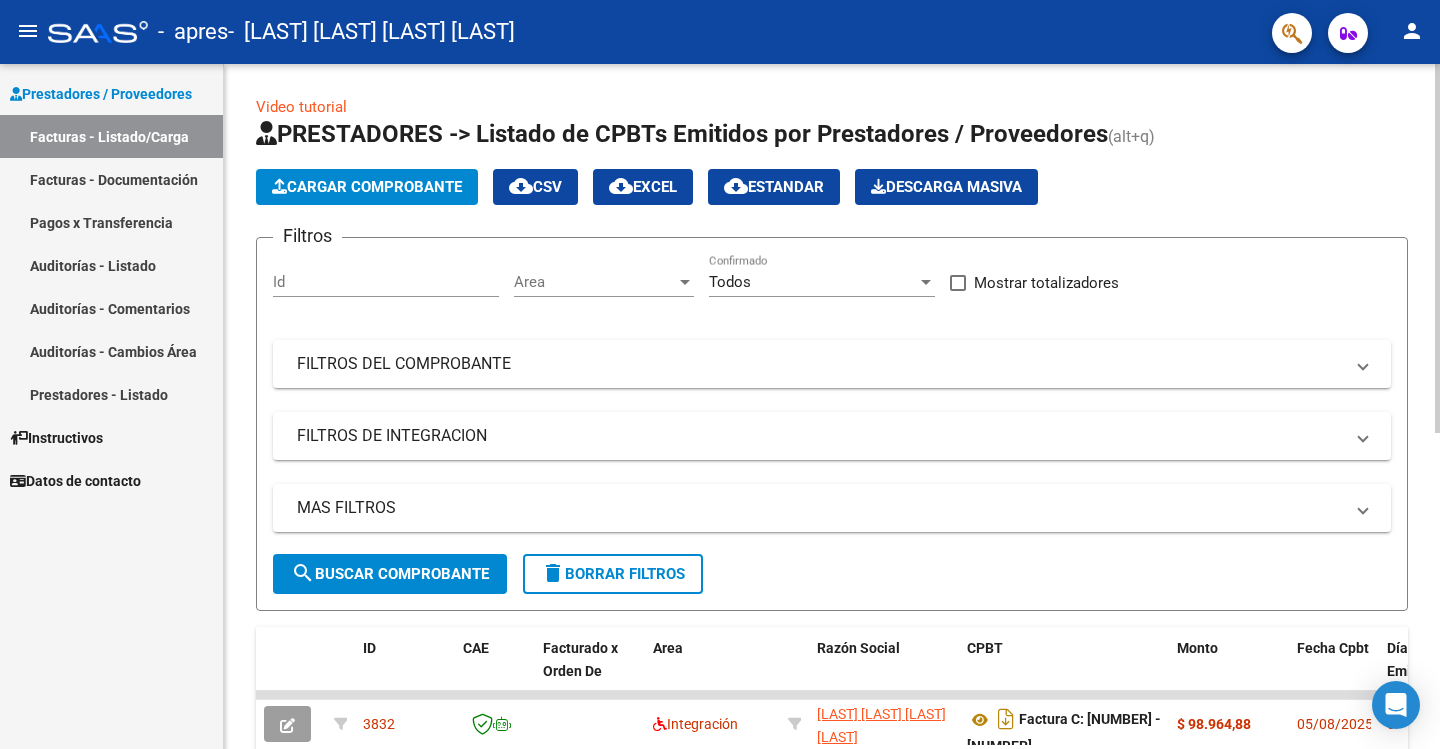 drag, startPoint x: 1429, startPoint y: 151, endPoint x: 1435, endPoint y: 166, distance: 16.155495 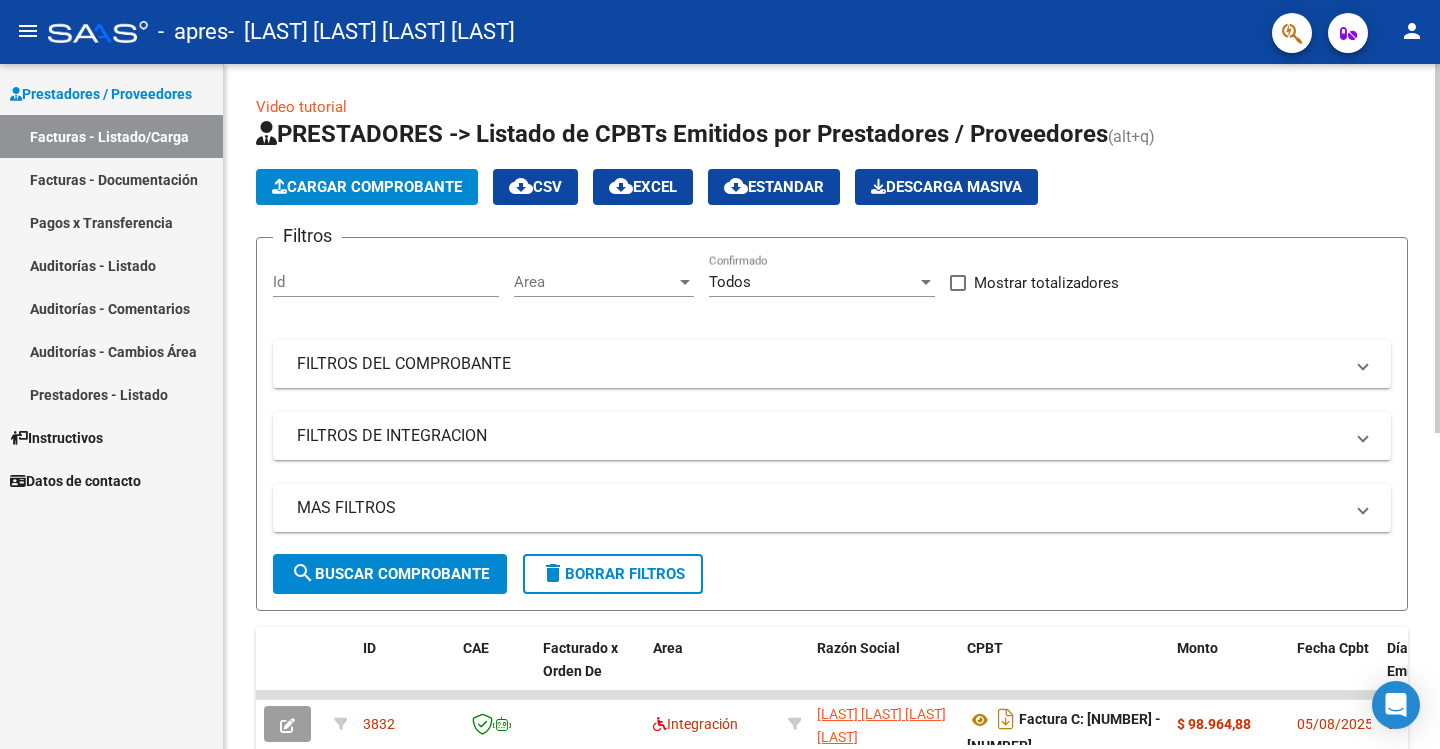 click on "PRESTADORES -> Listado de CPBTs Emitidos por Prestadores / Proveedores (alt+q)" 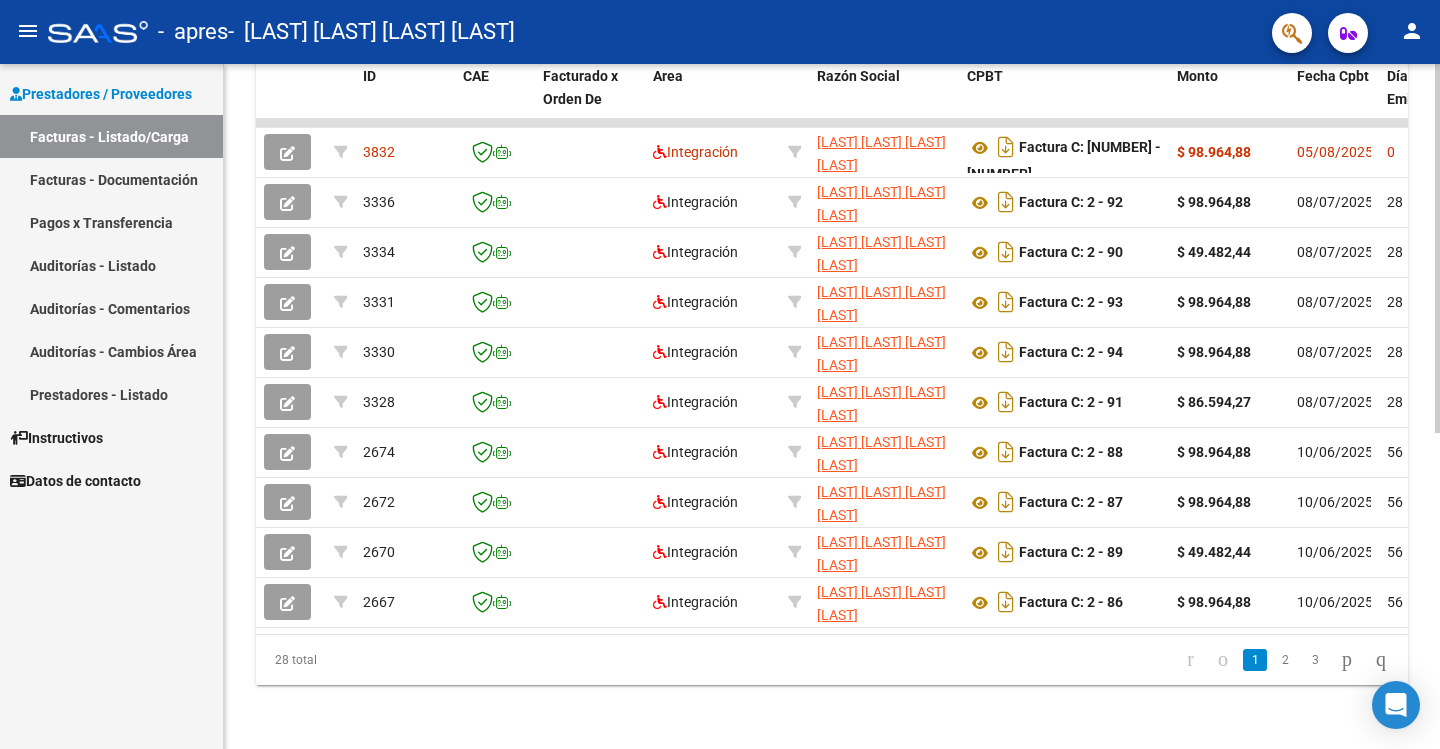 click 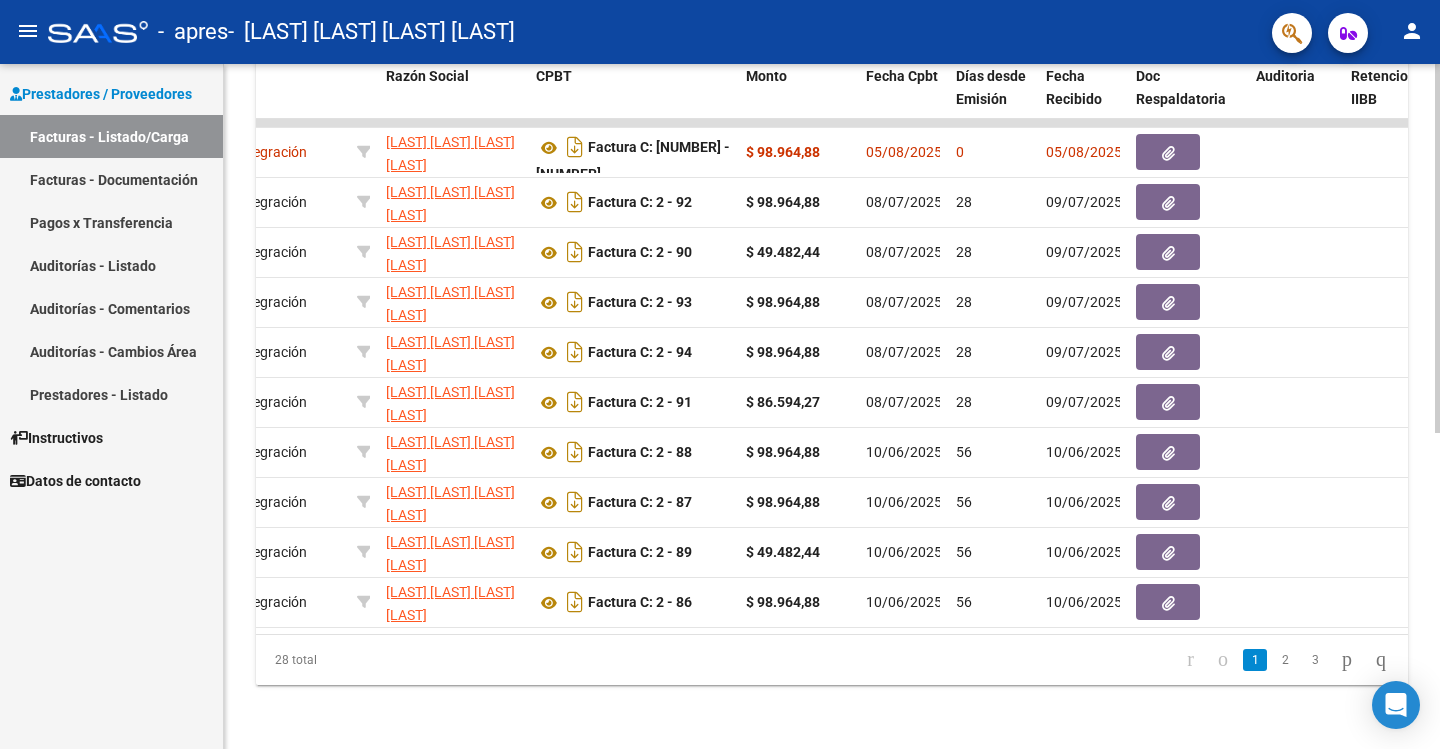 scroll, scrollTop: 0, scrollLeft: 0, axis: both 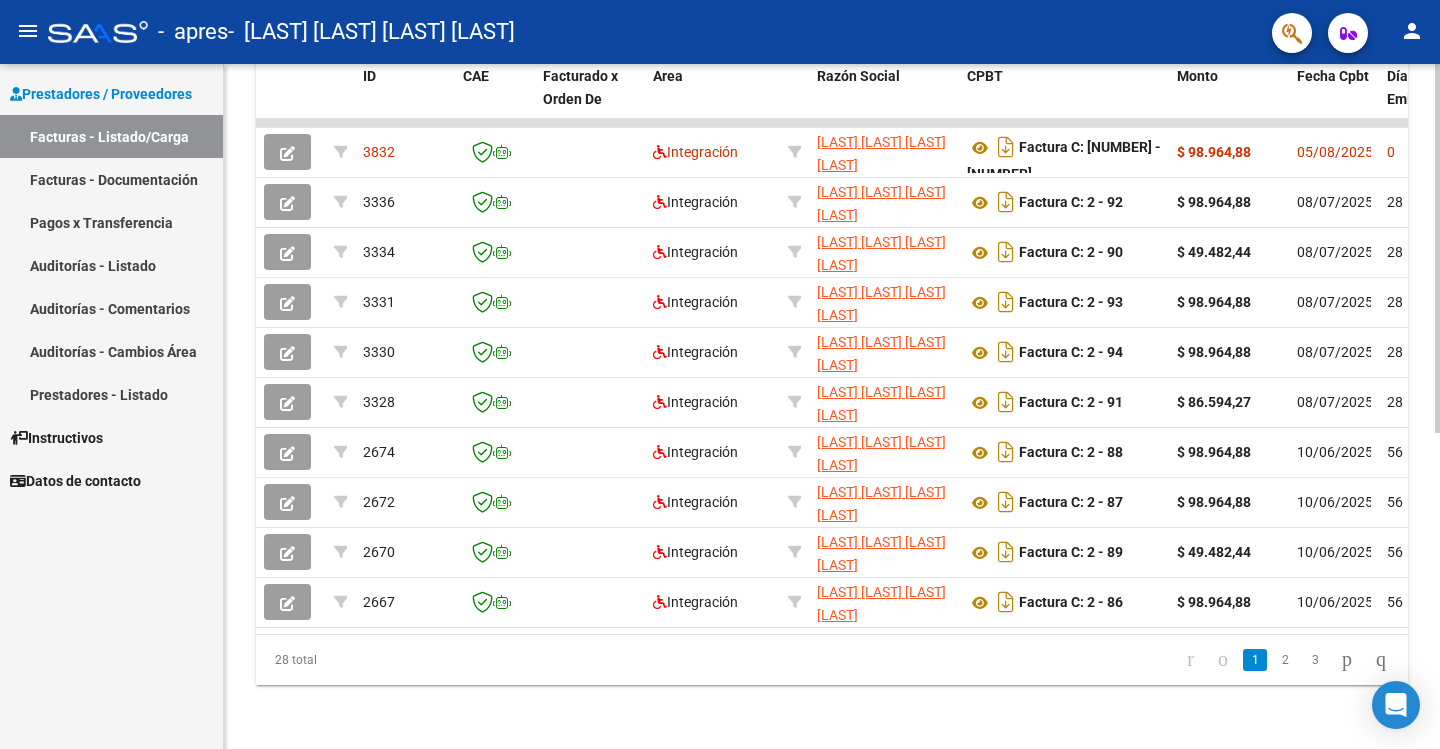 drag, startPoint x: 1427, startPoint y: 303, endPoint x: 1428, endPoint y: 266, distance: 37.01351 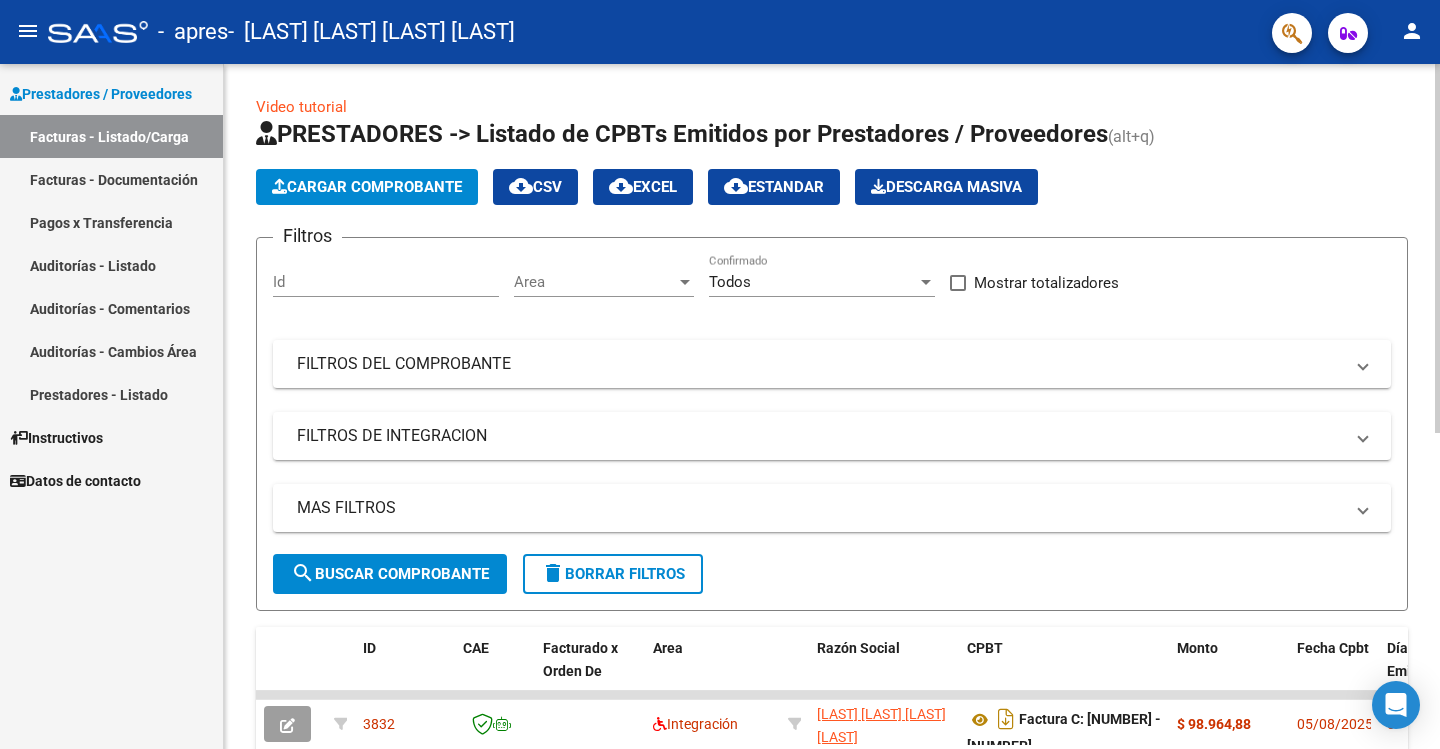 click 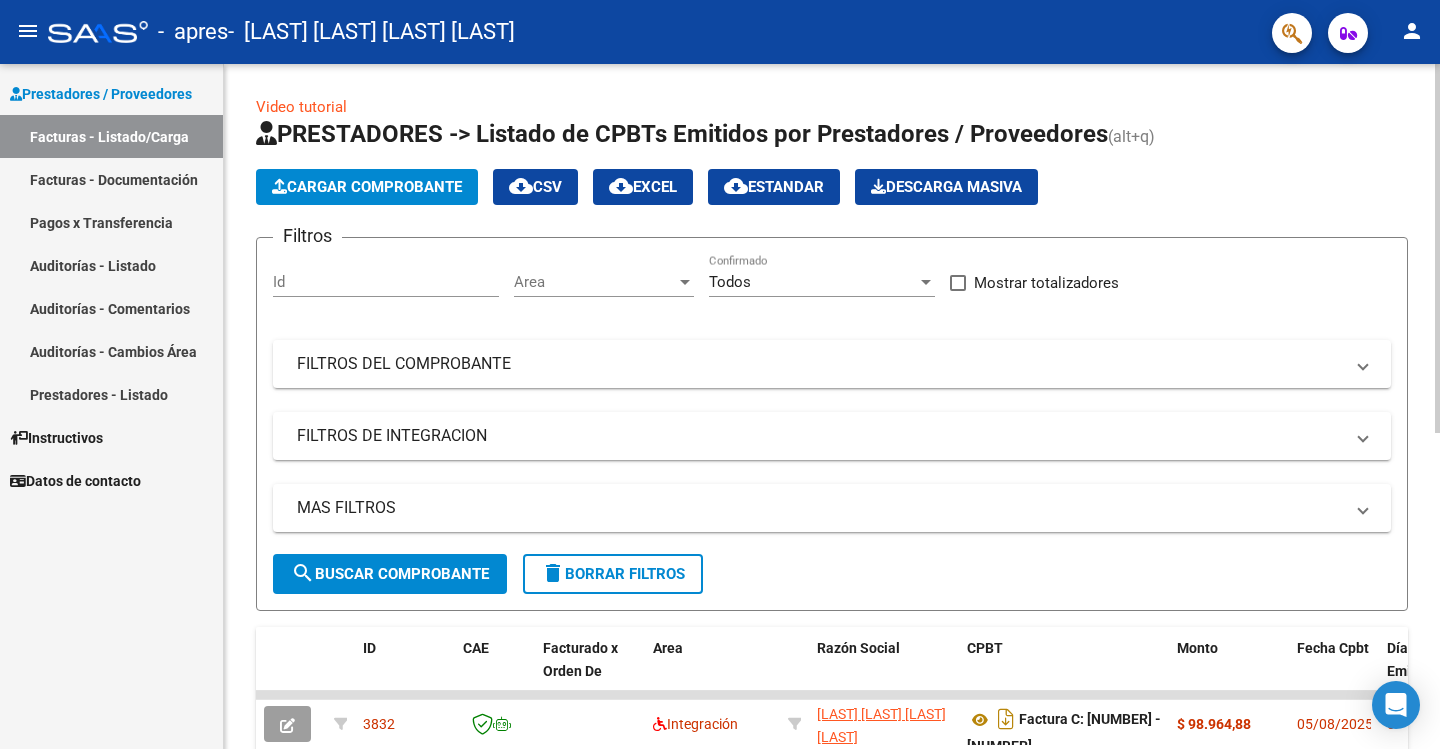 click on "Cargar Comprobante" 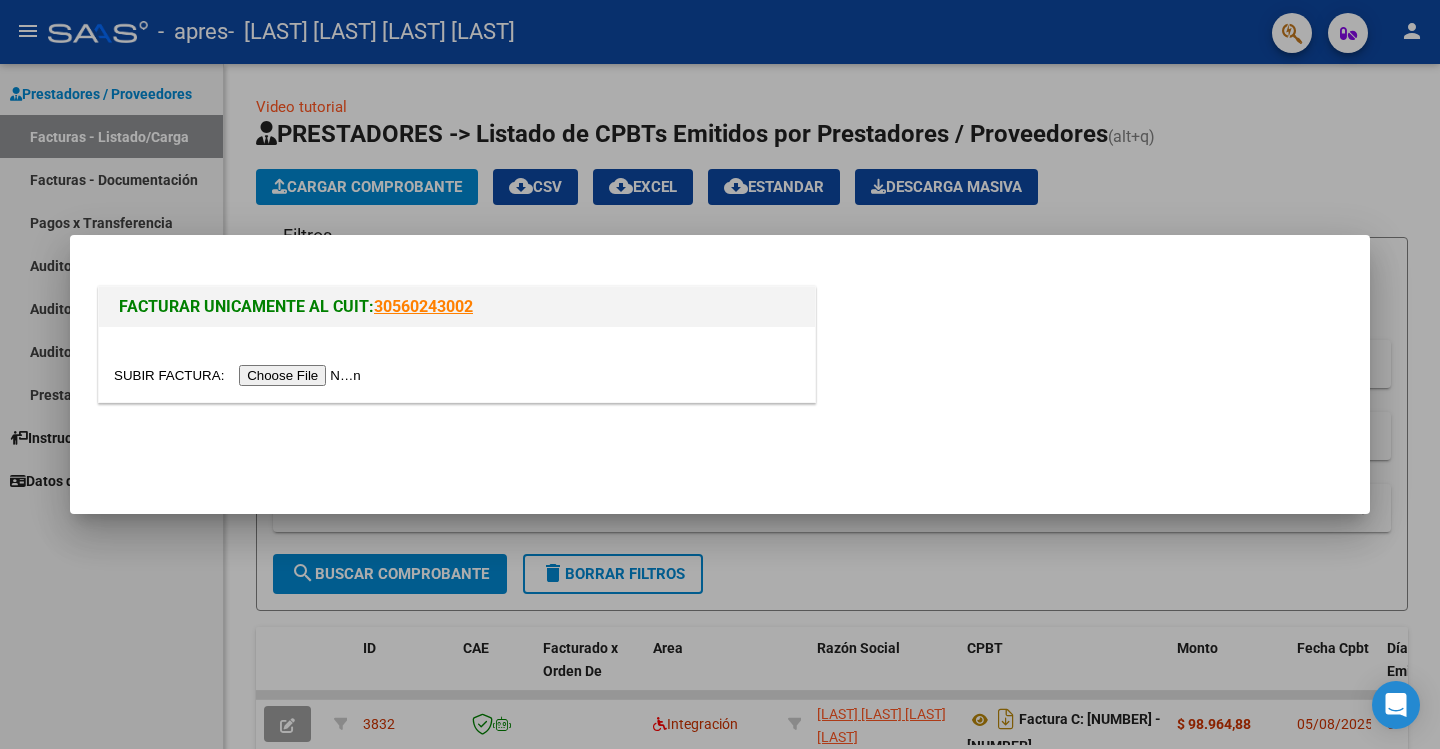 click at bounding box center [240, 375] 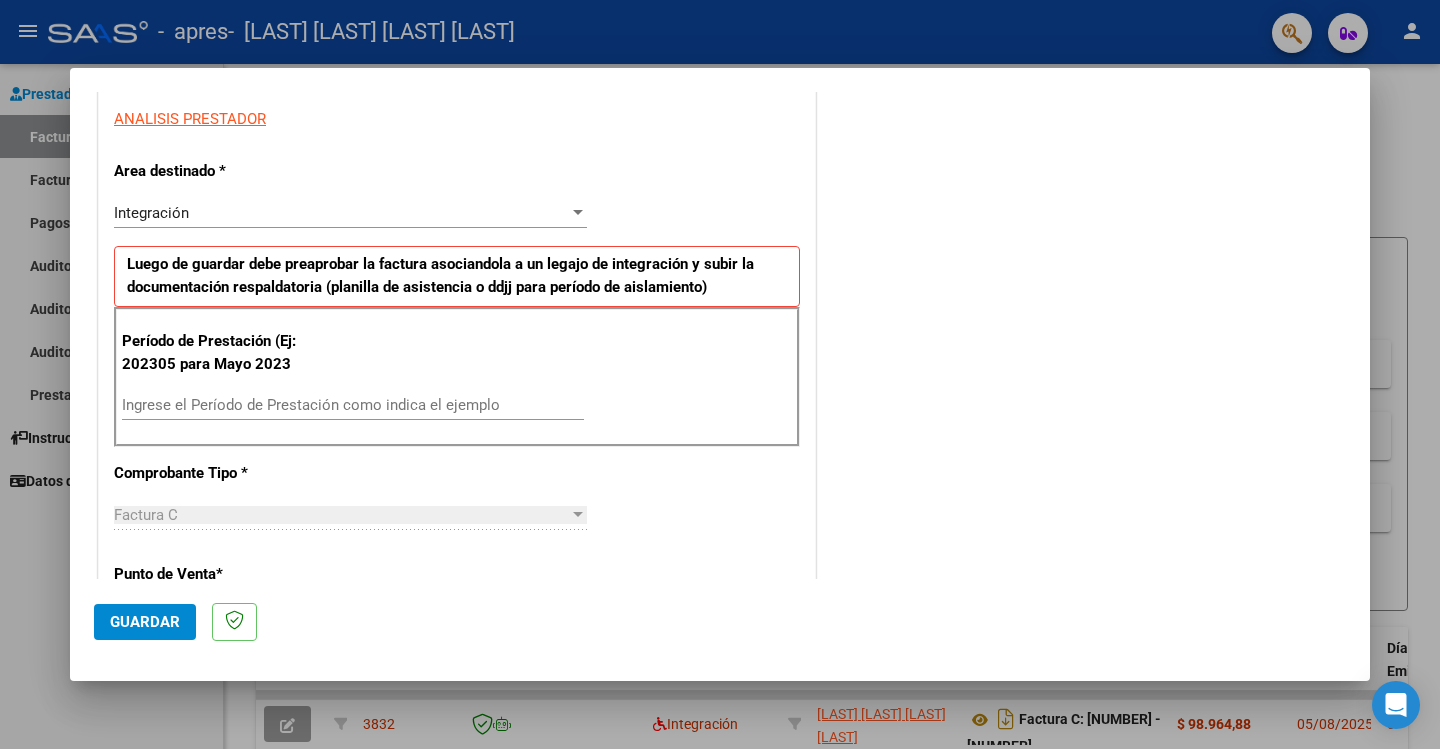 scroll, scrollTop: 370, scrollLeft: 0, axis: vertical 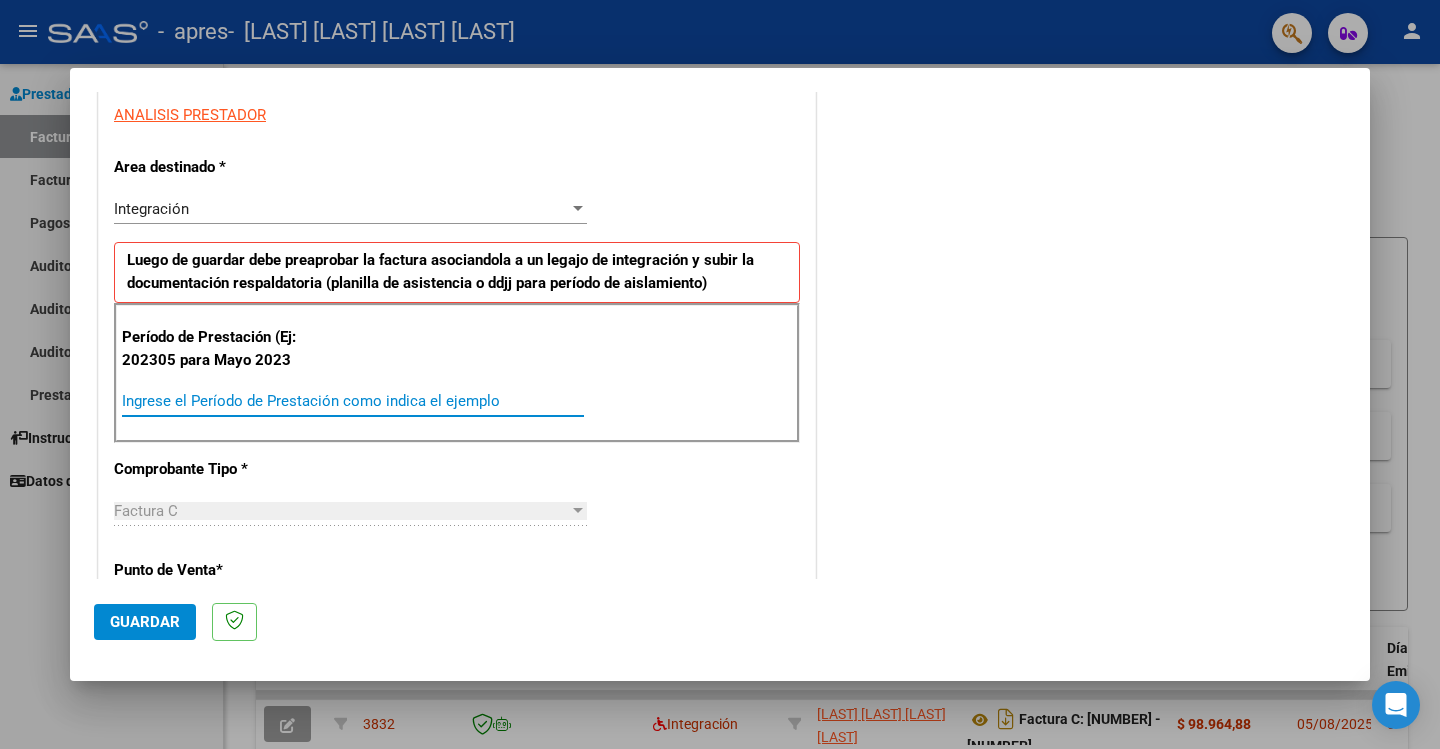 click on "Ingrese el Período de Prestación como indica el ejemplo" at bounding box center [353, 401] 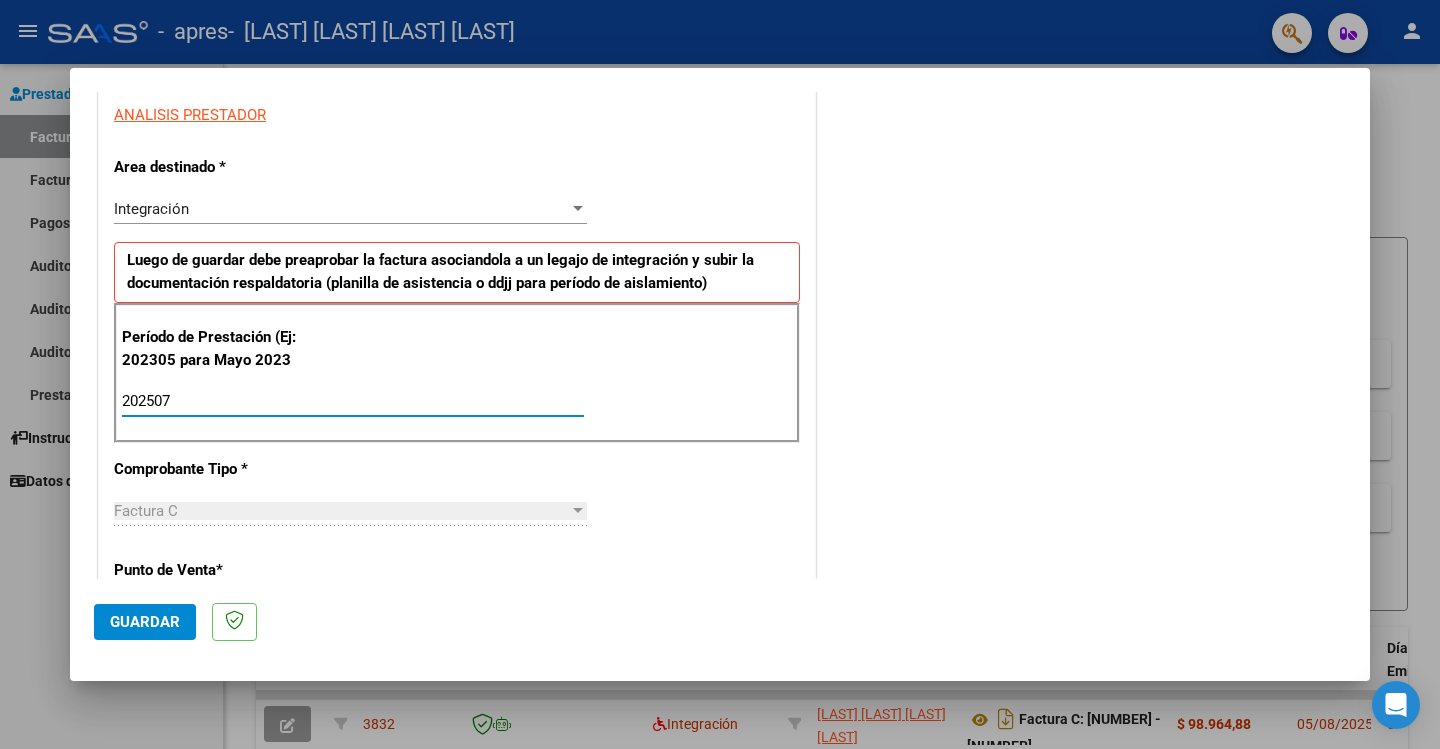type on "202507" 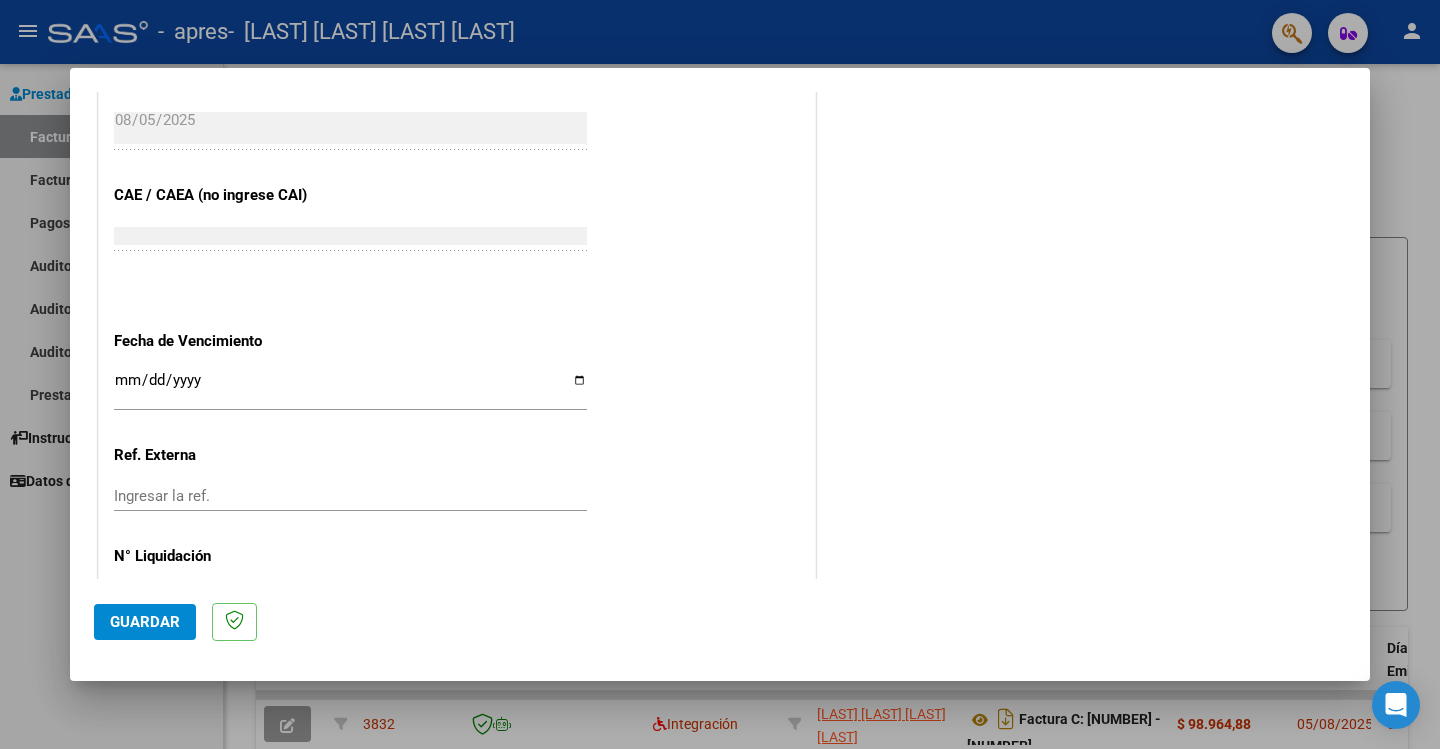 scroll, scrollTop: 1166, scrollLeft: 0, axis: vertical 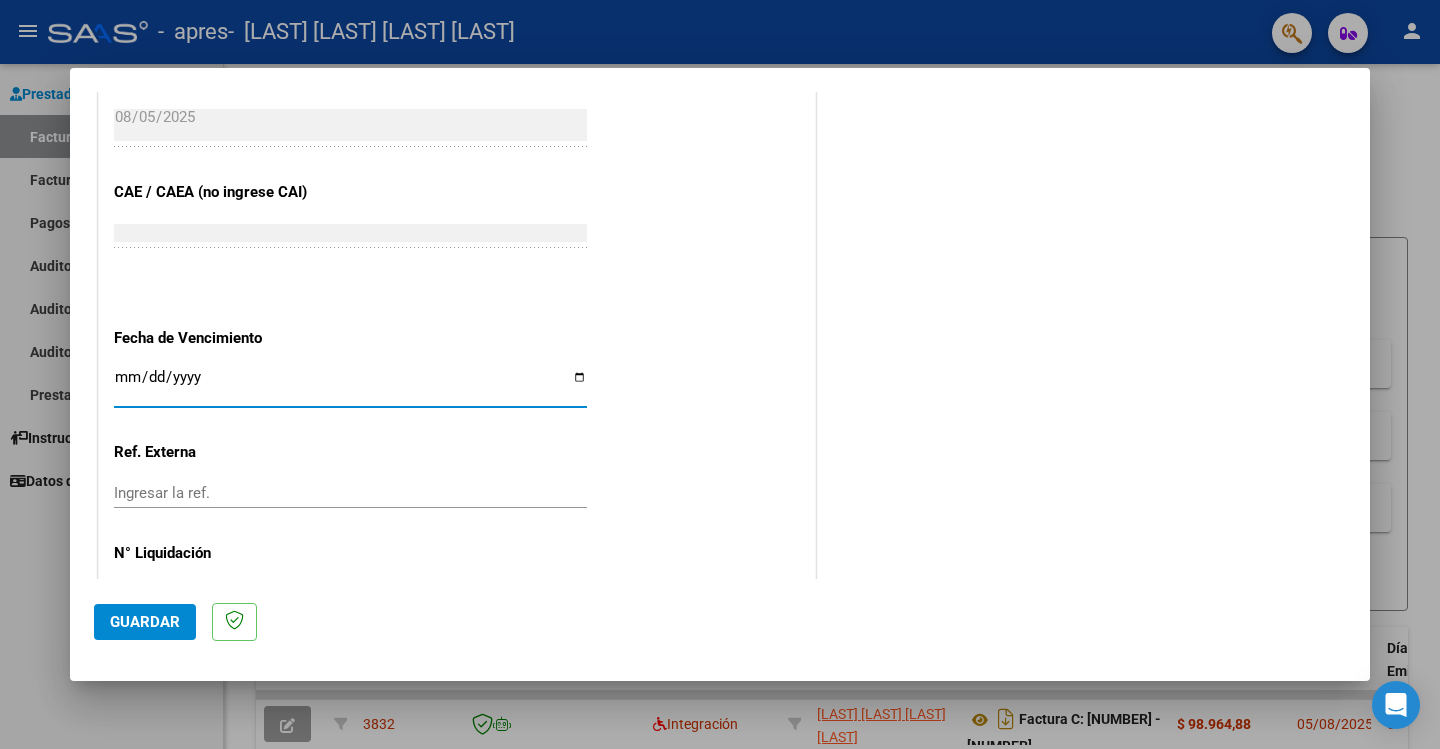 click on "Ingresar la fecha" at bounding box center (350, 385) 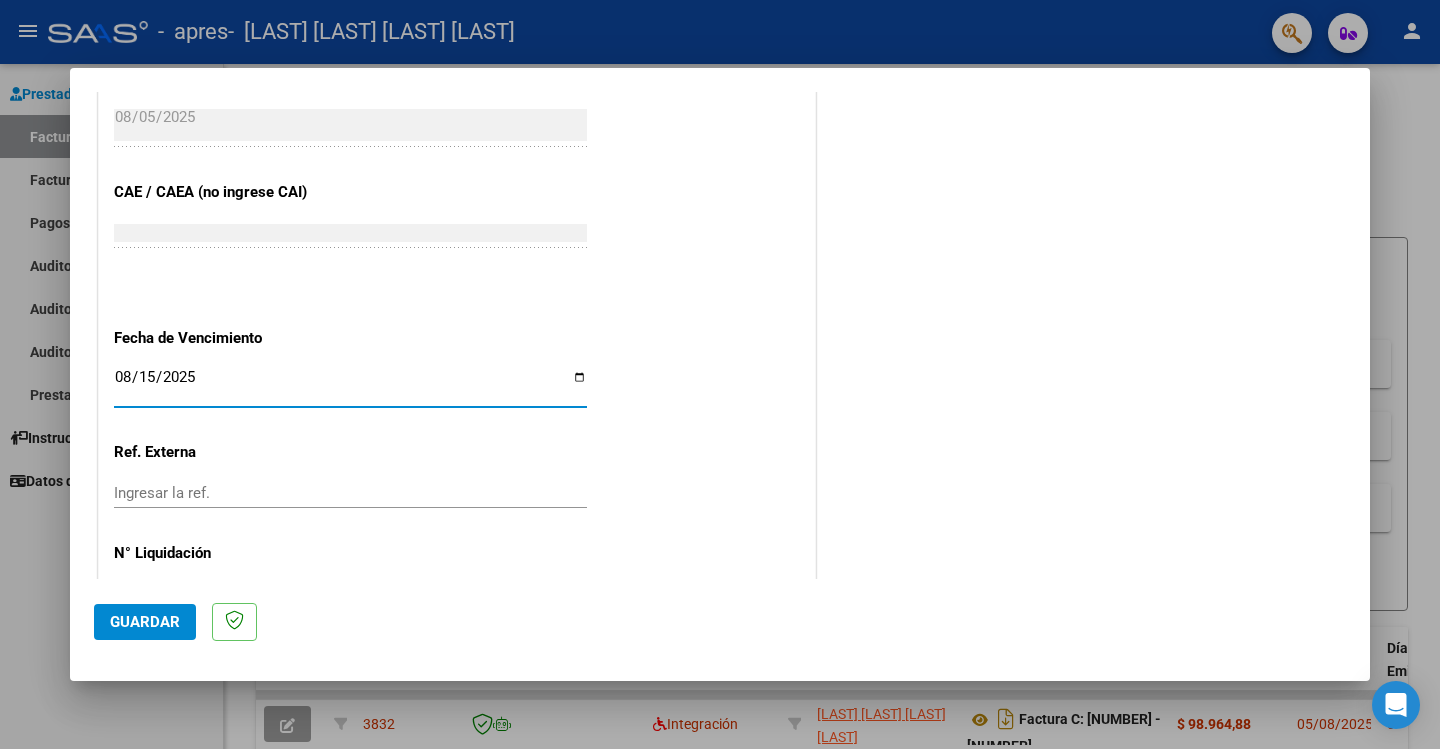 type on "2025-08-15" 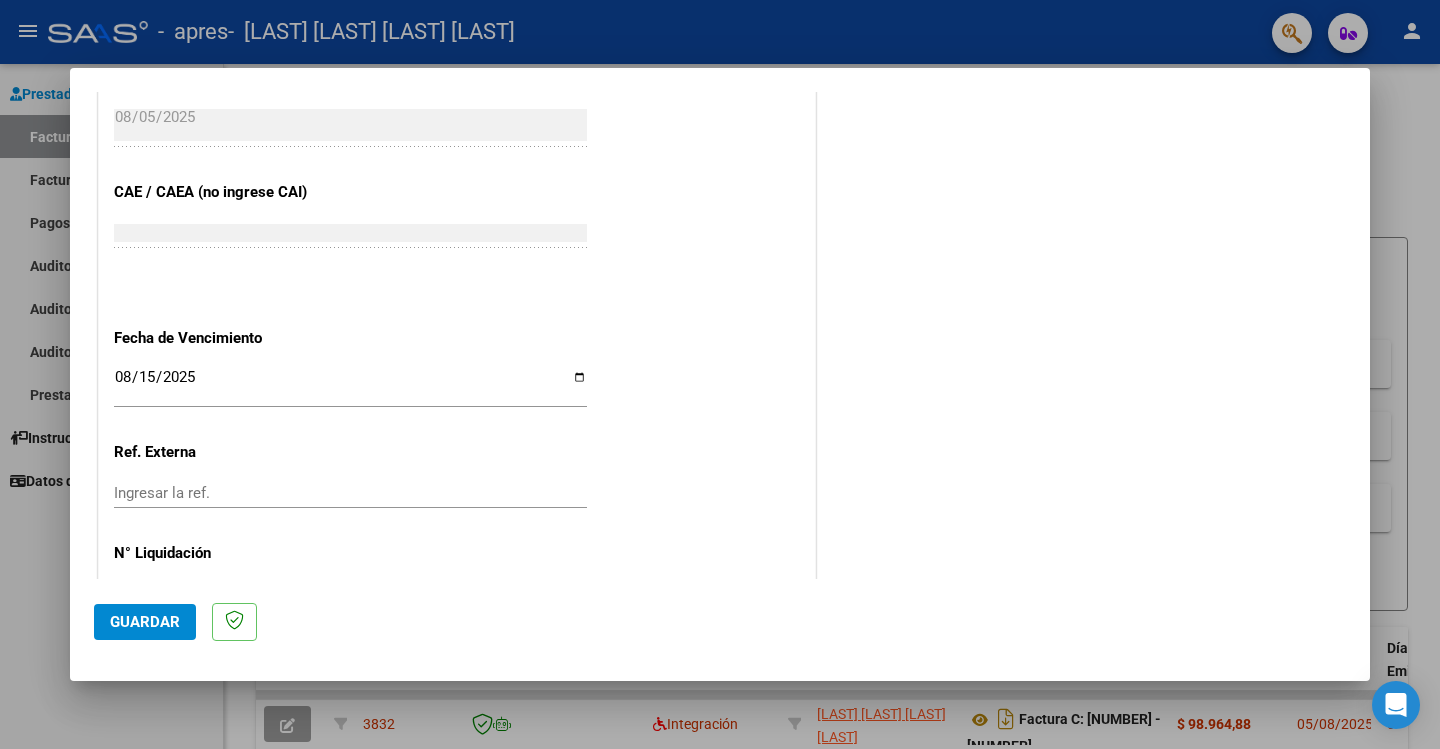 scroll, scrollTop: 1235, scrollLeft: 0, axis: vertical 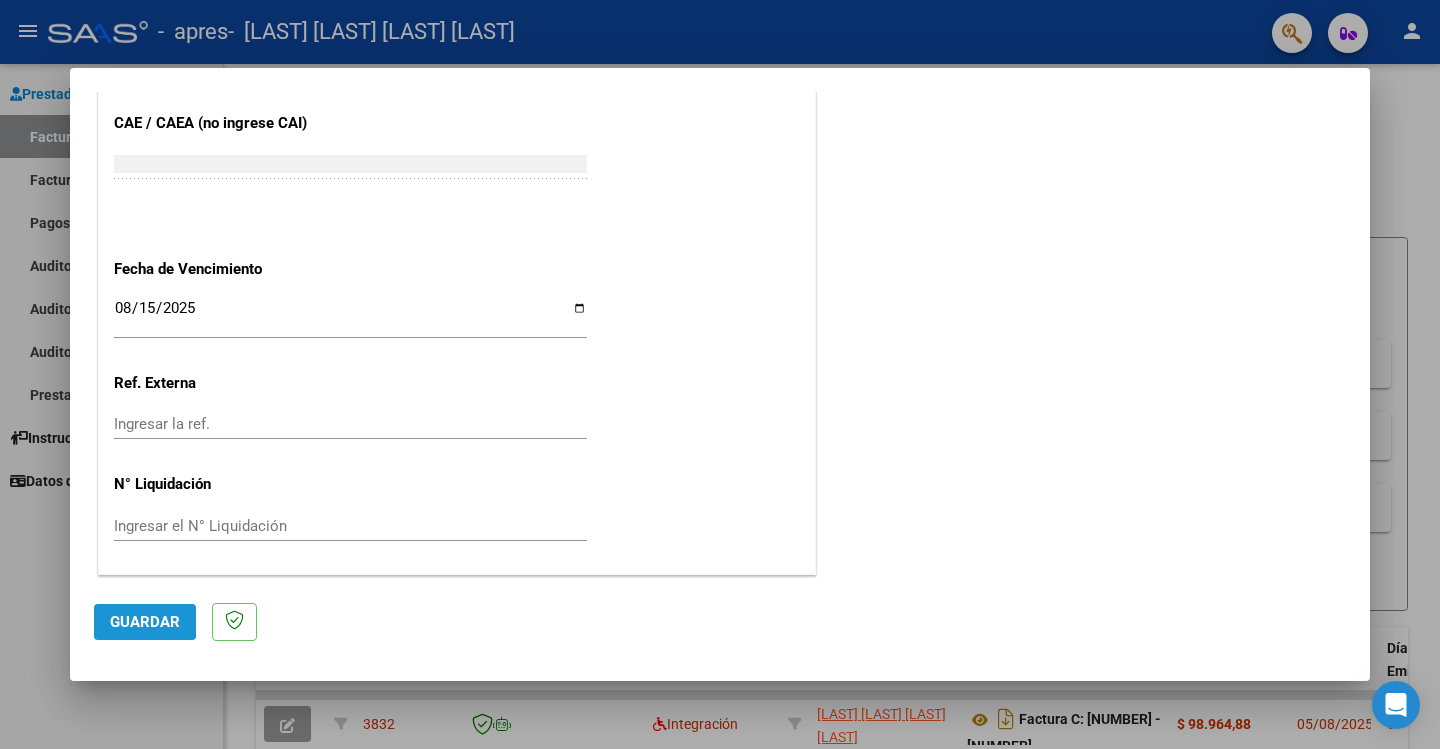 click on "Guardar" 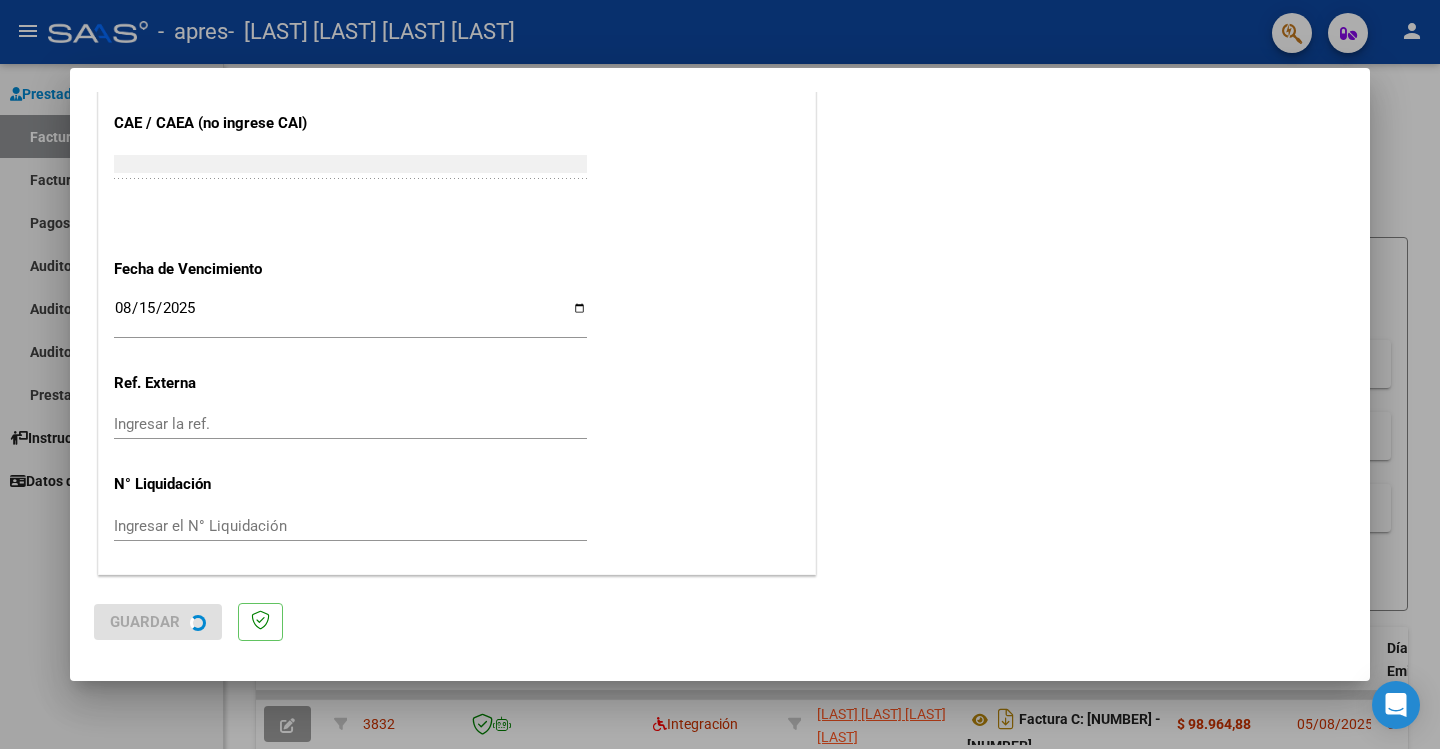 scroll, scrollTop: 0, scrollLeft: 0, axis: both 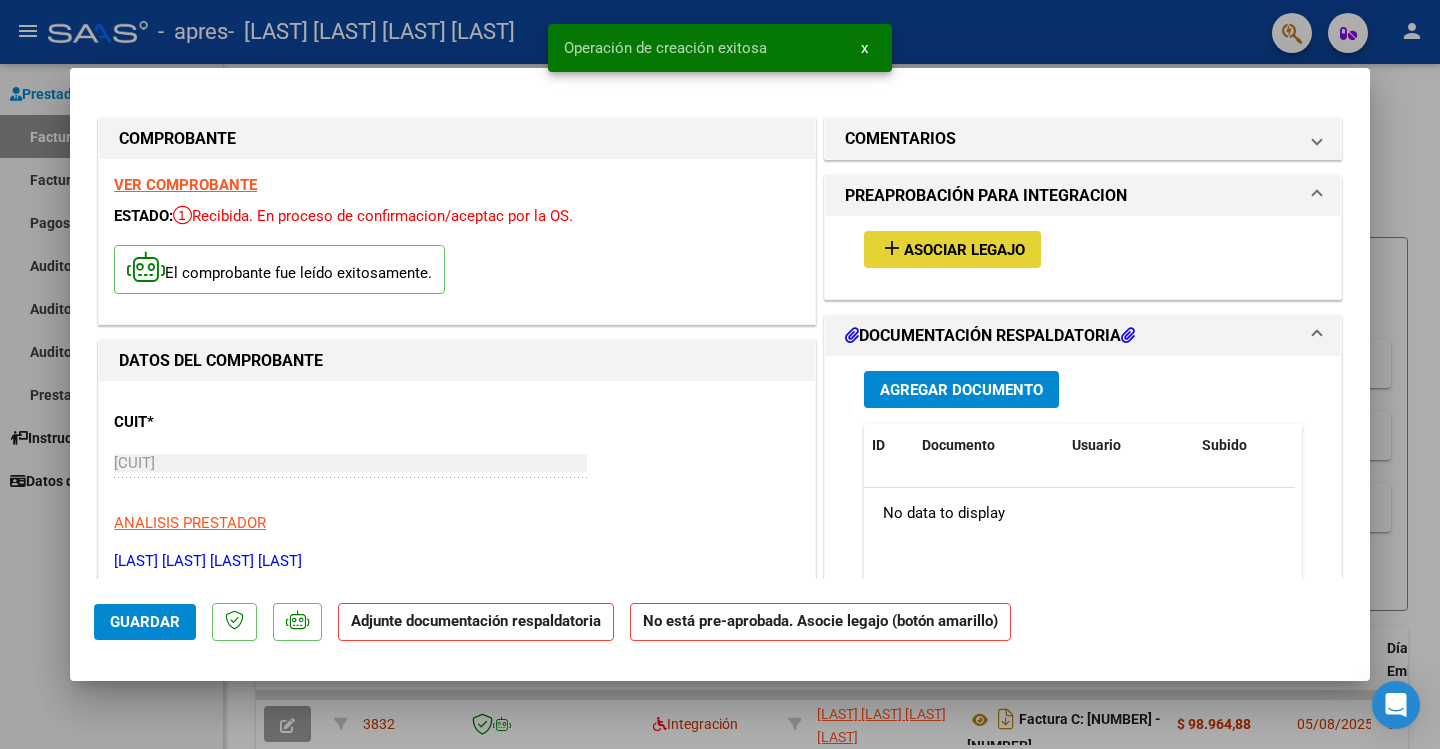 click on "Asociar Legajo" at bounding box center (964, 250) 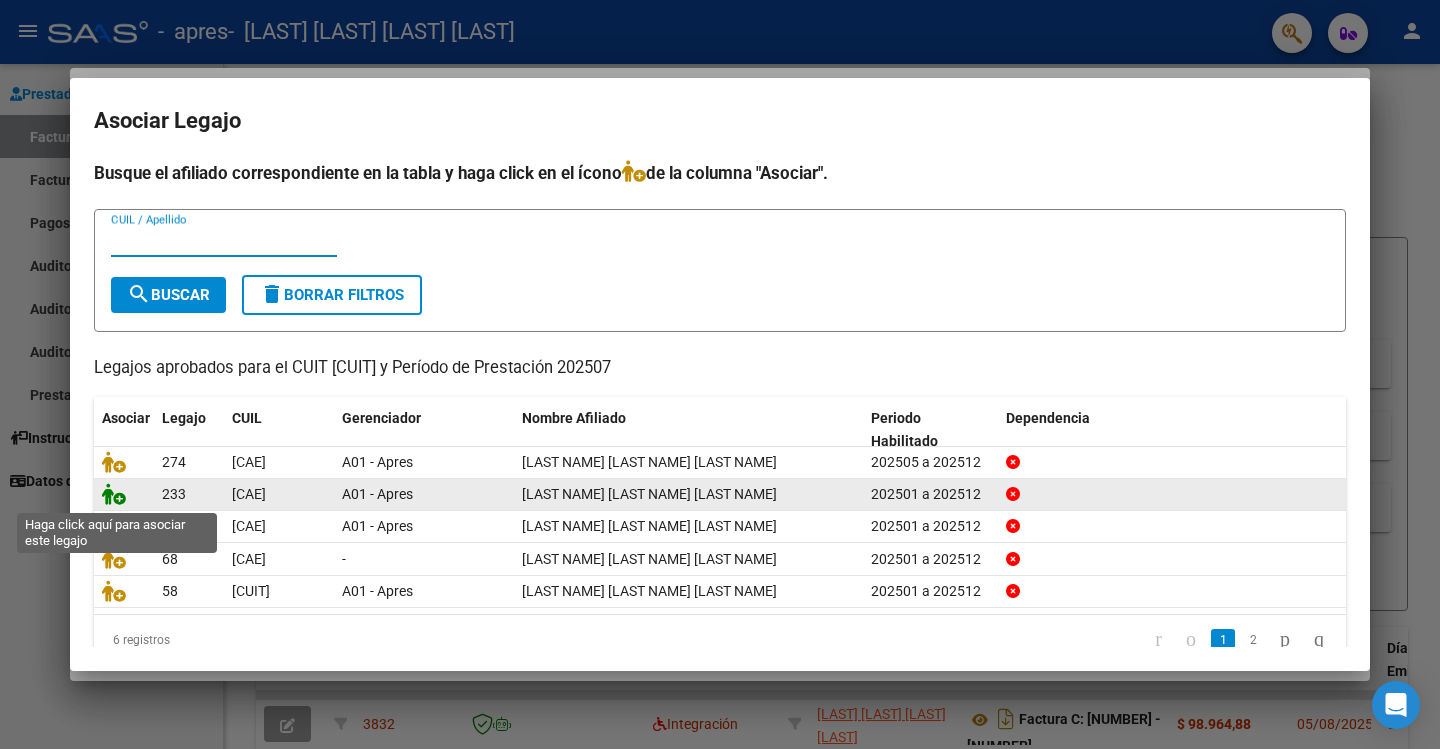click 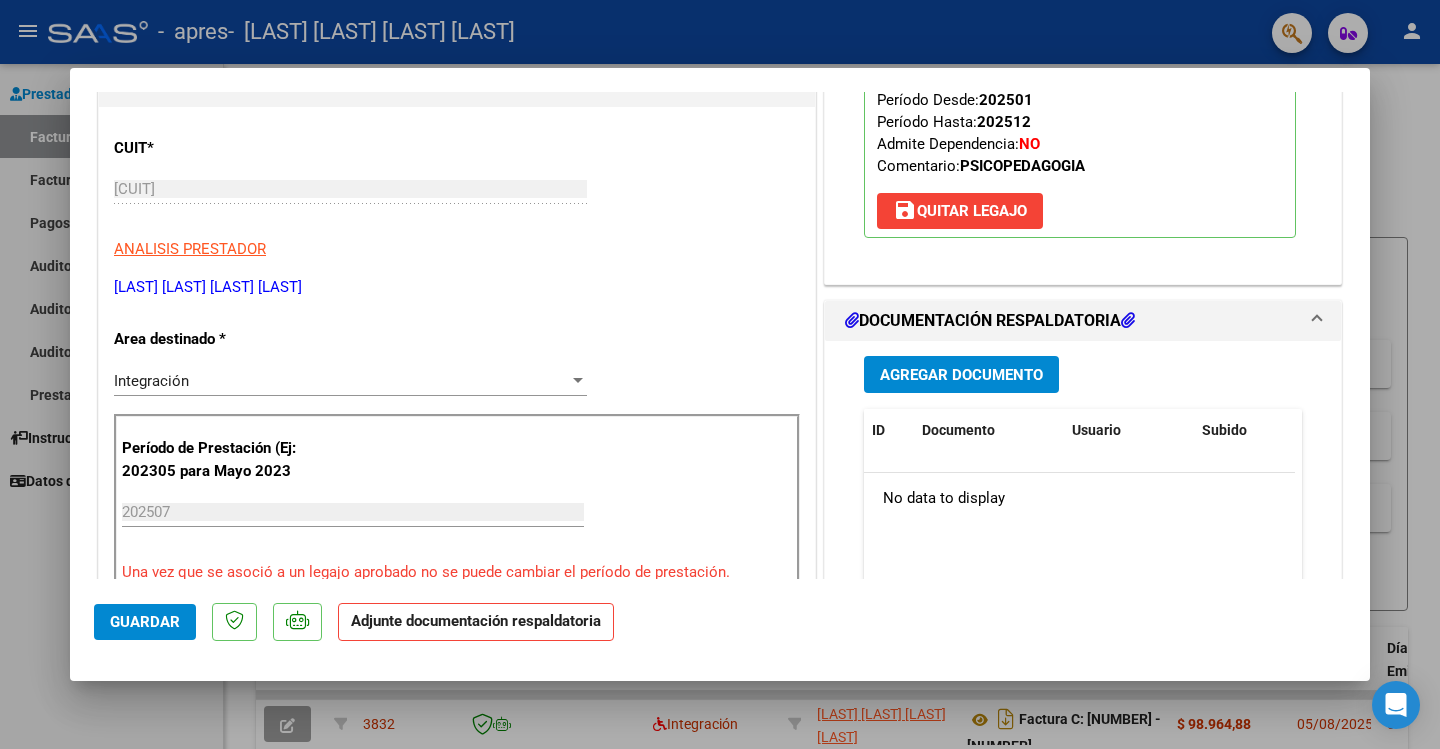 scroll, scrollTop: 282, scrollLeft: 0, axis: vertical 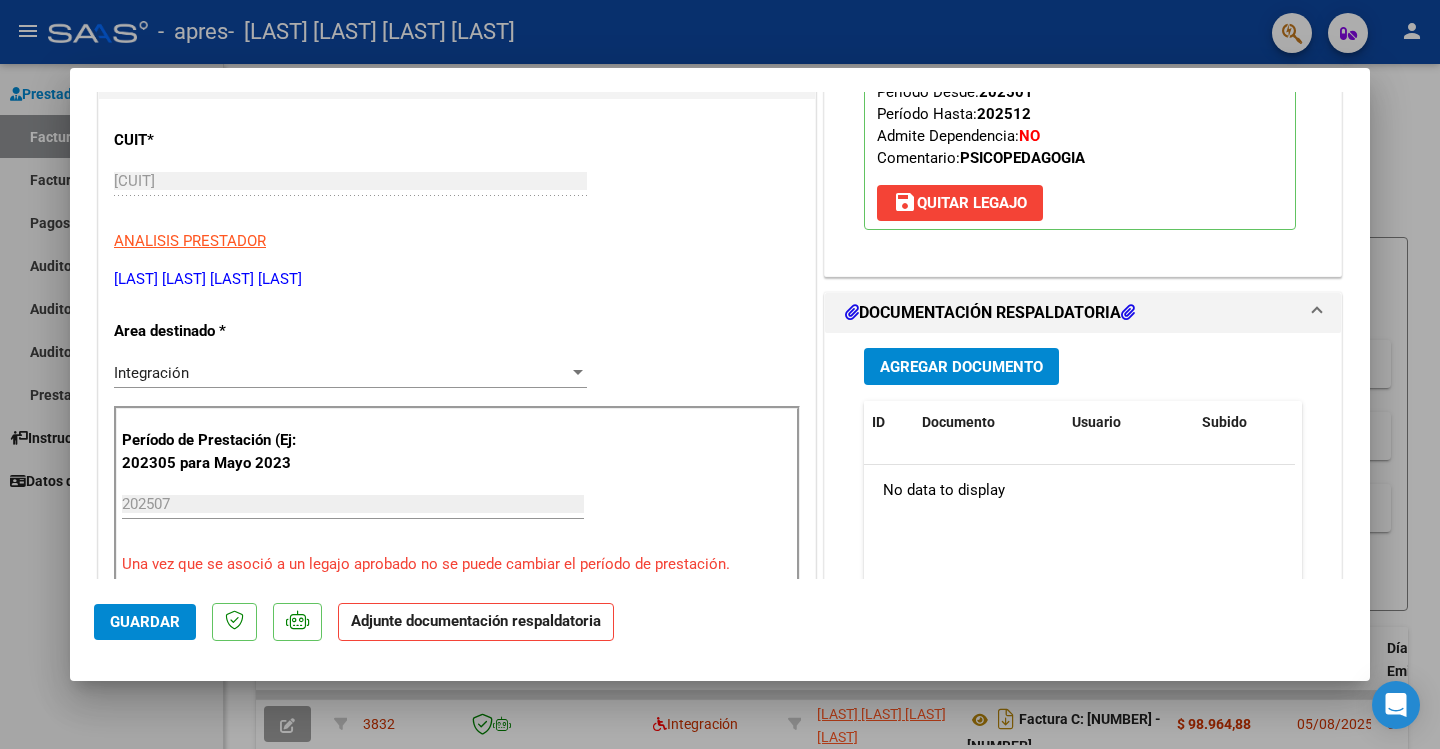 click on "Agregar Documento" at bounding box center [961, 367] 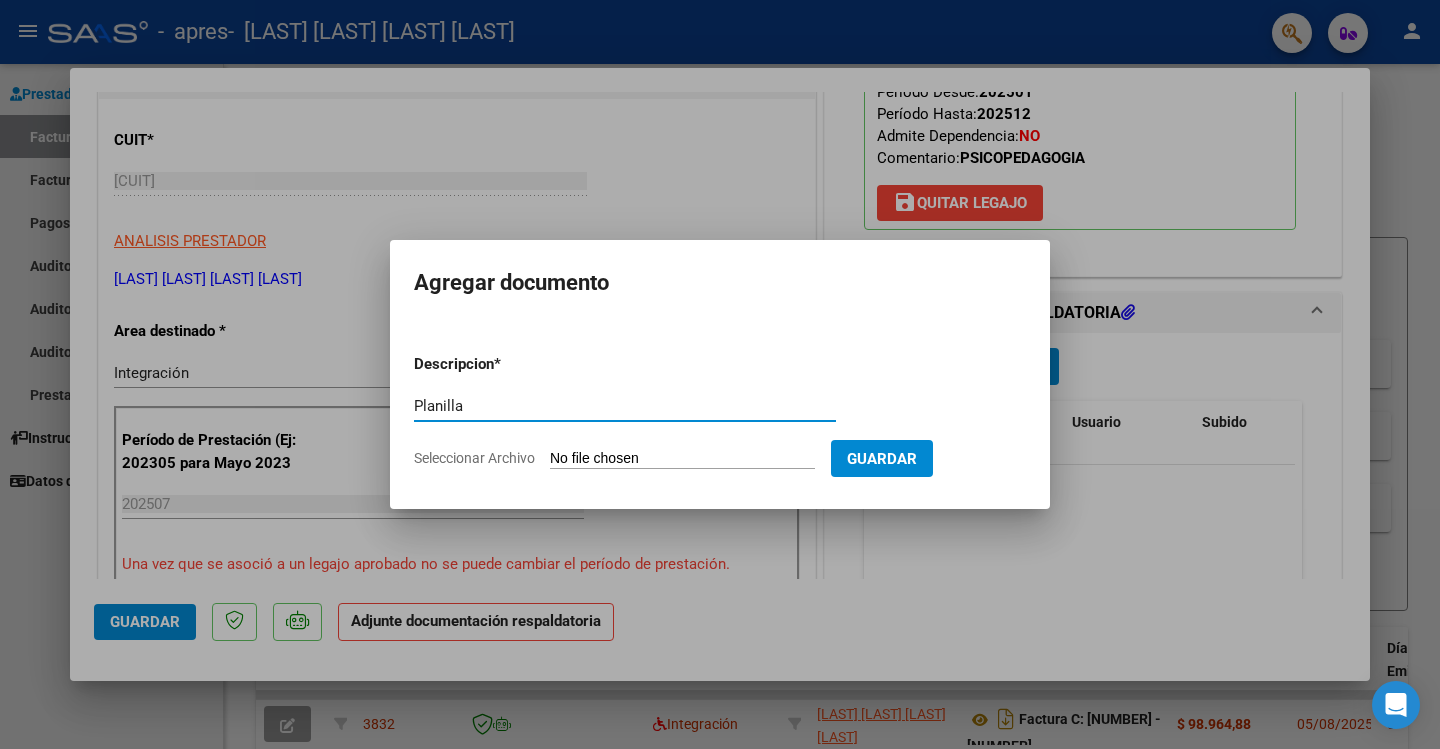 type on "Planilla" 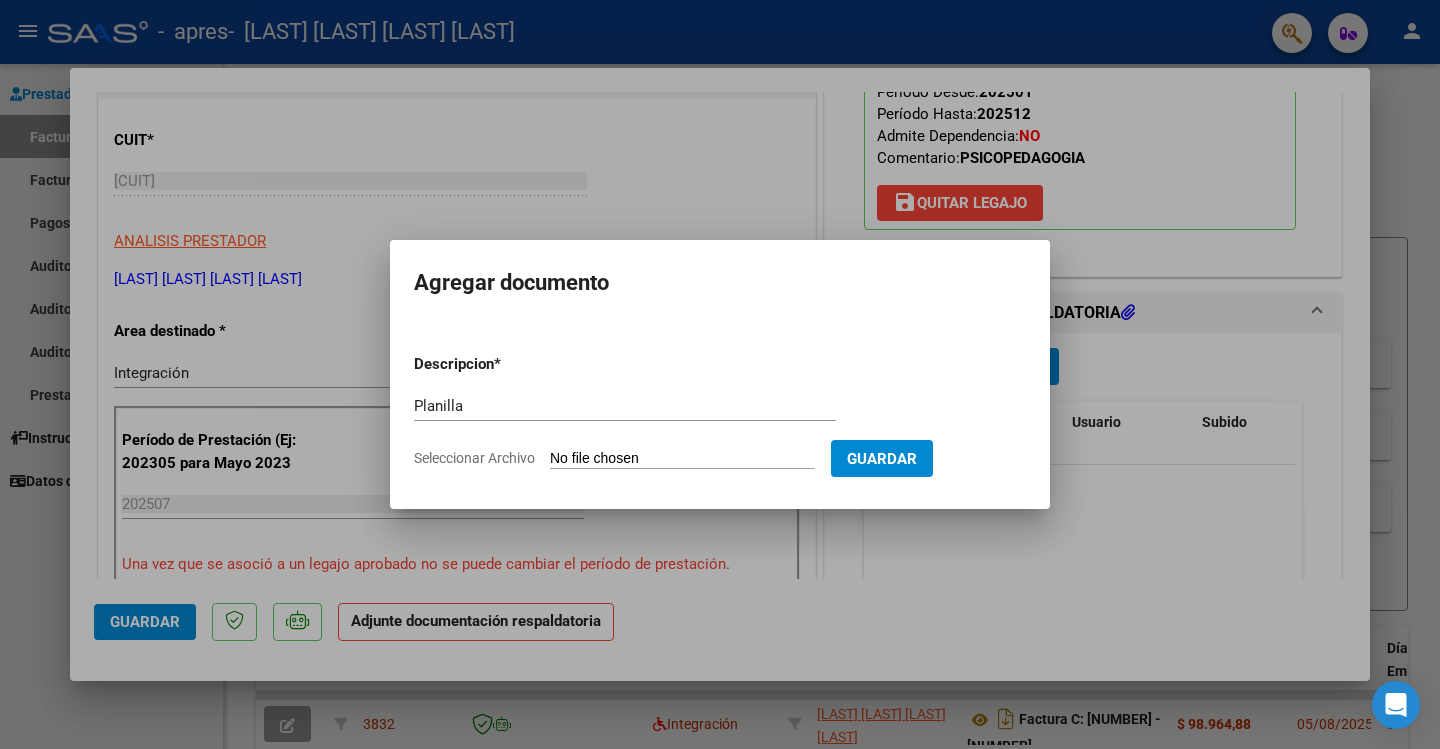click on "Seleccionar Archivo" at bounding box center (682, 459) 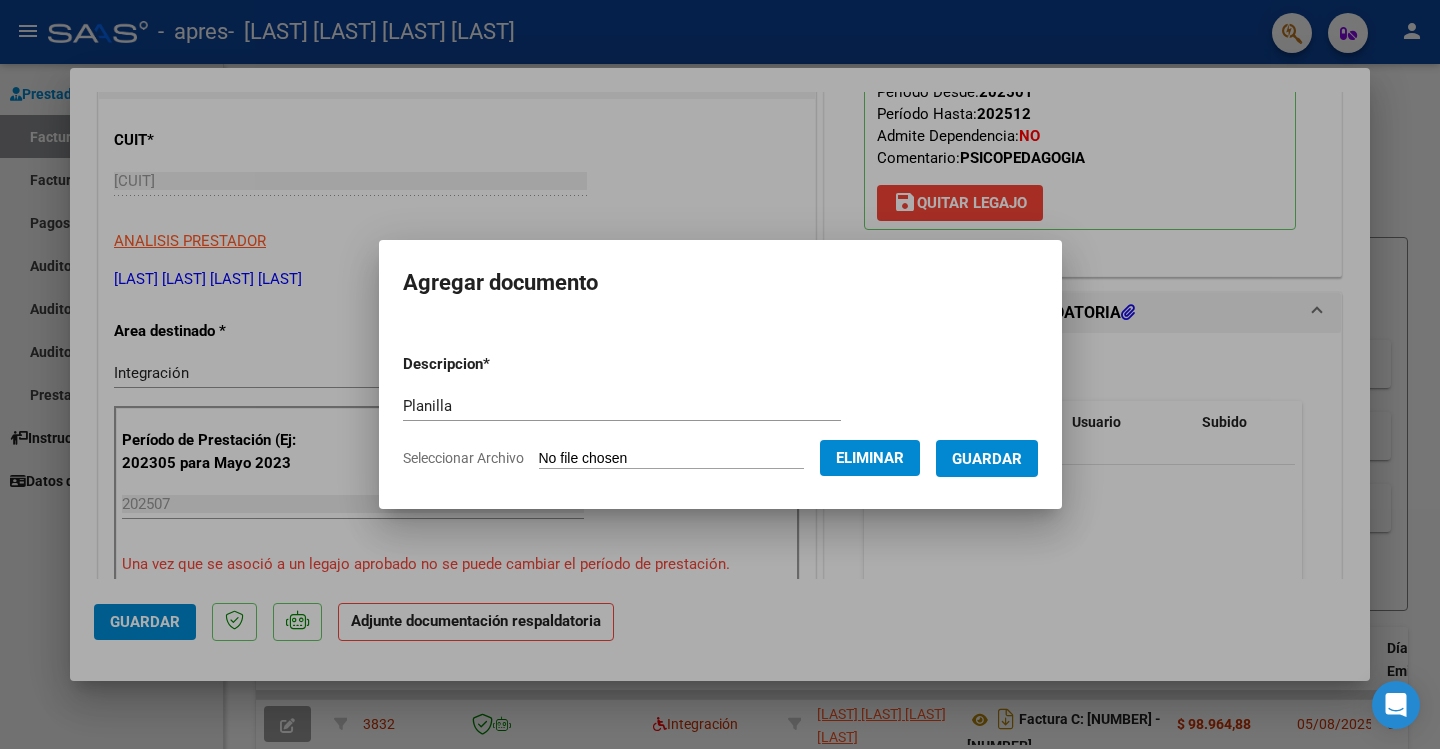 click on "Guardar" at bounding box center [987, 459] 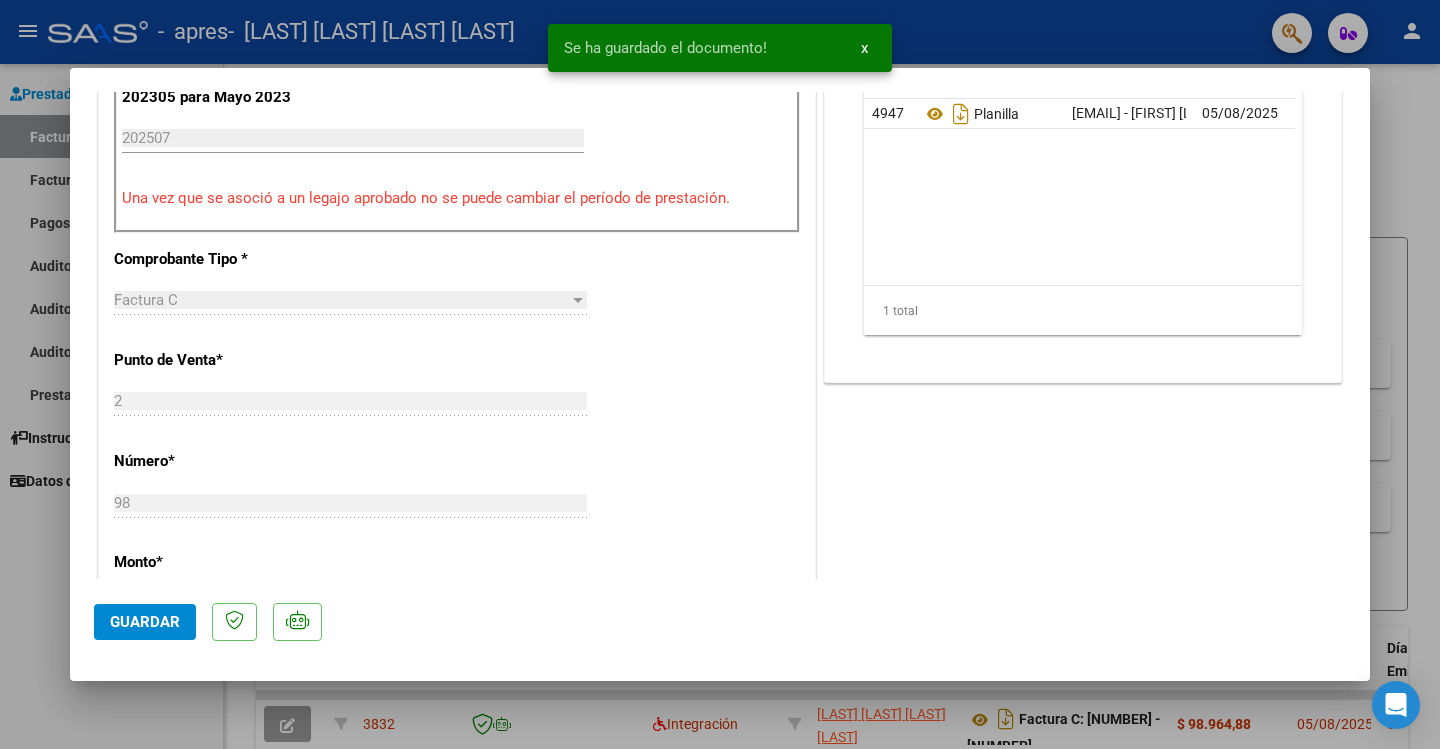 scroll, scrollTop: 651, scrollLeft: 0, axis: vertical 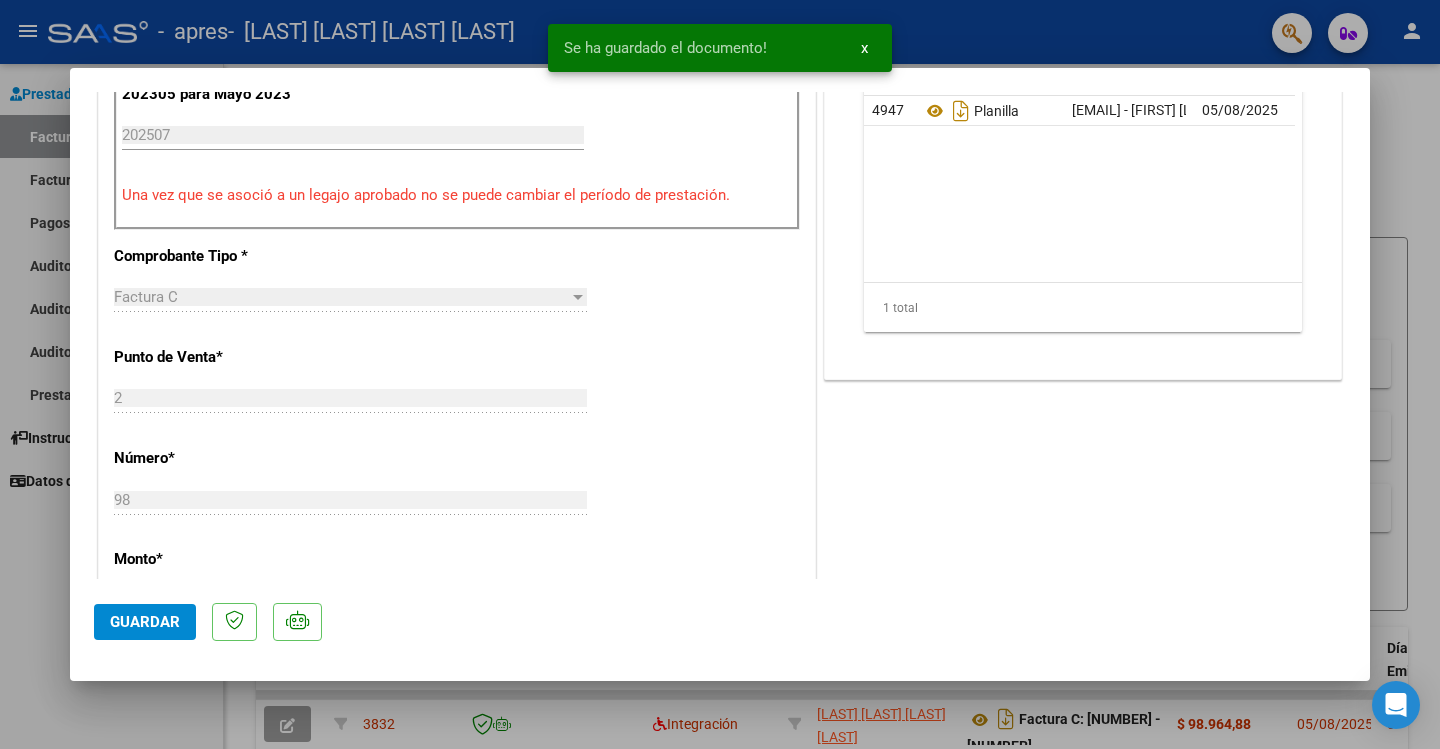 click on "Guardar" 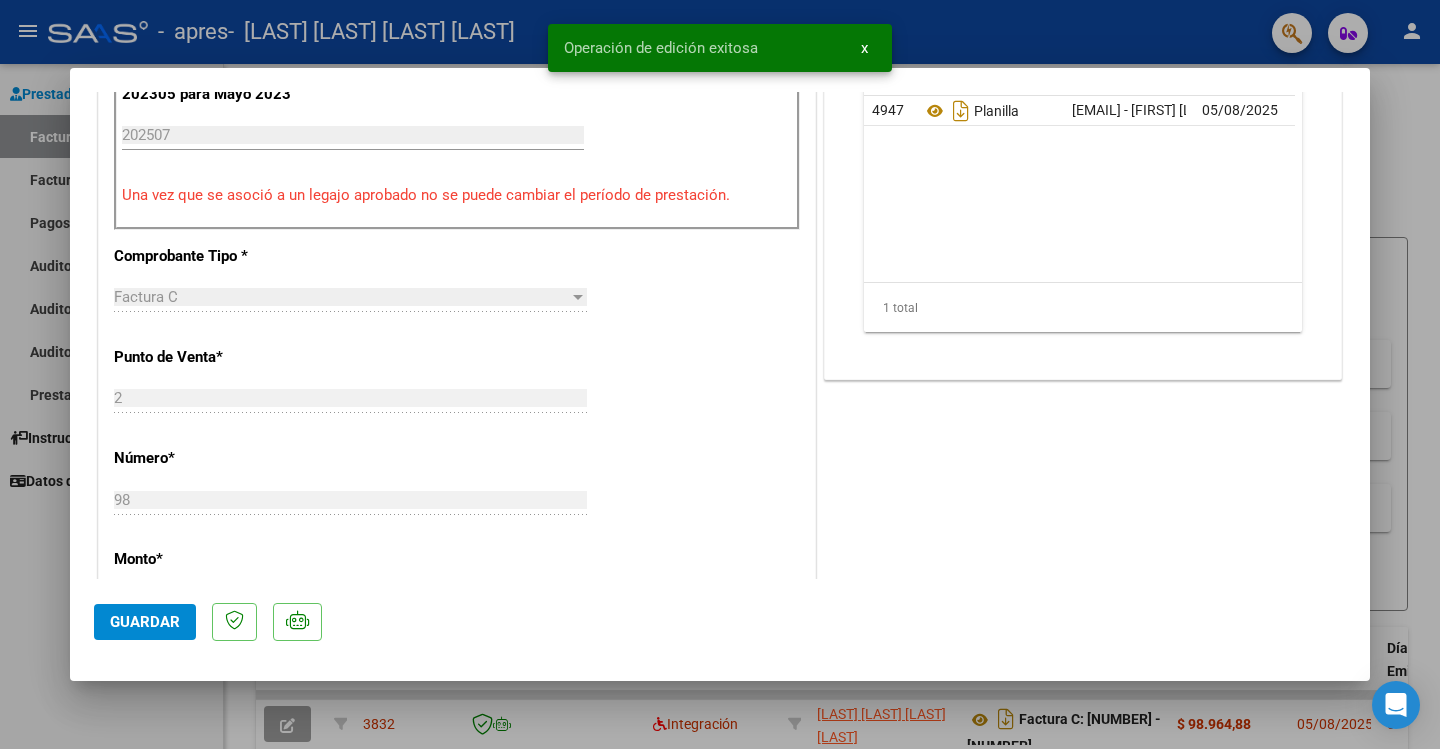 click at bounding box center [720, 374] 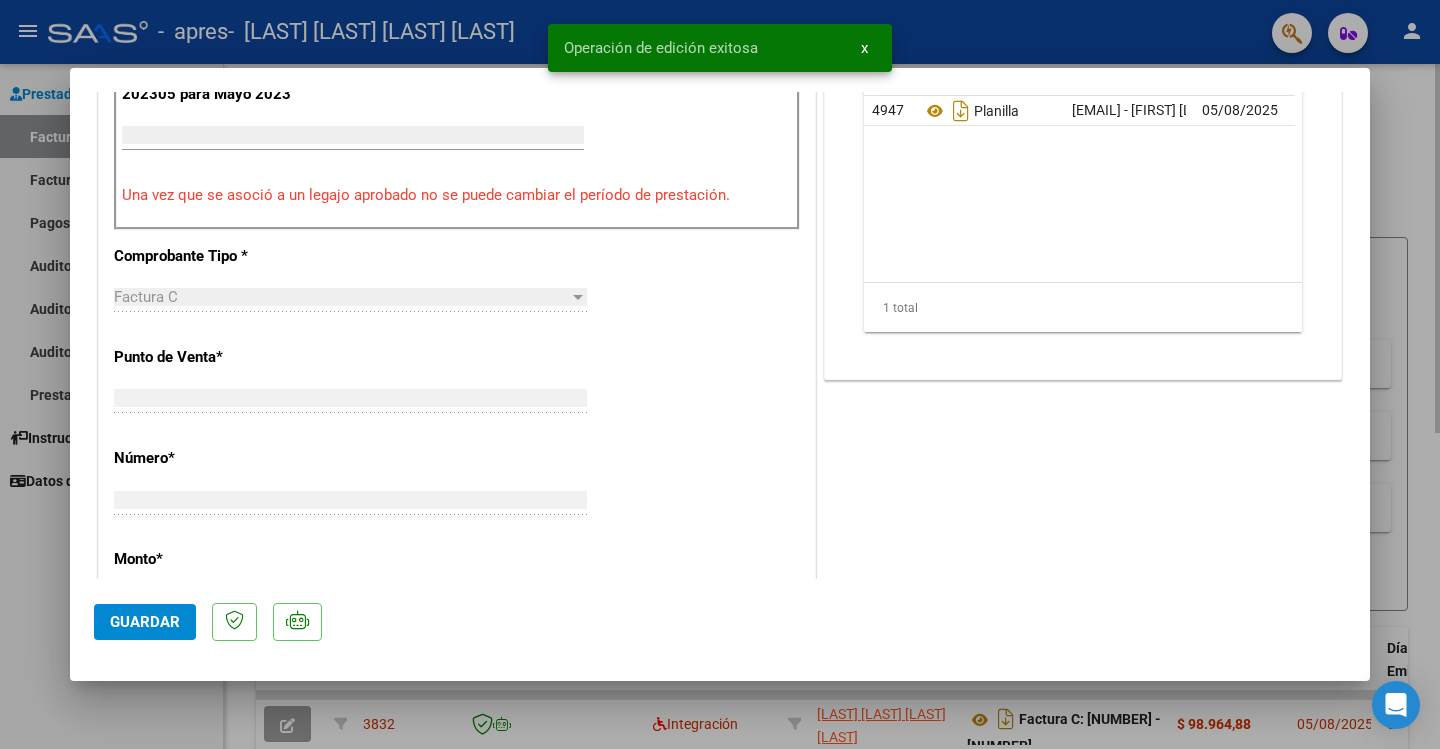 scroll, scrollTop: 610, scrollLeft: 0, axis: vertical 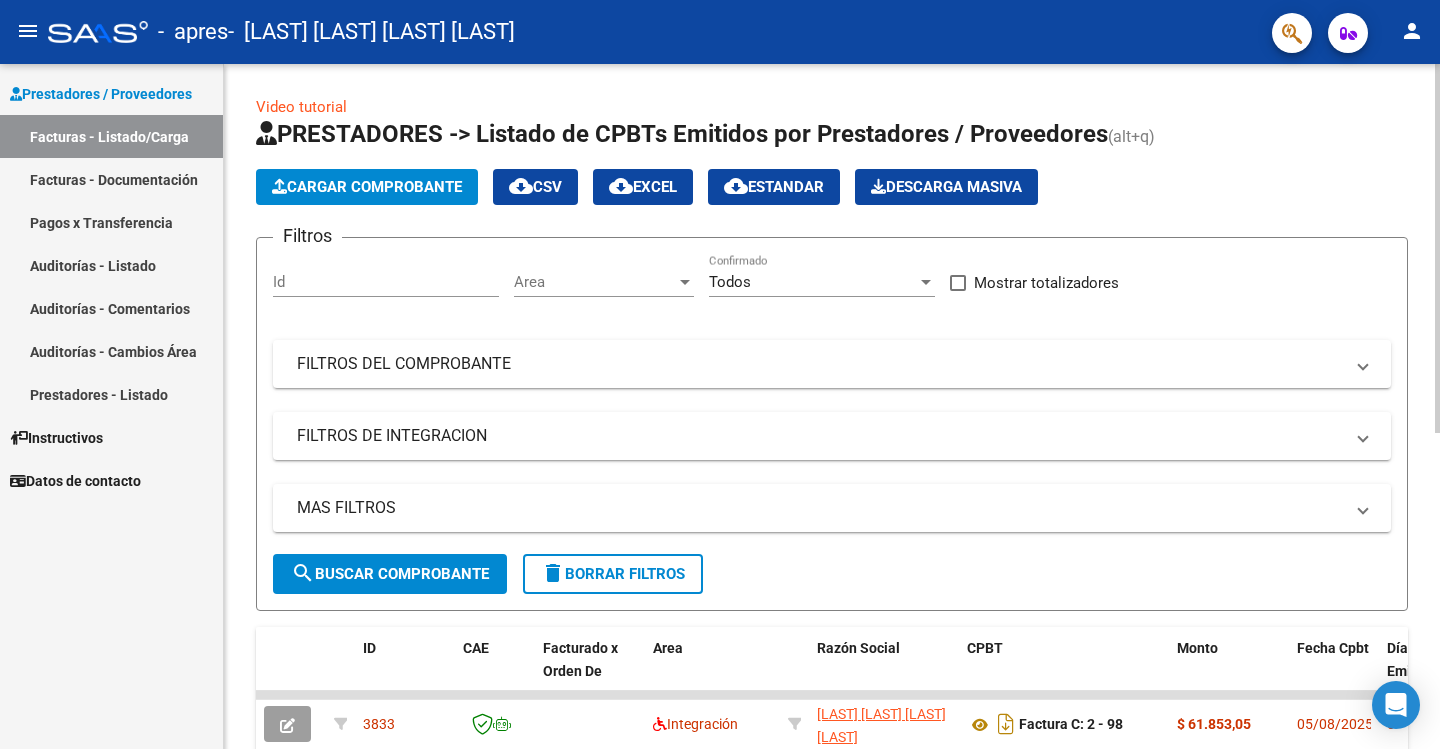 drag, startPoint x: 1424, startPoint y: 180, endPoint x: 1436, endPoint y: 240, distance: 61.188232 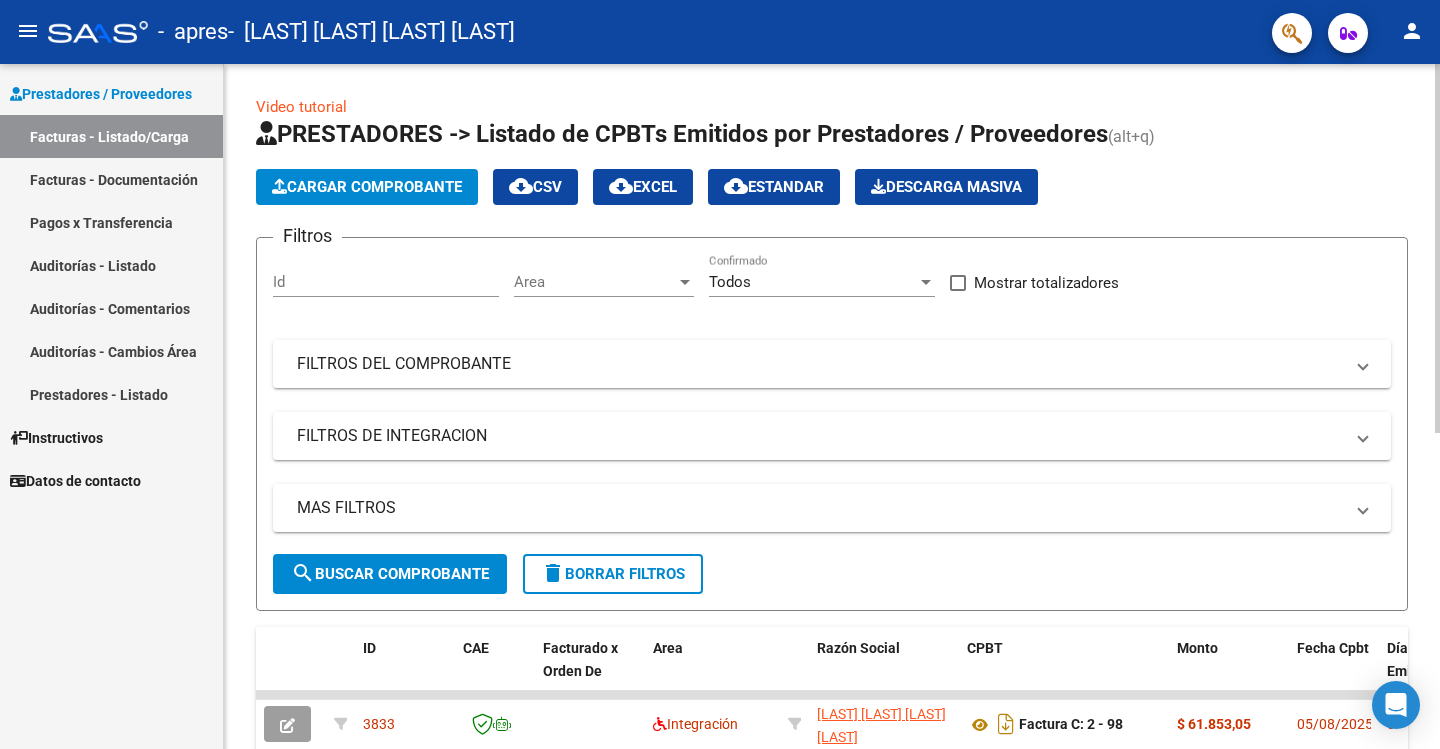 click on "Video tutorial   PRESTADORES -> Listado de CPBTs Emitidos por Prestadores / Proveedores (alt+q)   Cargar Comprobante
cloud_download  CSV  cloud_download  EXCEL  cloud_download  Estandar   Descarga Masiva
Filtros Id Area Area Todos Confirmado   Mostrar totalizadores   FILTROS DEL COMPROBANTE  Comprobante Tipo Comprobante Tipo Start date – End date Fec. Comprobante Desde / Hasta Días Emisión Desde(cant. días) Días Emisión Hasta(cant. días) CUIT / Razón Social Pto. Venta Nro. Comprobante Código SSS CAE Válido CAE Válido Todos Cargado Módulo Hosp. Todos Tiene facturacion Apócrifa Hospital Refes  FILTROS DE INTEGRACION  Período De Prestación Campos del Archivo de Rendición Devuelto x SSS (dr_envio) Todos Rendido x SSS (dr_envio) Tipo de Registro Tipo de Registro Período Presentación Período Presentación Campos del Legajo Asociado (preaprobación) Afiliado Legajo (cuil/nombre) Todos Solo facturas preaprobadas  MAS FILTROS  Todos Con Doc. Respaldatoria Todos Con Trazabilidad Todos – – 0" 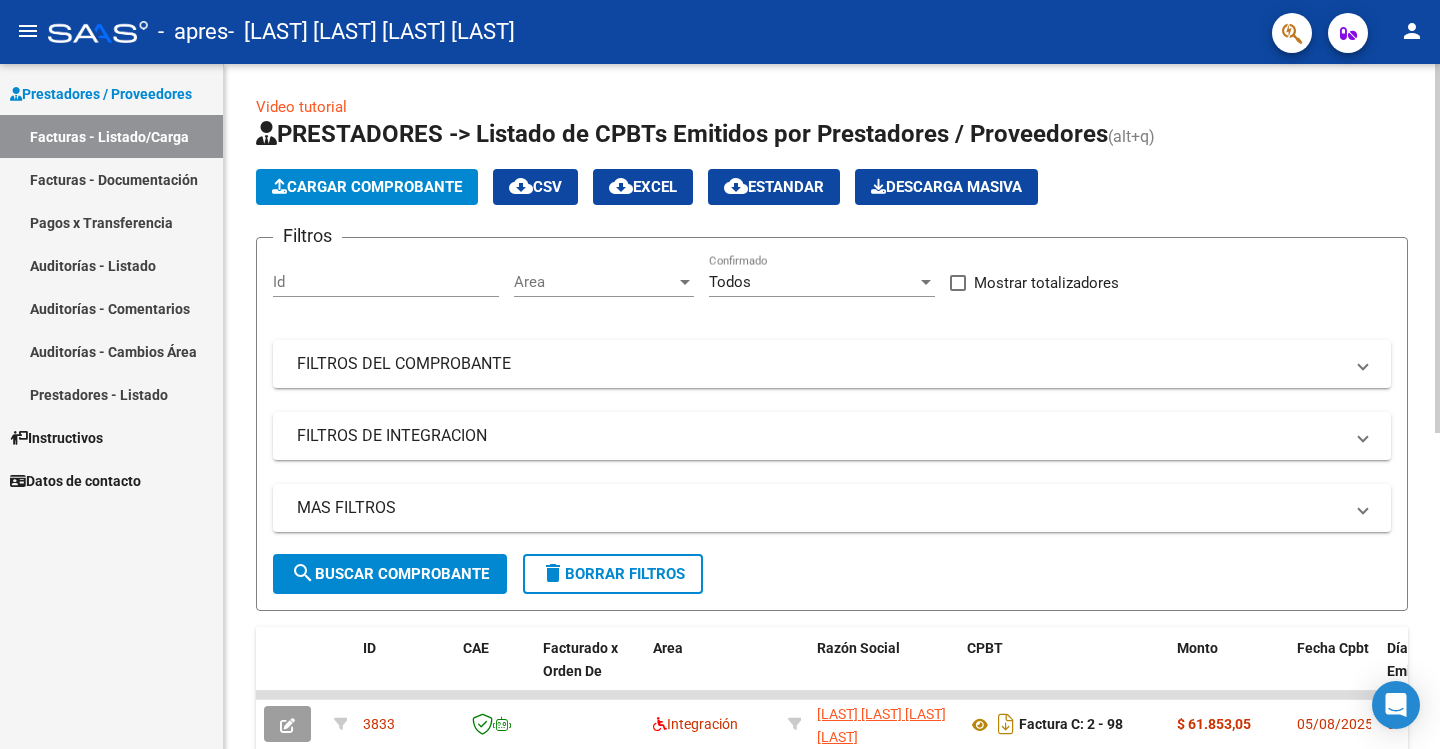click on "Video tutorial   PRESTADORES -> Listado de CPBTs Emitidos por Prestadores / Proveedores (alt+q)   Cargar Comprobante
cloud_download  CSV  cloud_download  EXCEL  cloud_download  Estandar   Descarga Masiva
Filtros Id Area Area Todos Confirmado   Mostrar totalizadores   FILTROS DEL COMPROBANTE  Comprobante Tipo Comprobante Tipo Start date – End date Fec. Comprobante Desde / Hasta Días Emisión Desde(cant. días) Días Emisión Hasta(cant. días) CUIT / Razón Social Pto. Venta Nro. Comprobante Código SSS CAE Válido CAE Válido Todos Cargado Módulo Hosp. Todos Tiene facturacion Apócrifa Hospital Refes  FILTROS DE INTEGRACION  Período De Prestación Campos del Archivo de Rendición Devuelto x SSS (dr_envio) Todos Rendido x SSS (dr_envio) Tipo de Registro Tipo de Registro Período Presentación Período Presentación Campos del Legajo Asociado (preaprobación) Afiliado Legajo (cuil/nombre) Todos Solo facturas preaprobadas  MAS FILTROS  Todos Con Doc. Respaldatoria Todos Con Trazabilidad Todos – – 0" 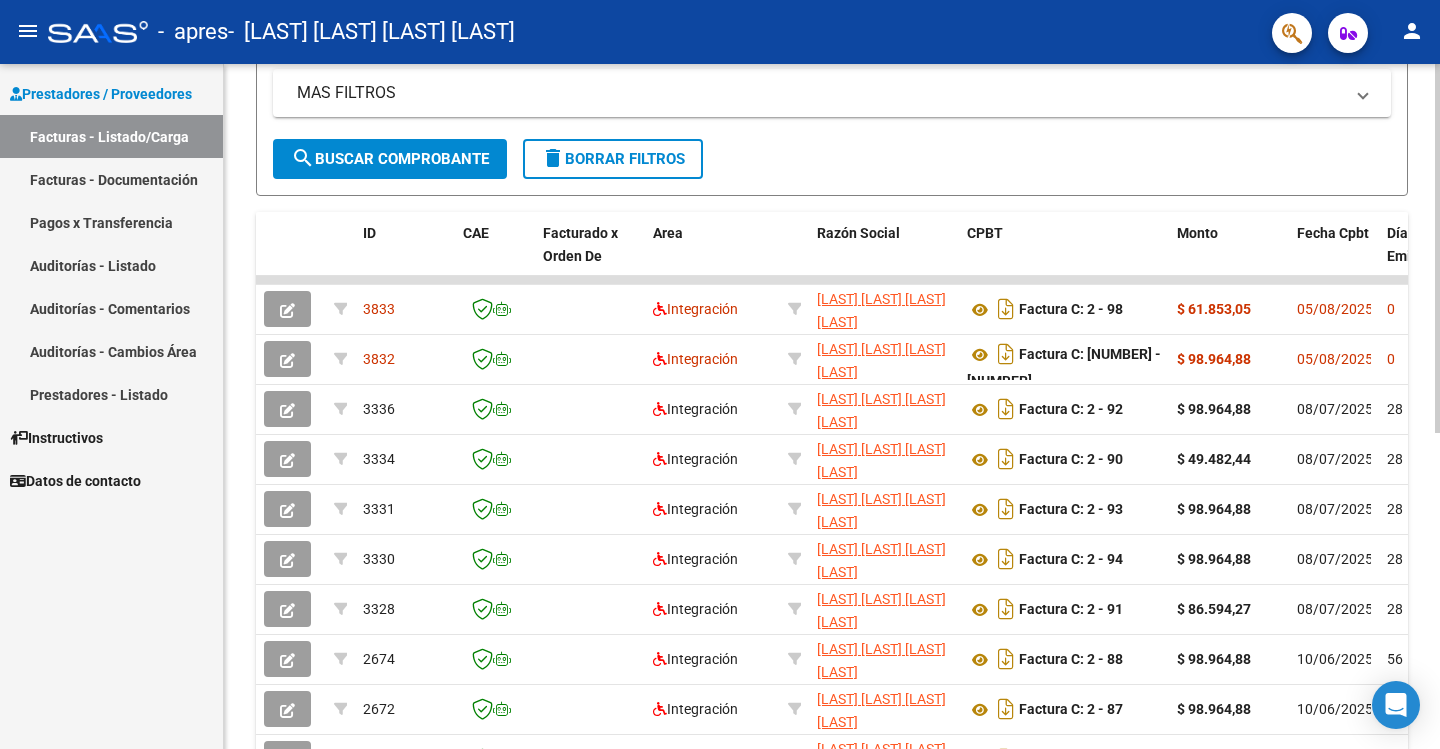 scroll, scrollTop: 587, scrollLeft: 0, axis: vertical 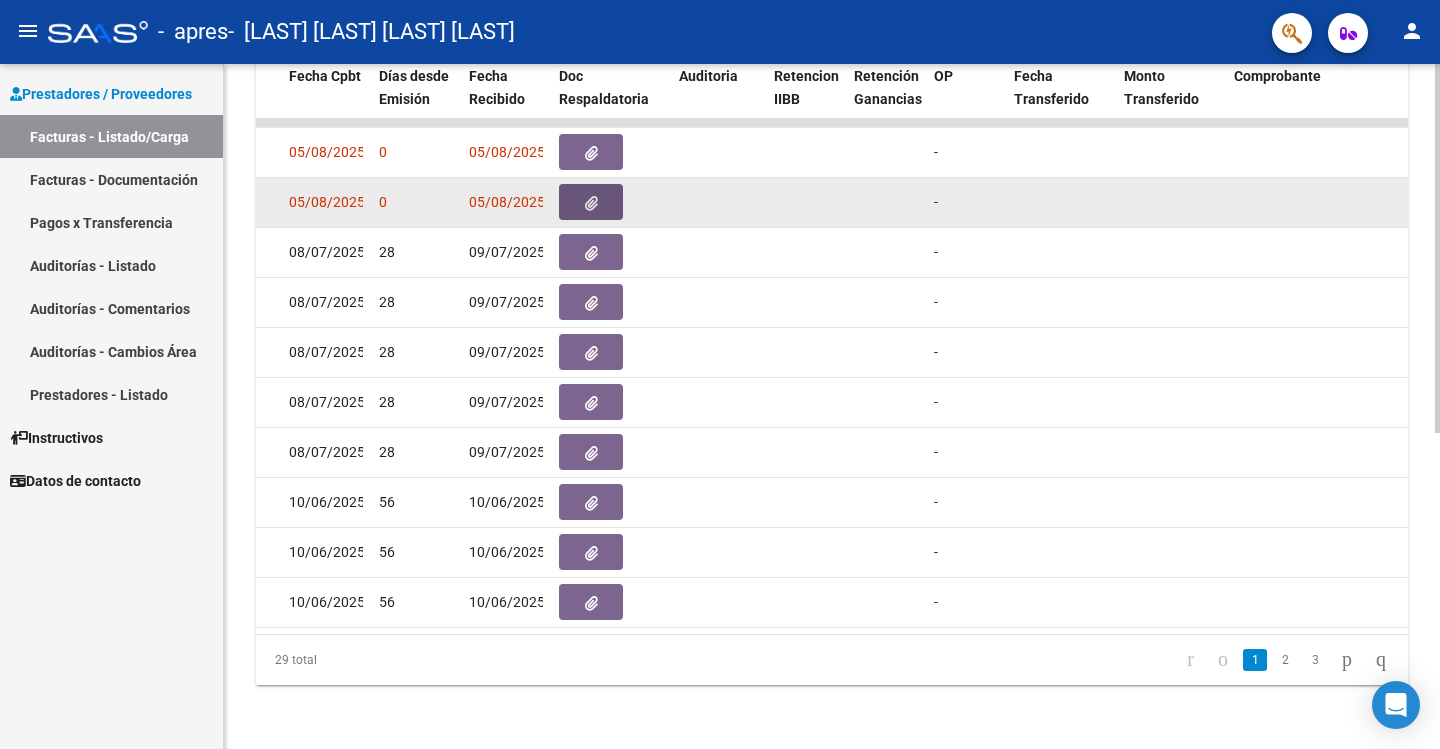 click 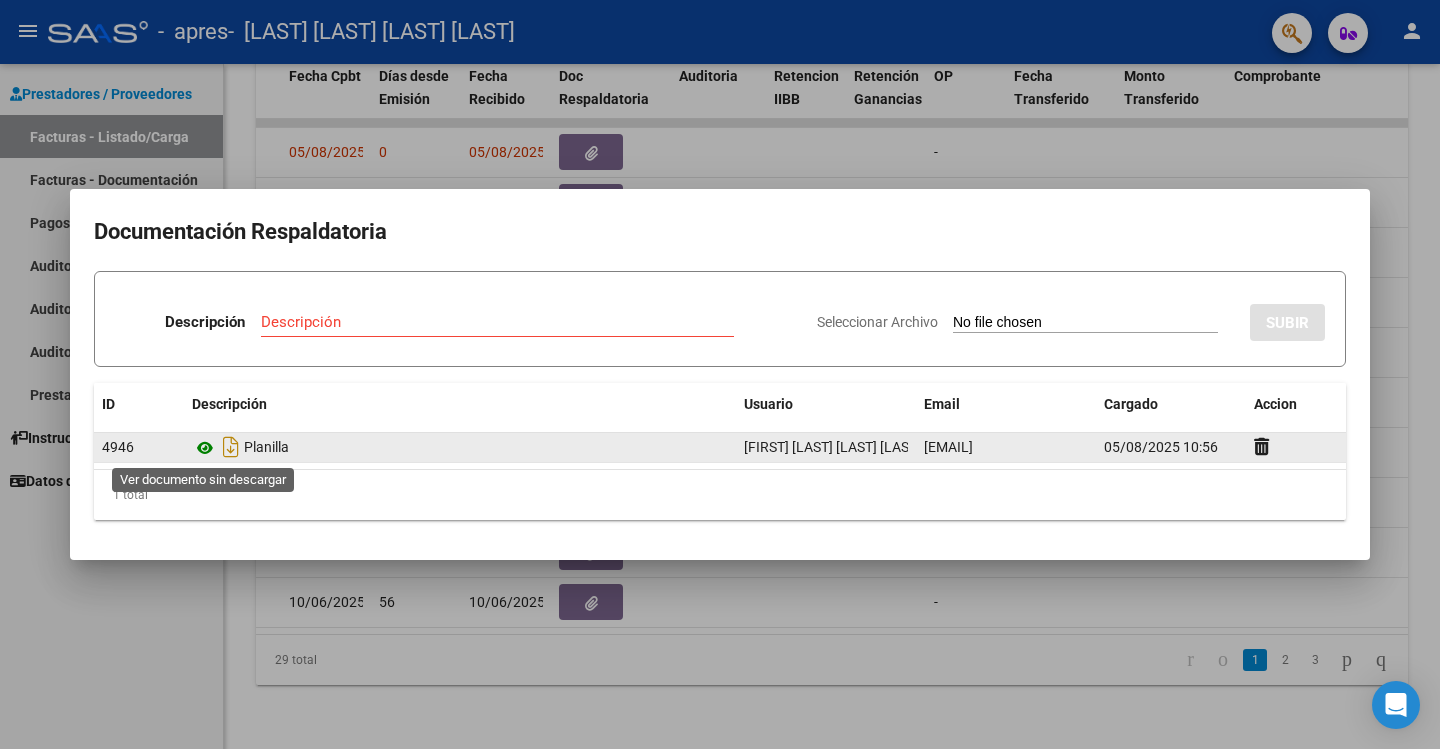click 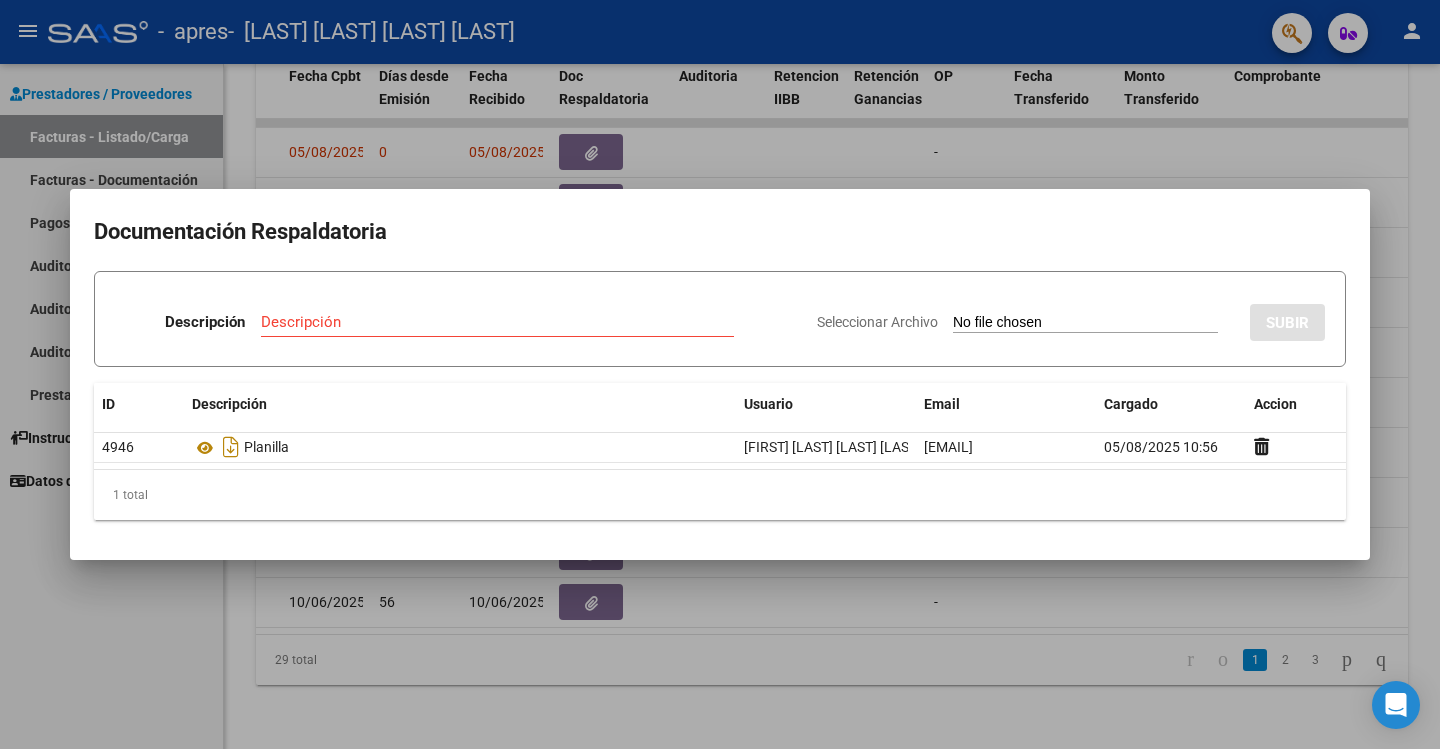 click at bounding box center [720, 374] 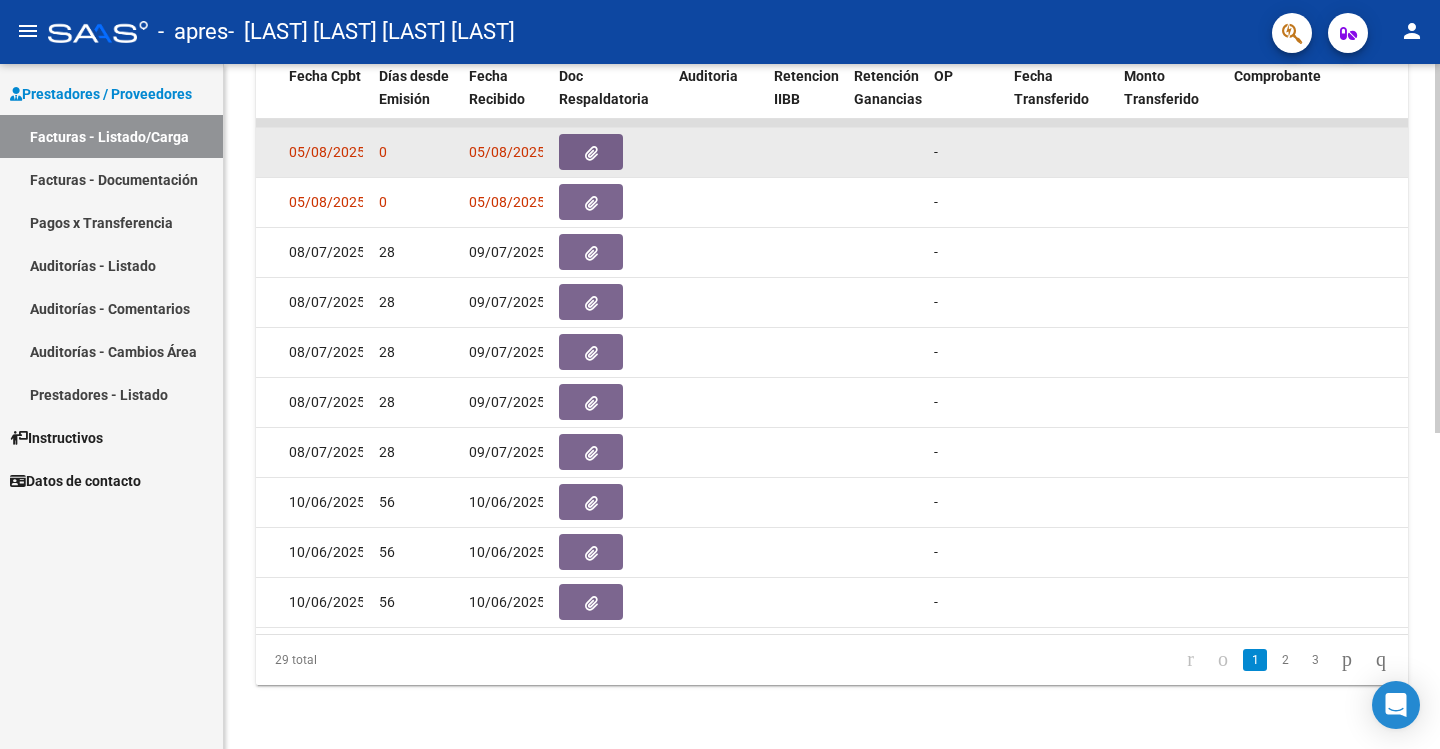 click 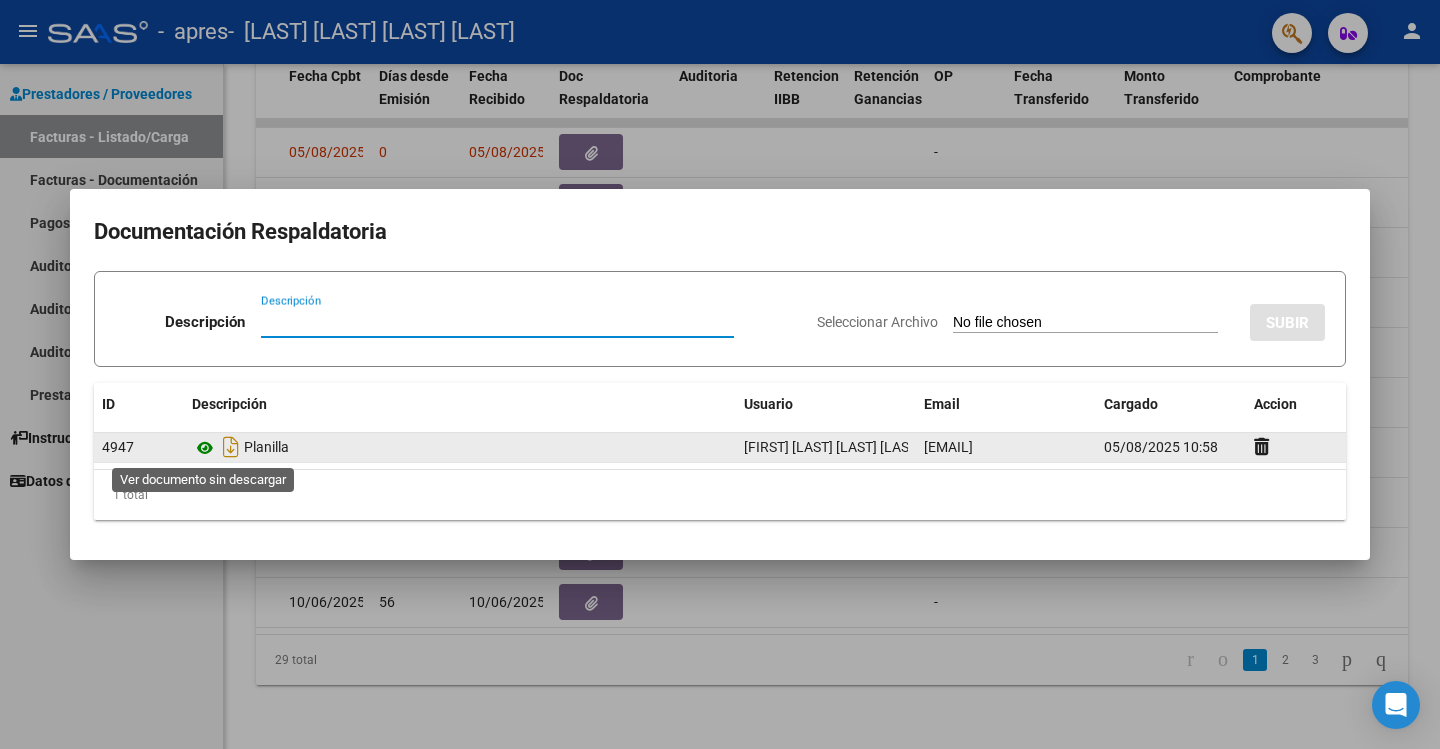 click 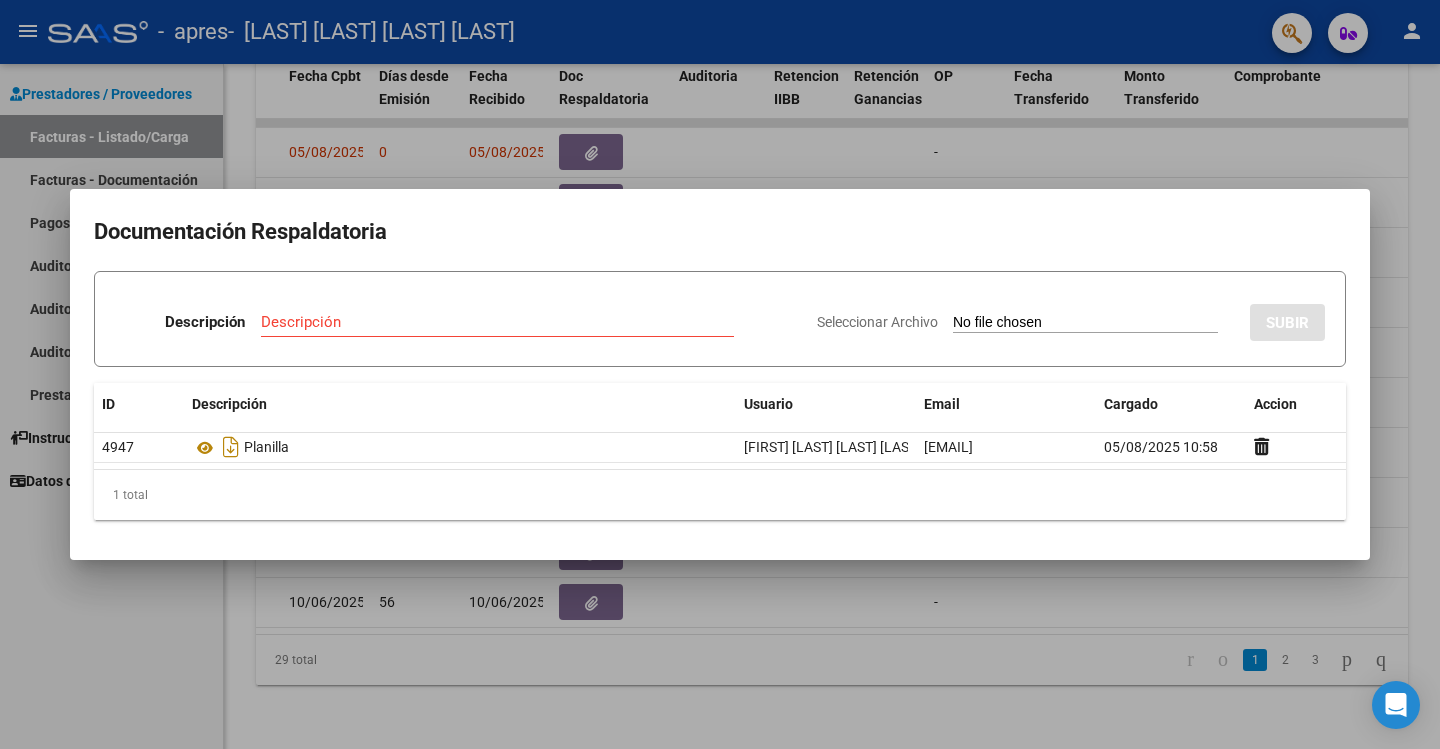 click at bounding box center [720, 374] 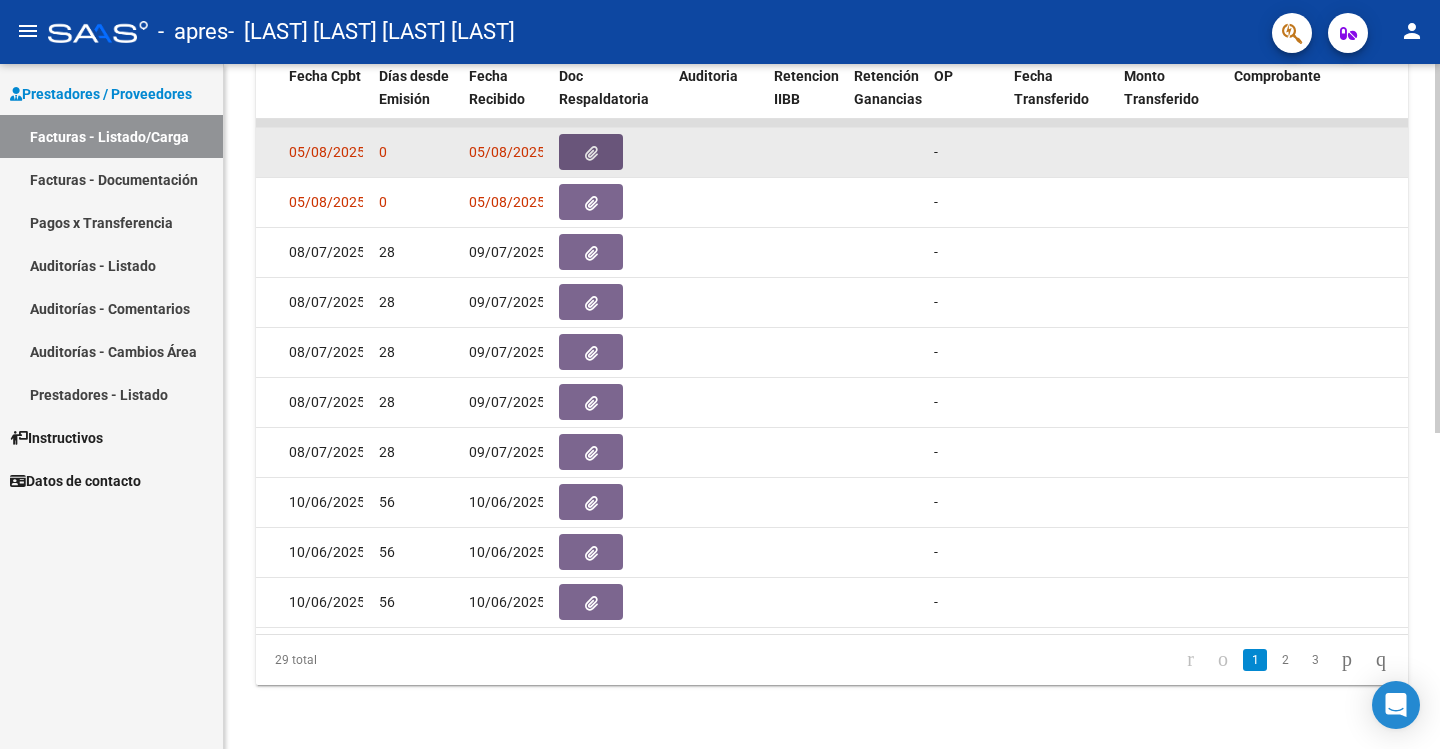 click 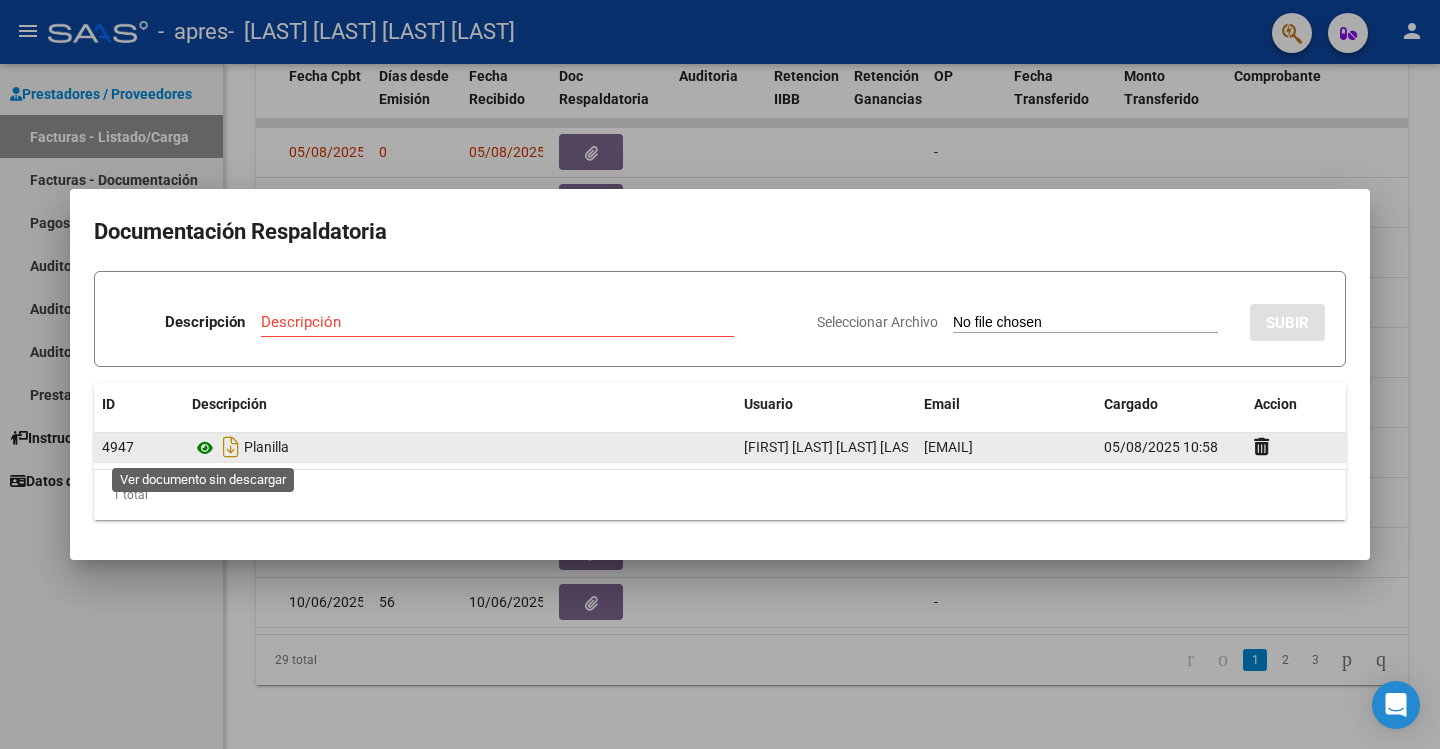 click 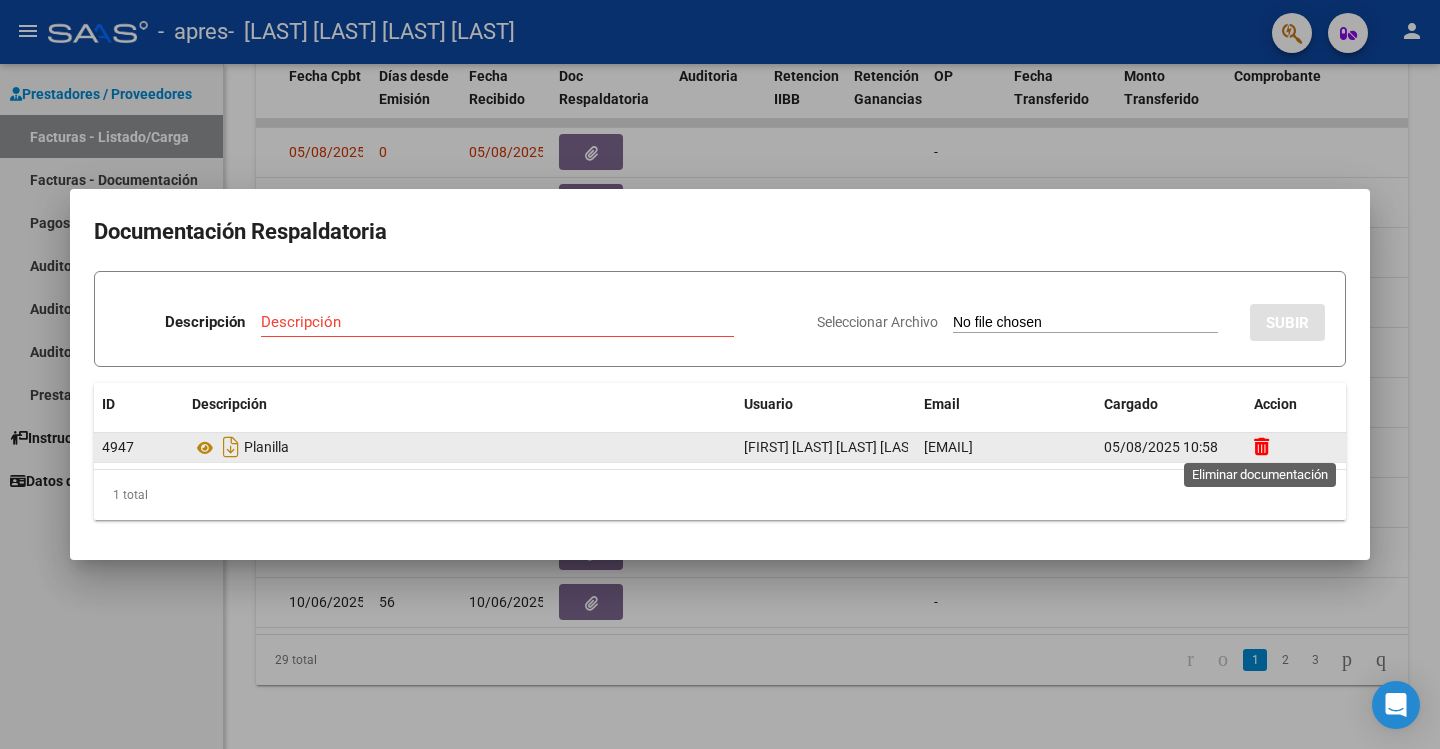 click 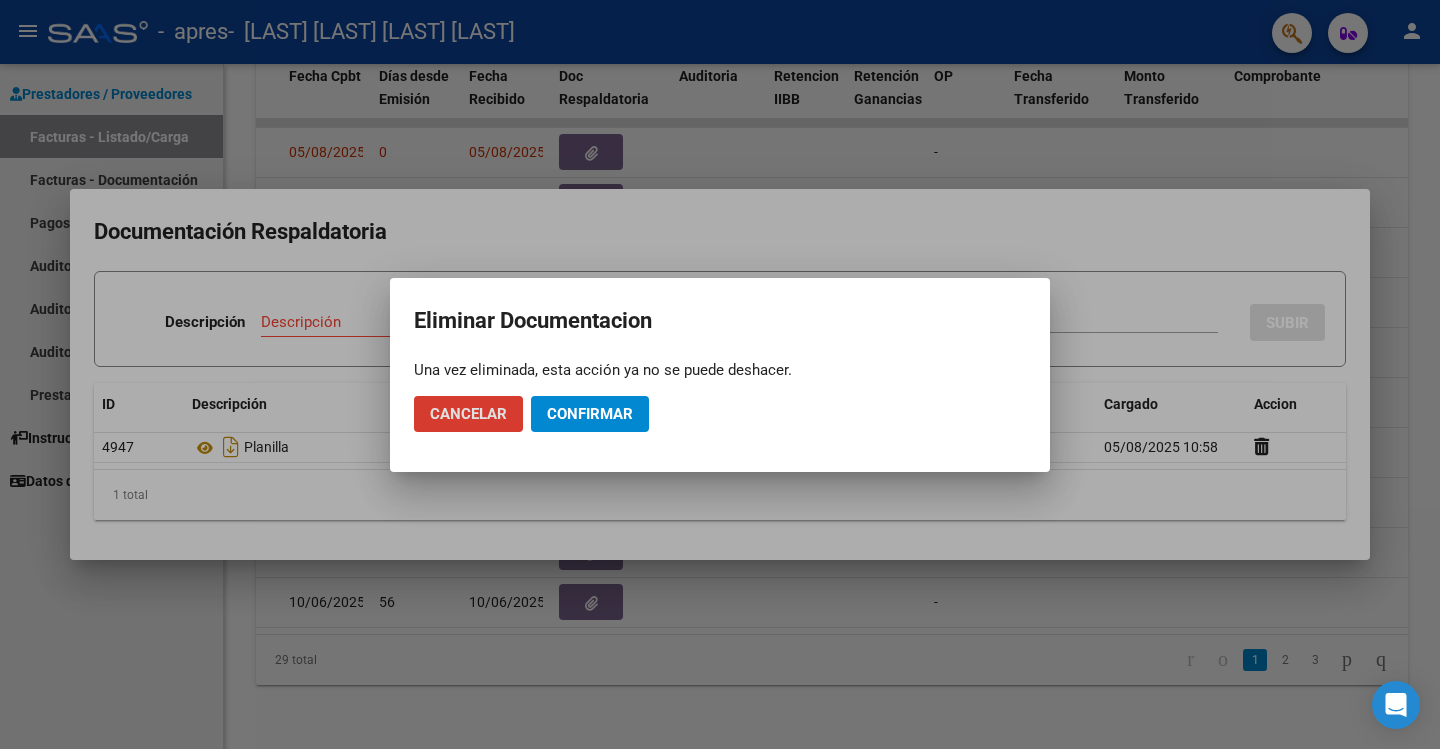 click on "Confirmar" 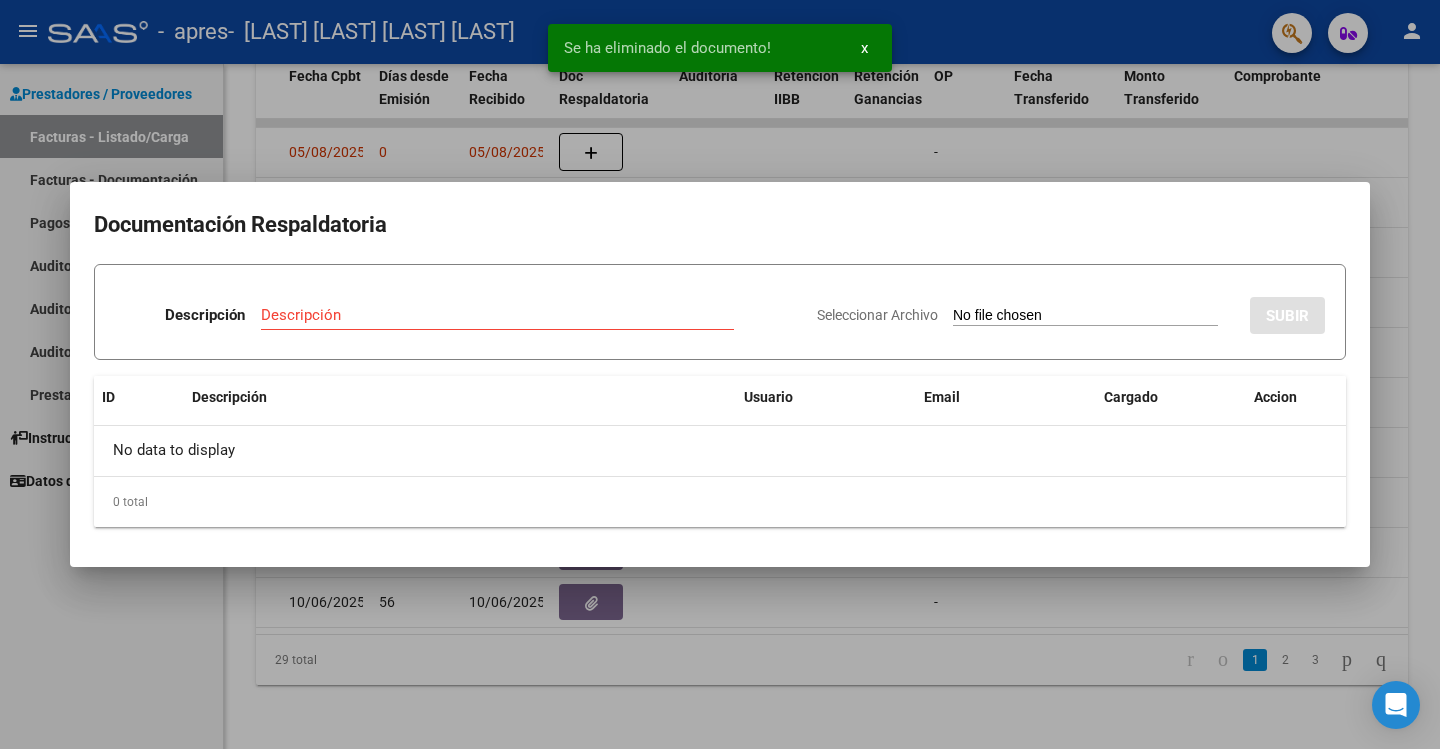 click on "Seleccionar Archivo" at bounding box center (1085, 316) 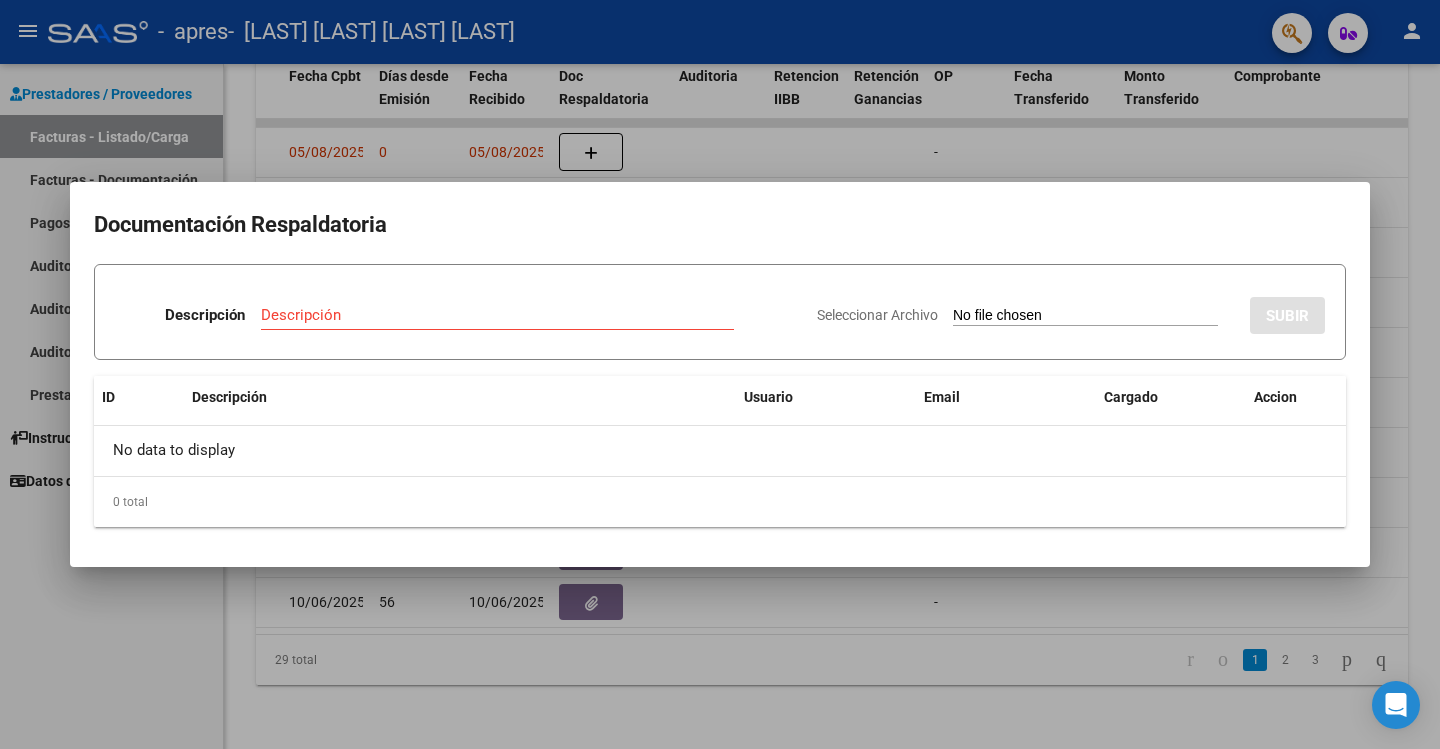 type on "C:\fakepath\[LAST NAME].jpg" 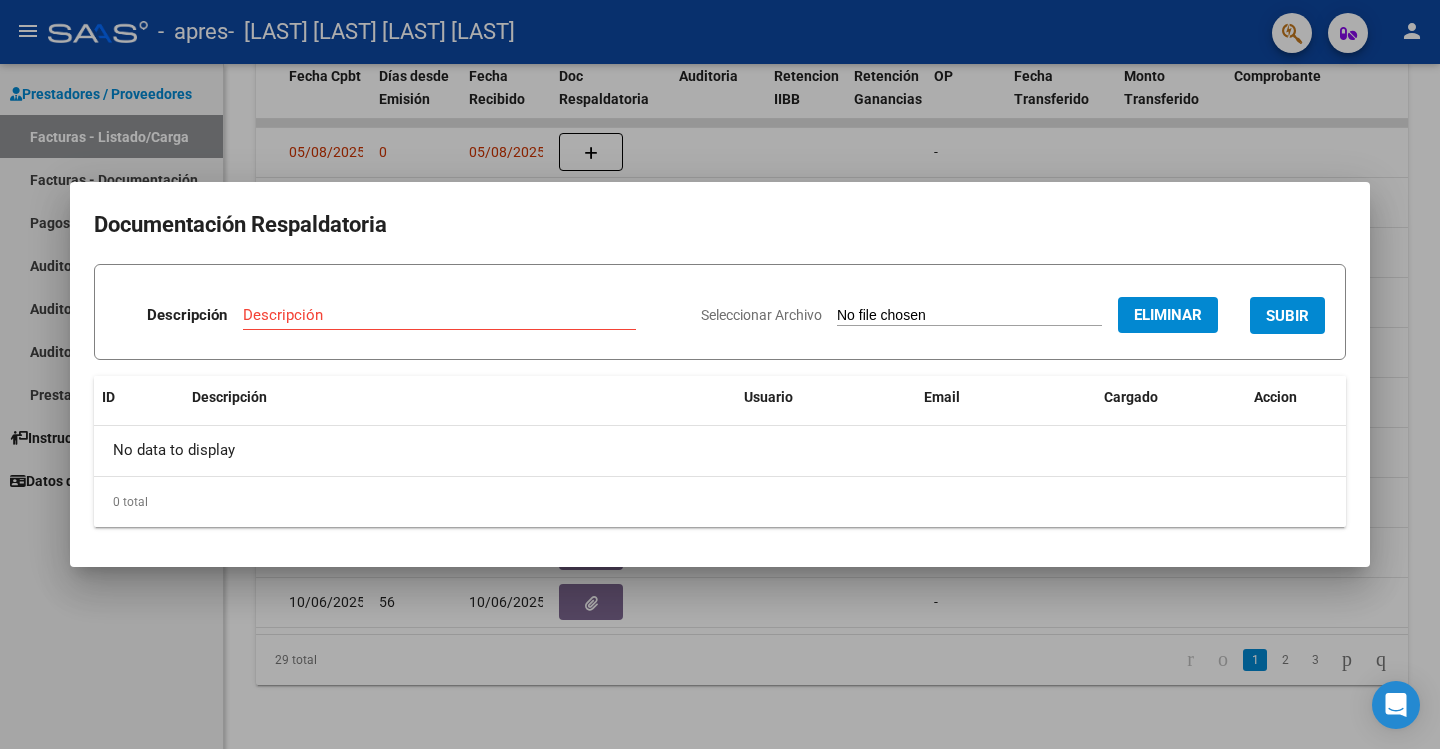 click on "SUBIR" at bounding box center [1287, 316] 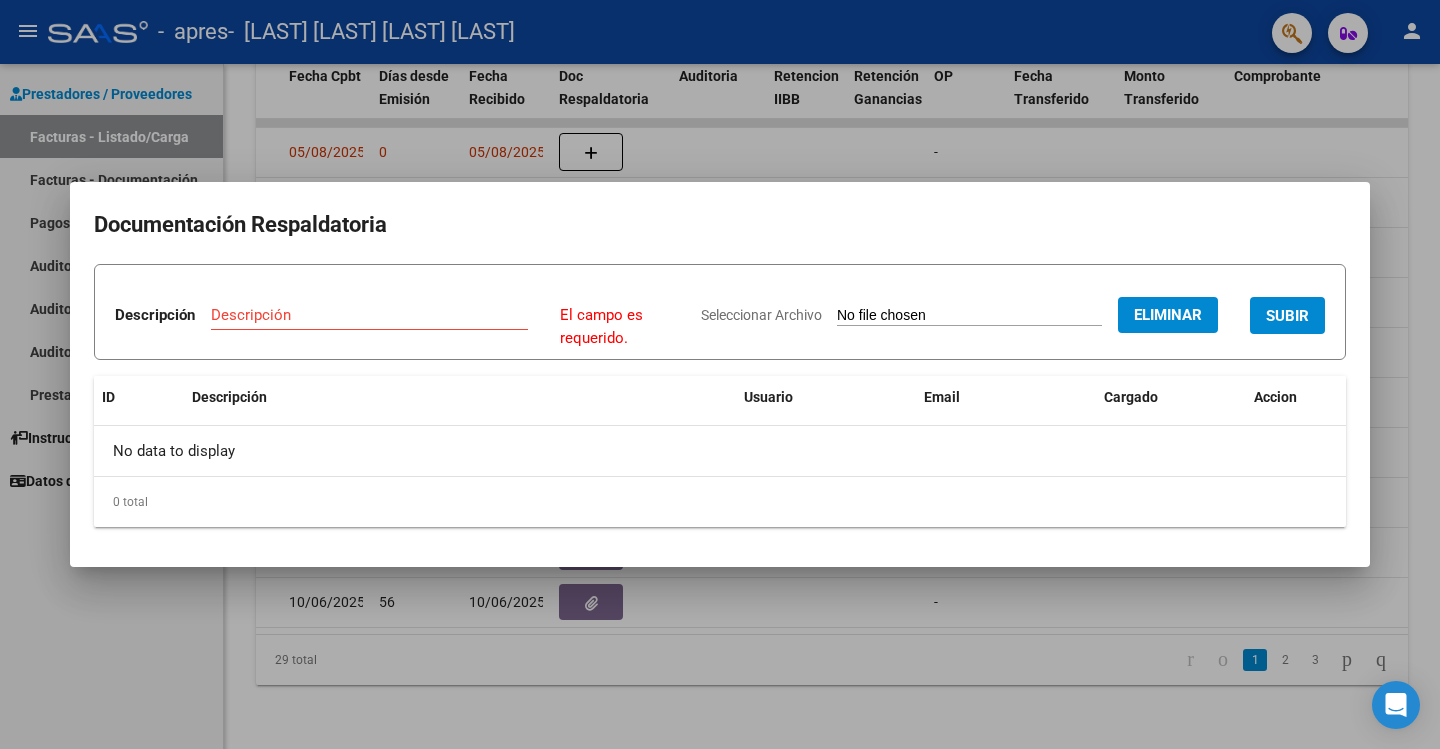 click on "Descripción" at bounding box center [369, 315] 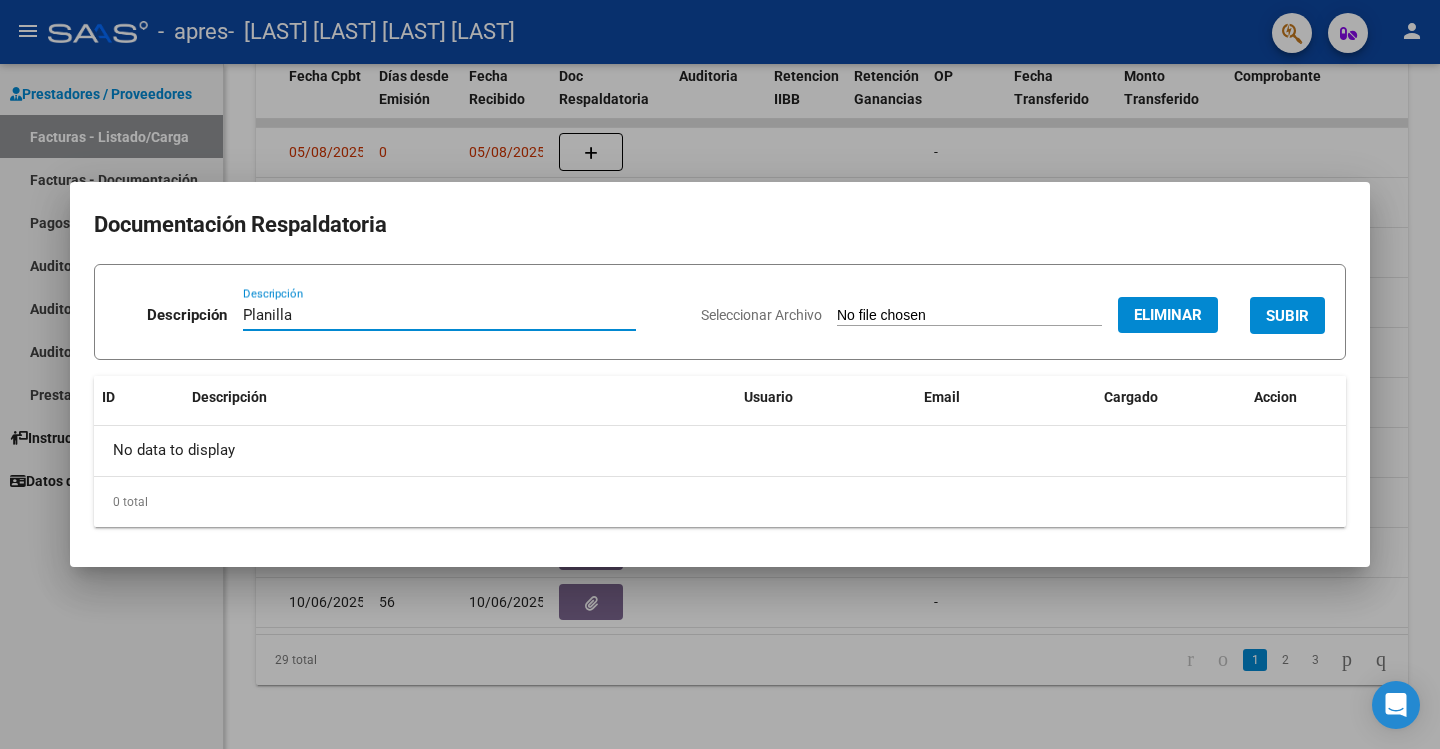 type on "Planilla" 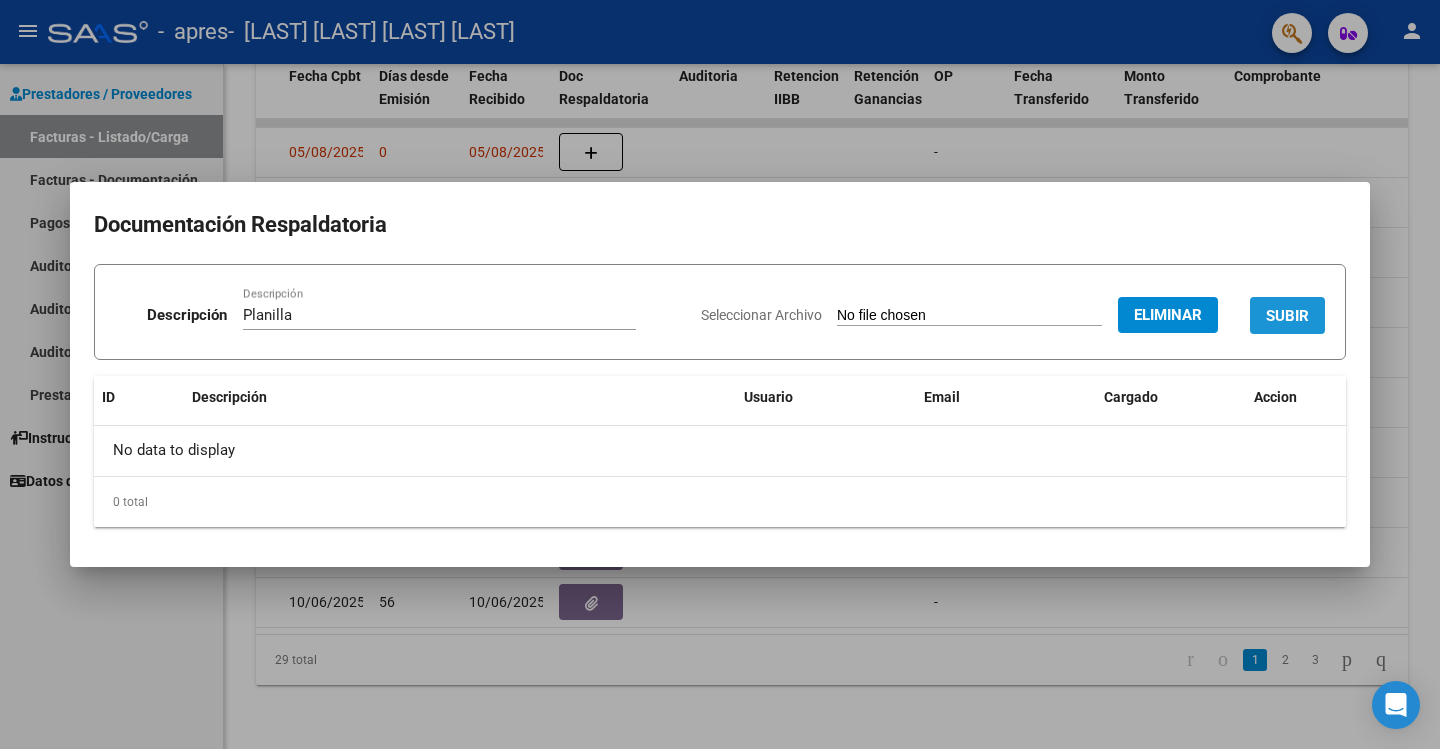 click on "SUBIR" at bounding box center (1287, 316) 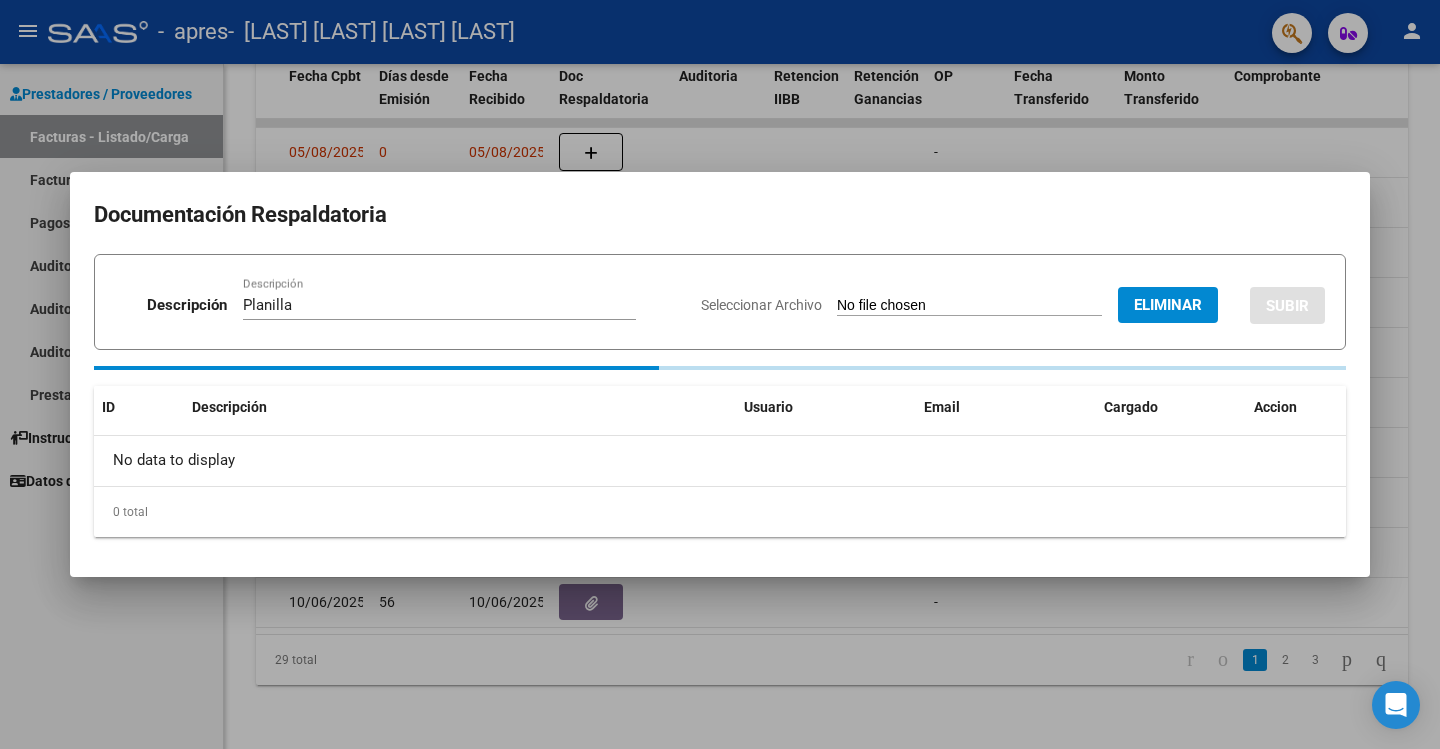 type 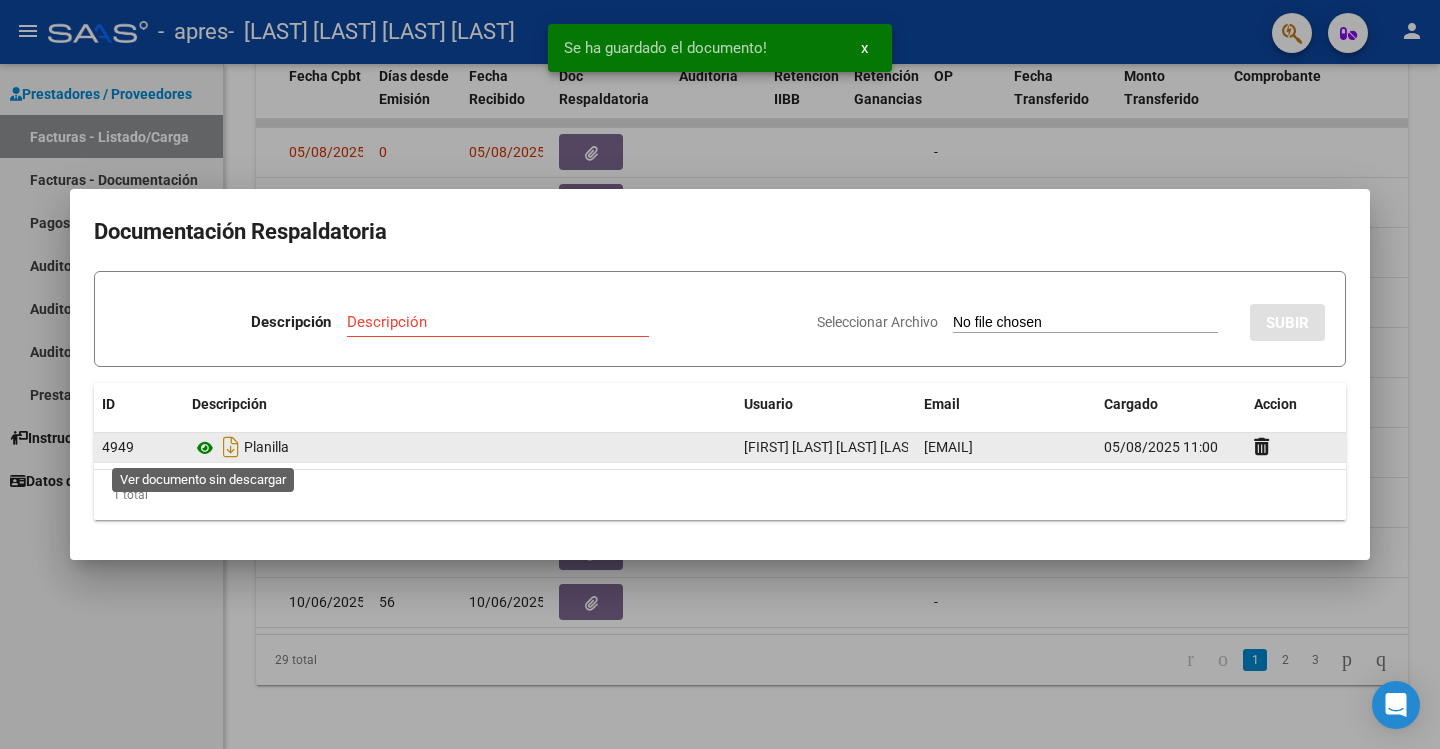click 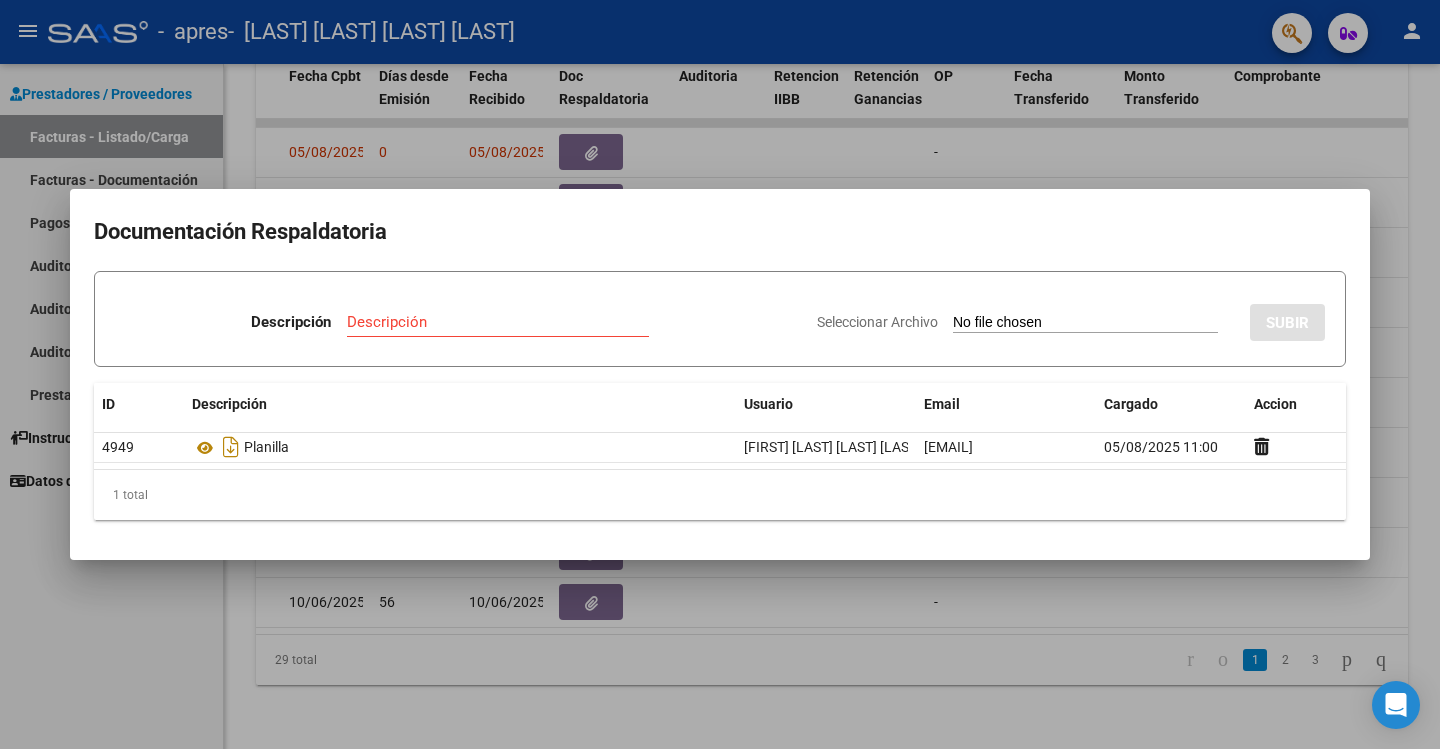 click at bounding box center (720, 374) 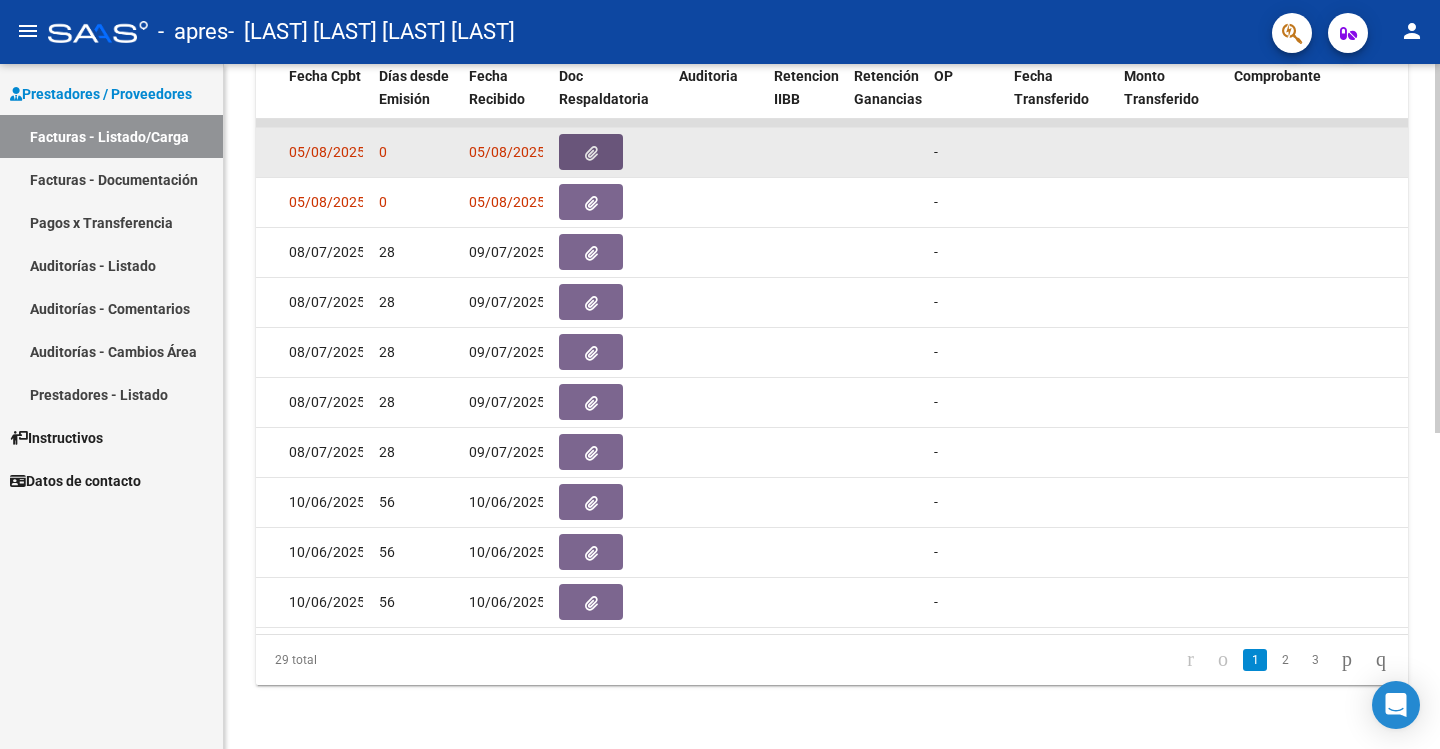 click 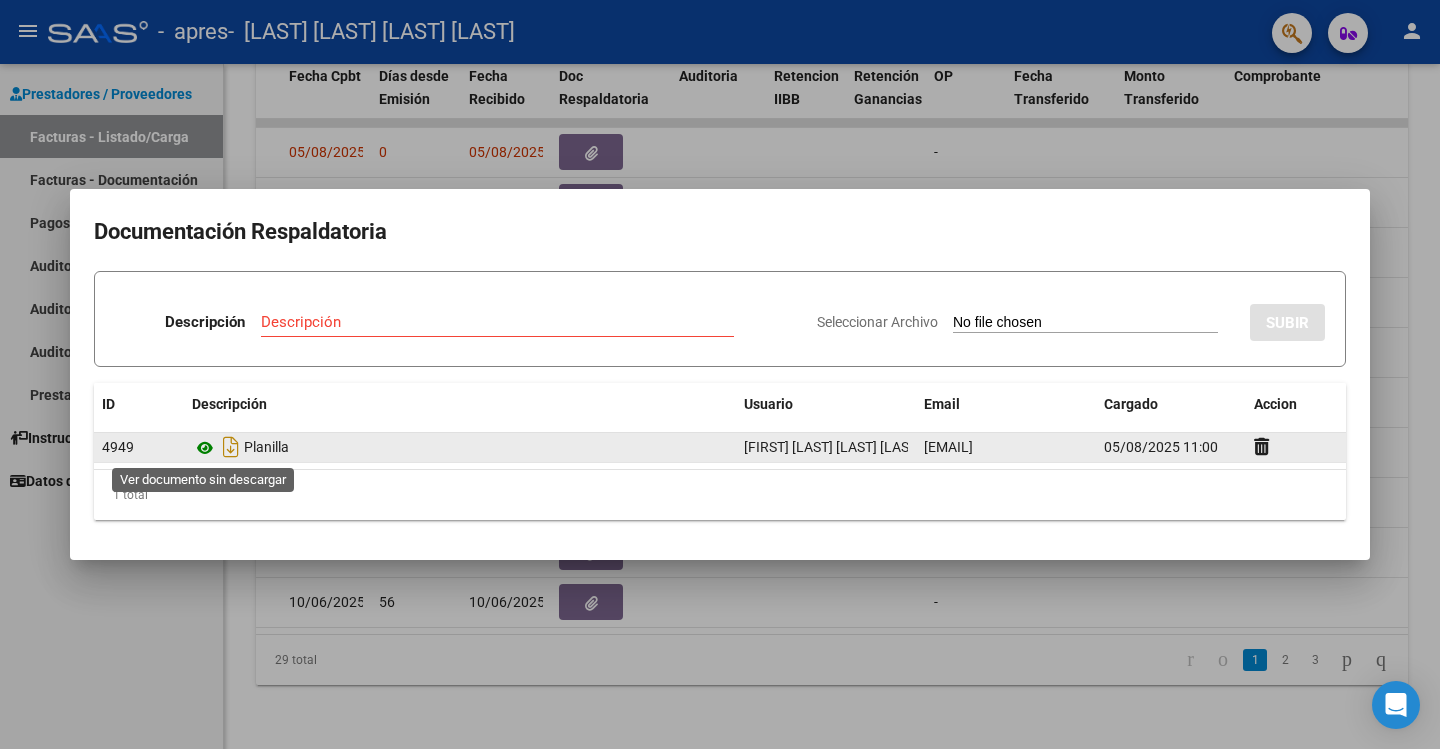 click 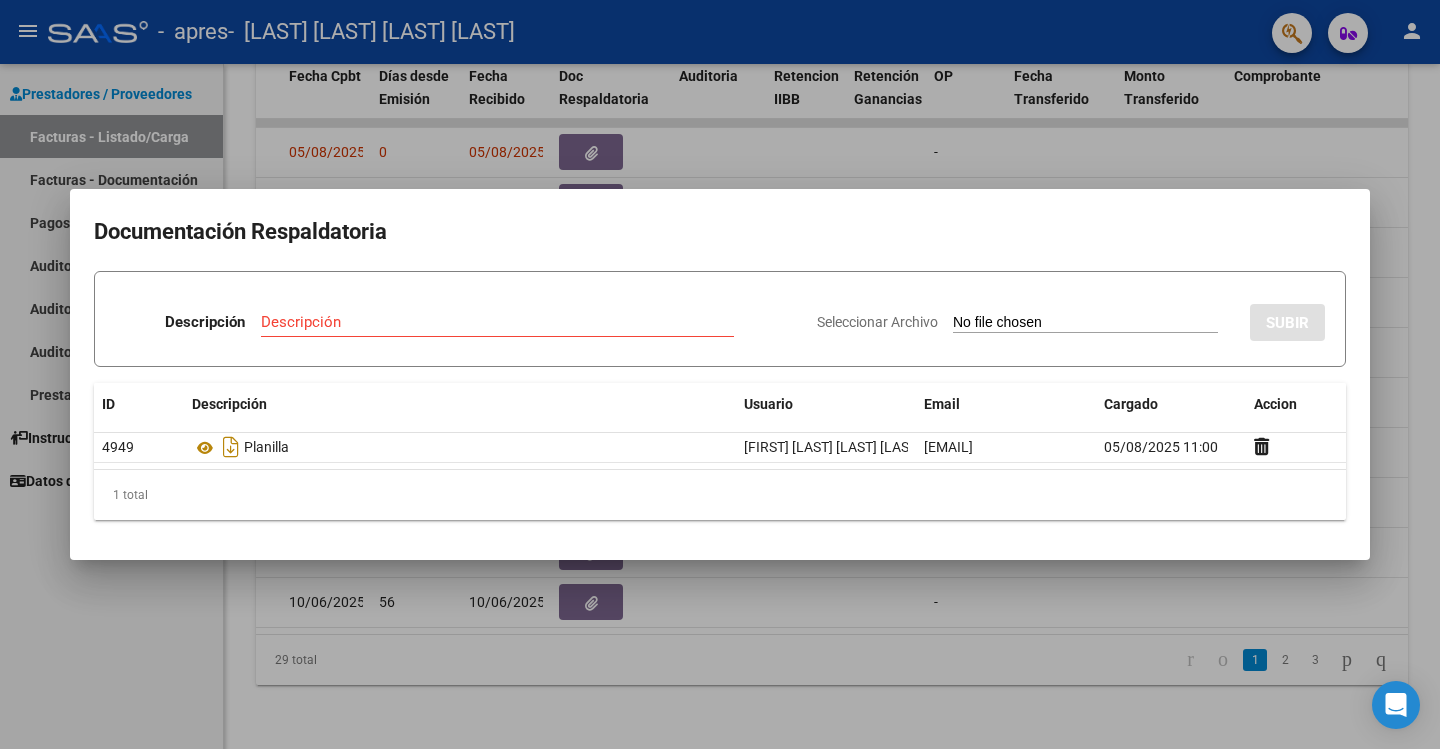 click at bounding box center (720, 374) 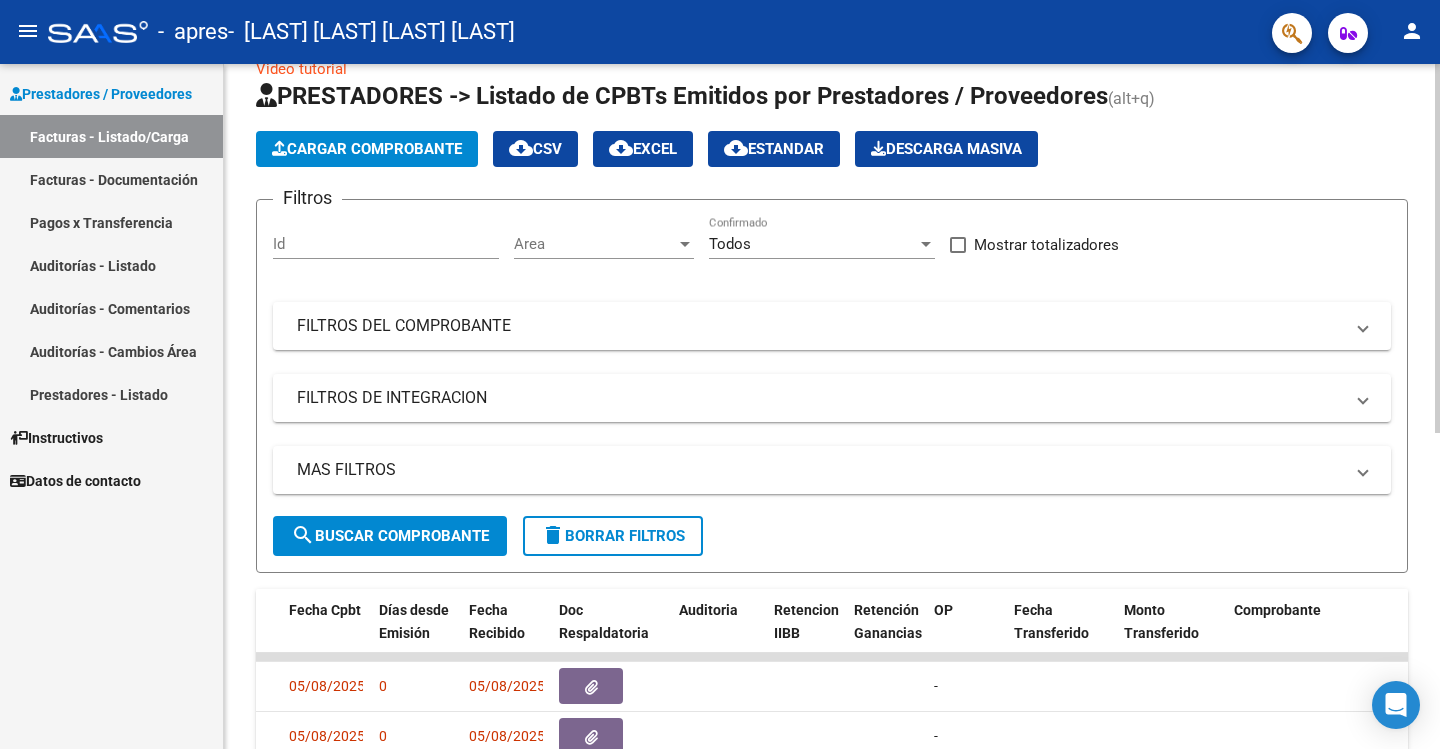 scroll, scrollTop: 0, scrollLeft: 0, axis: both 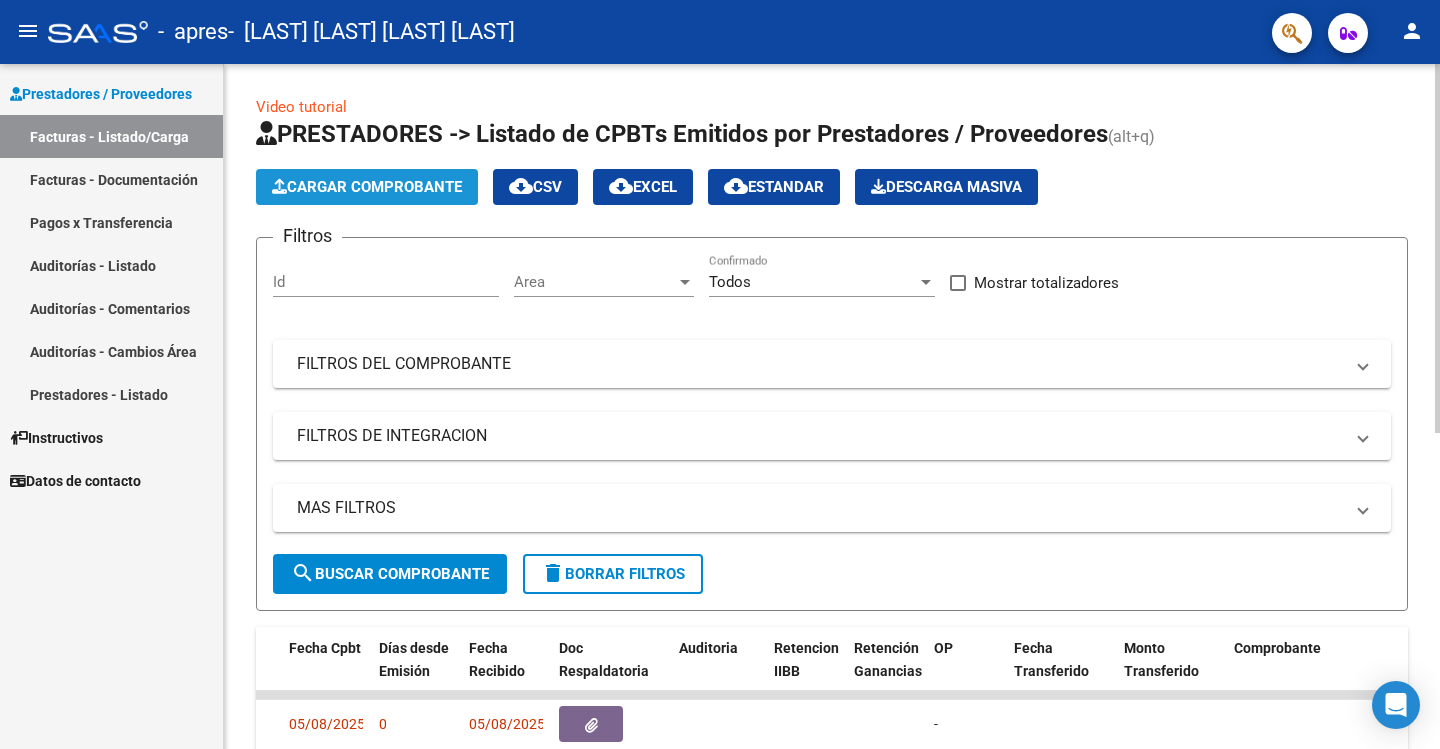click on "Cargar Comprobante" 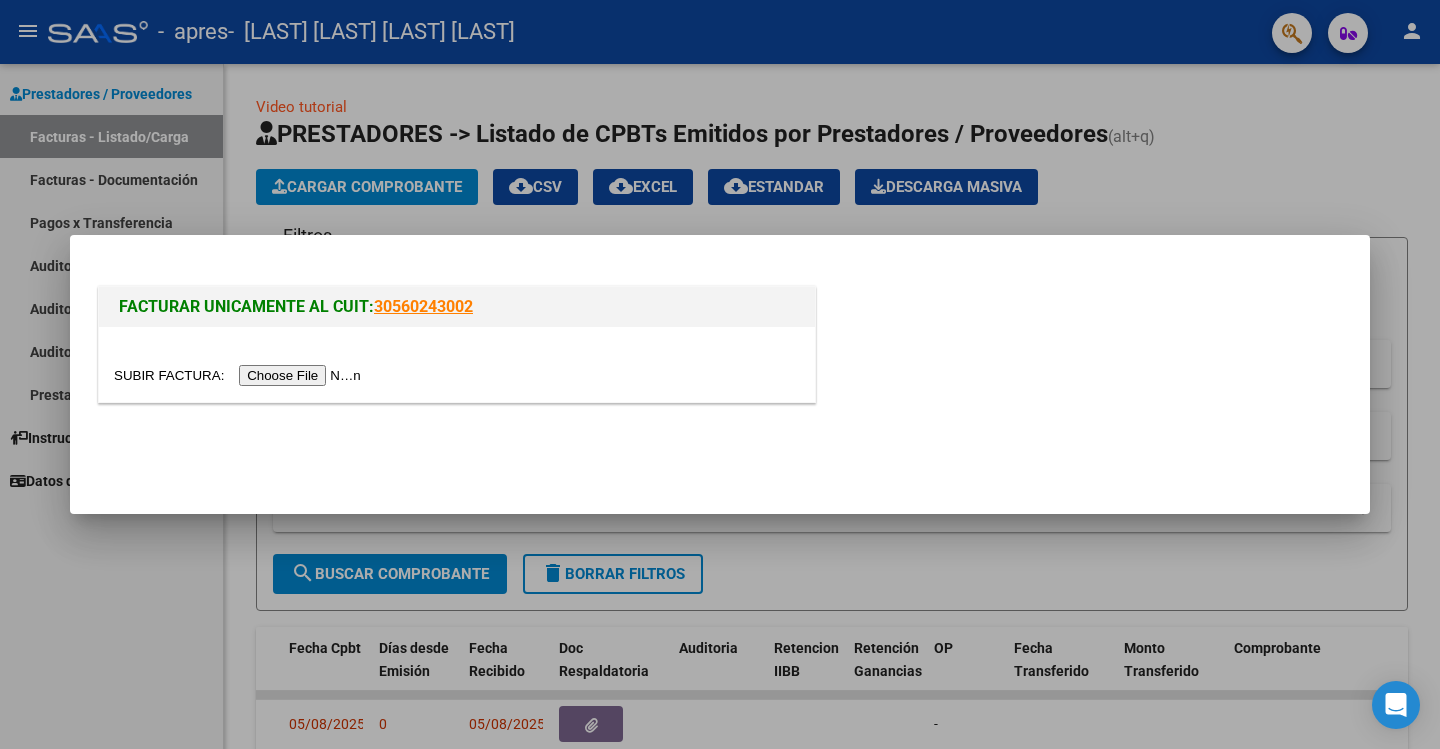 click at bounding box center [240, 375] 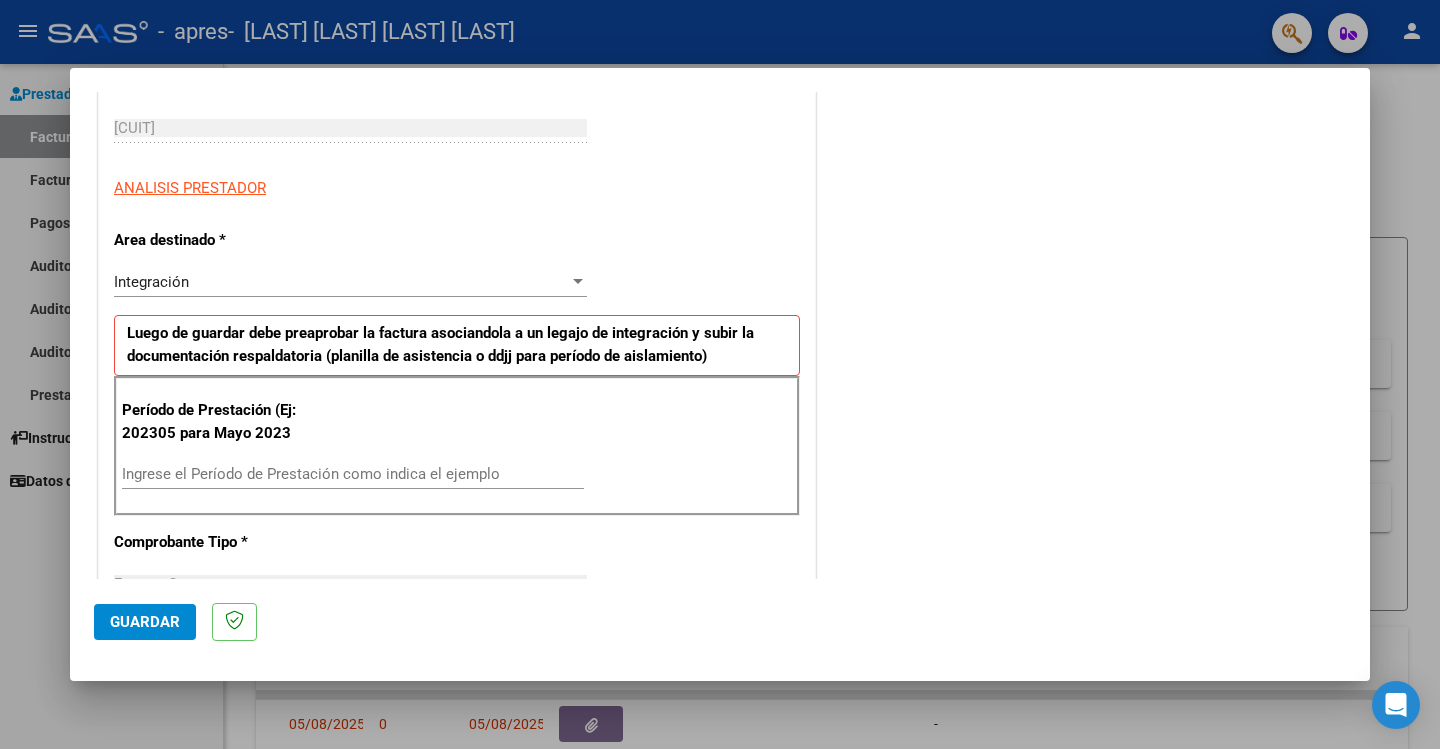 scroll, scrollTop: 305, scrollLeft: 0, axis: vertical 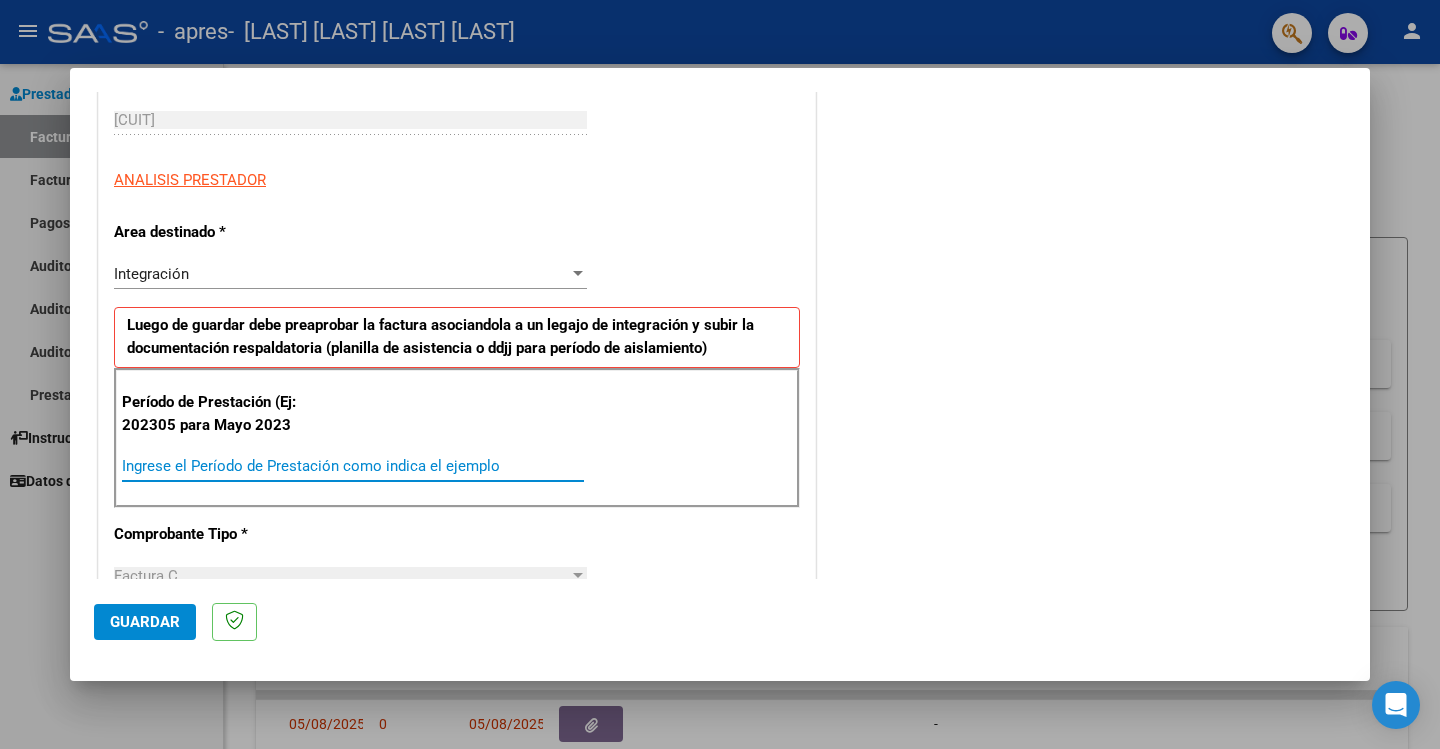 click on "Ingrese el Período de Prestación como indica el ejemplo" at bounding box center [353, 466] 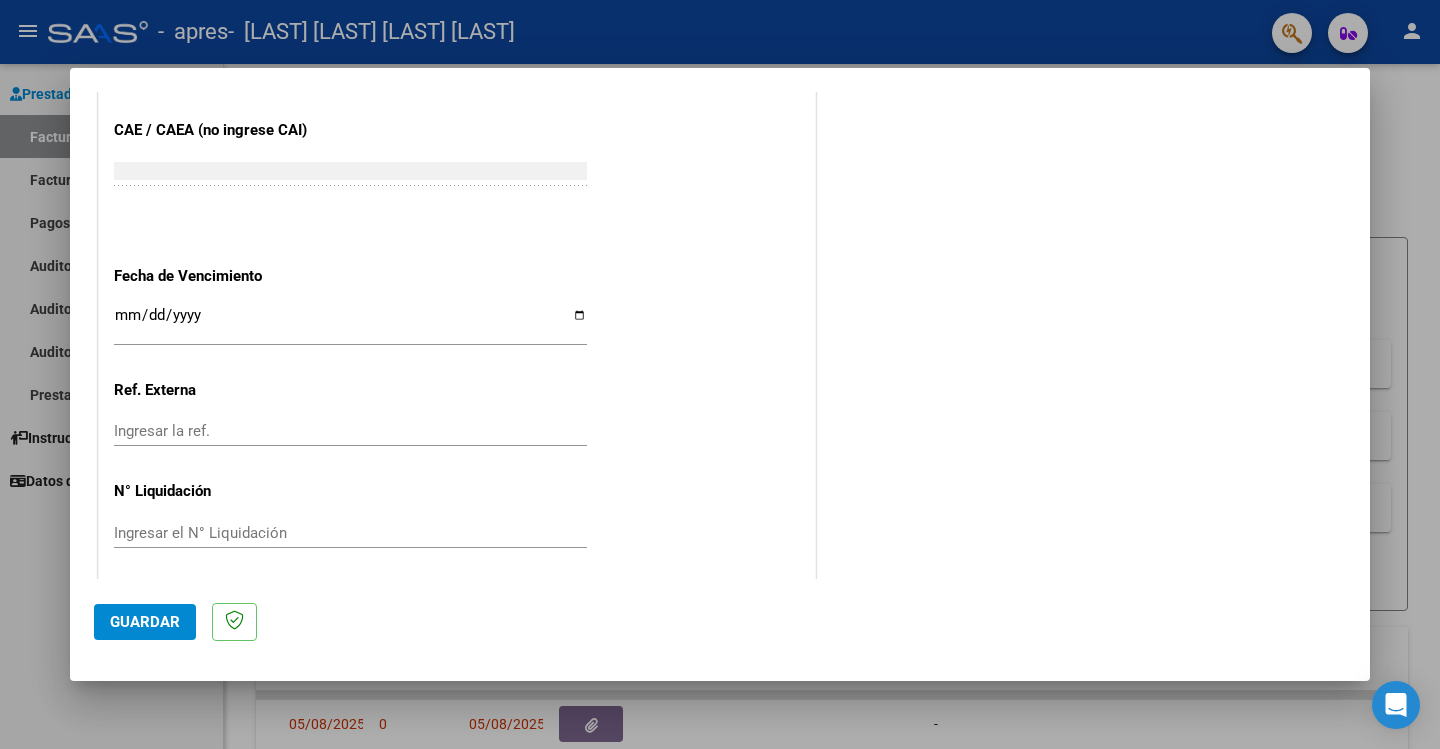 scroll, scrollTop: 1235, scrollLeft: 0, axis: vertical 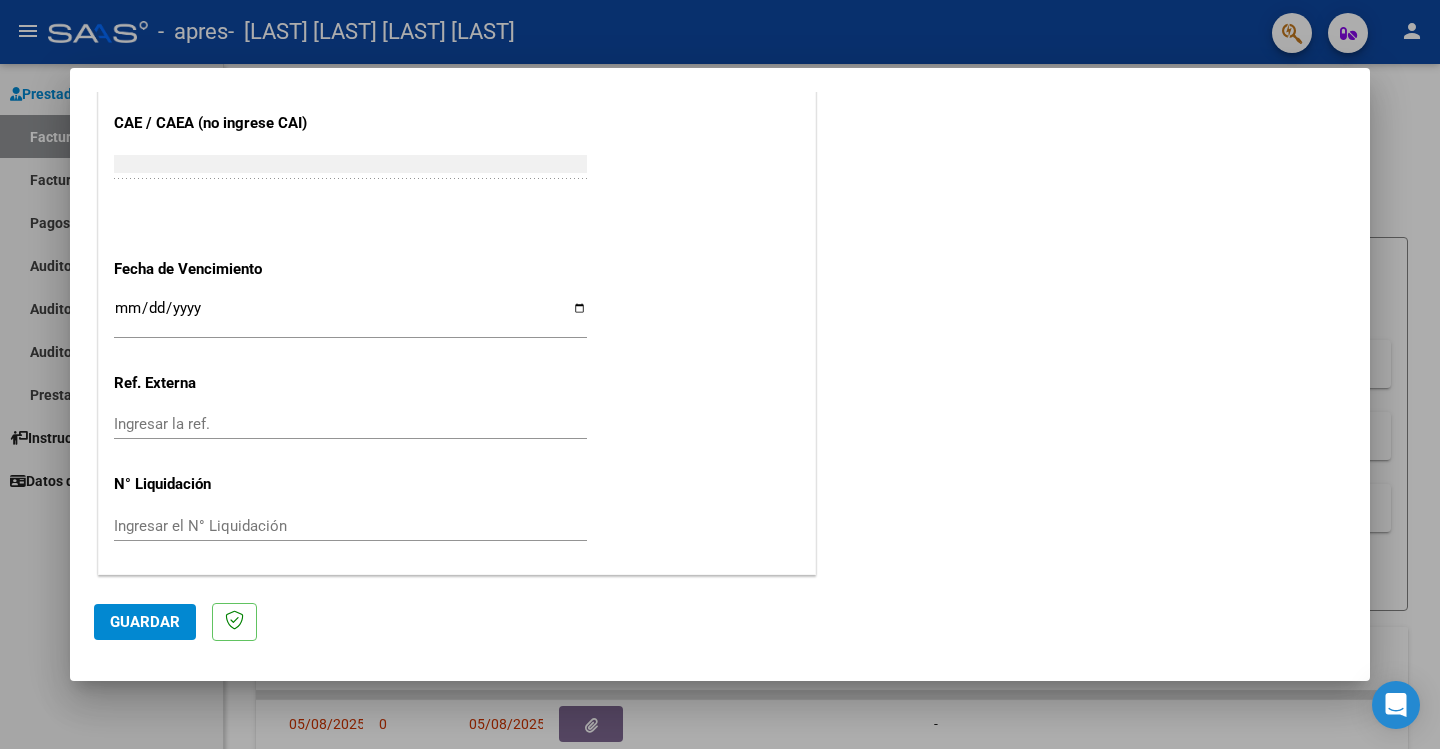 type on "202507" 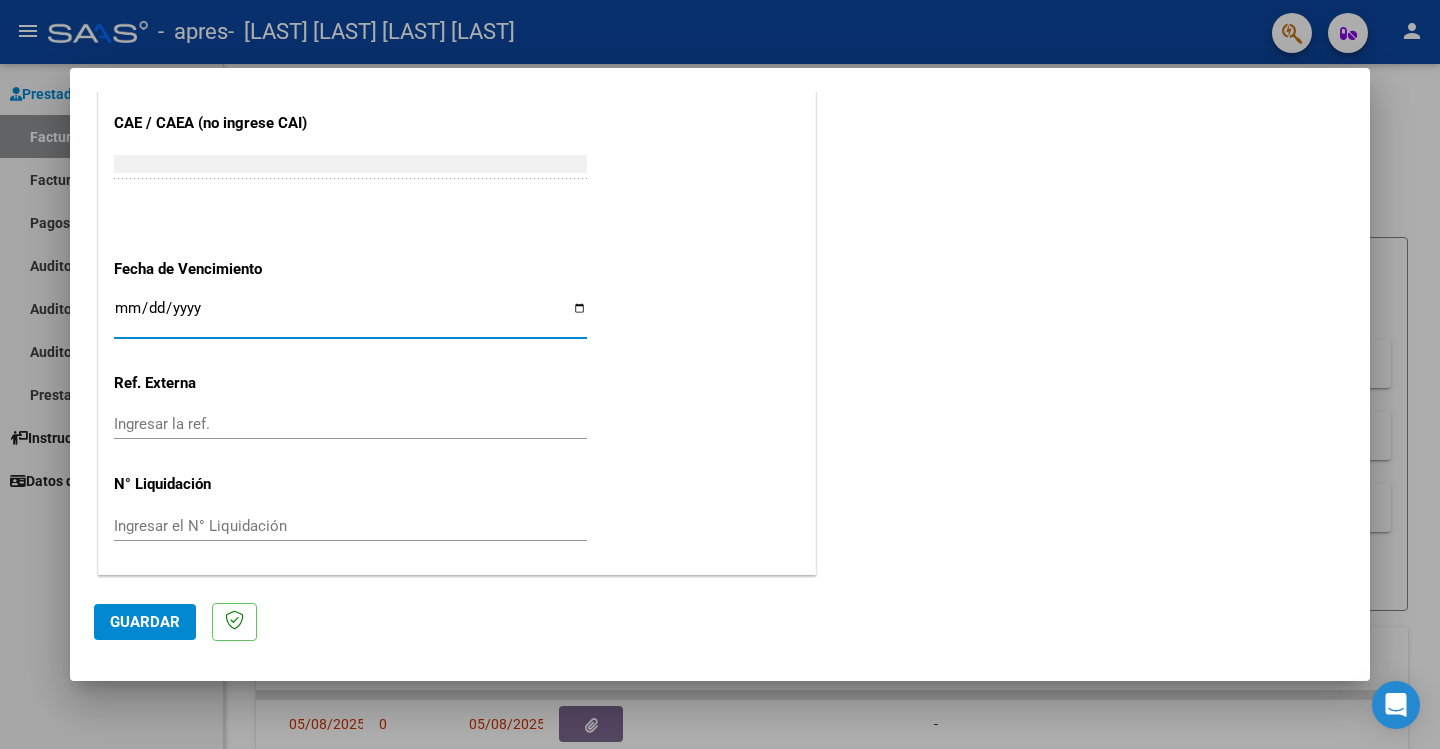 click on "Ingresar la fecha" at bounding box center (350, 316) 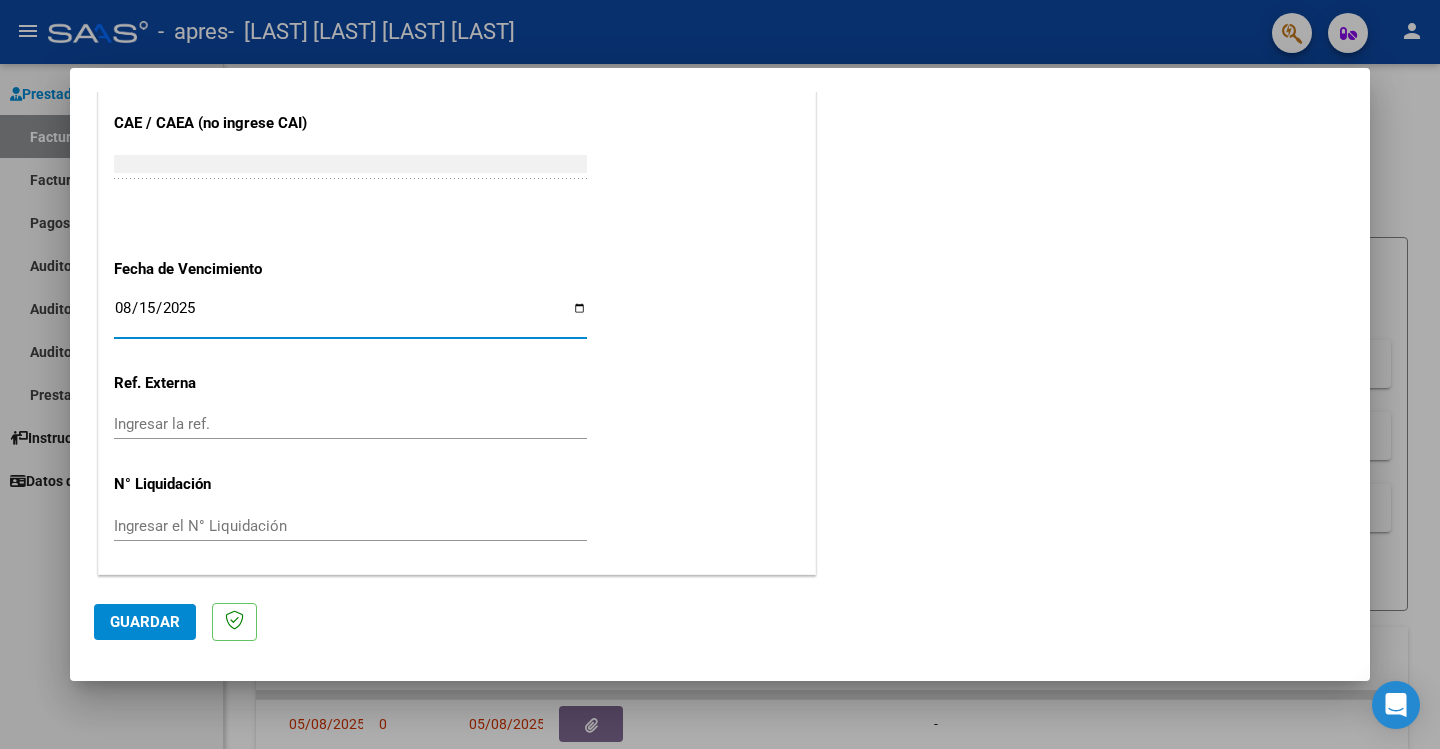 type on "2025-08-15" 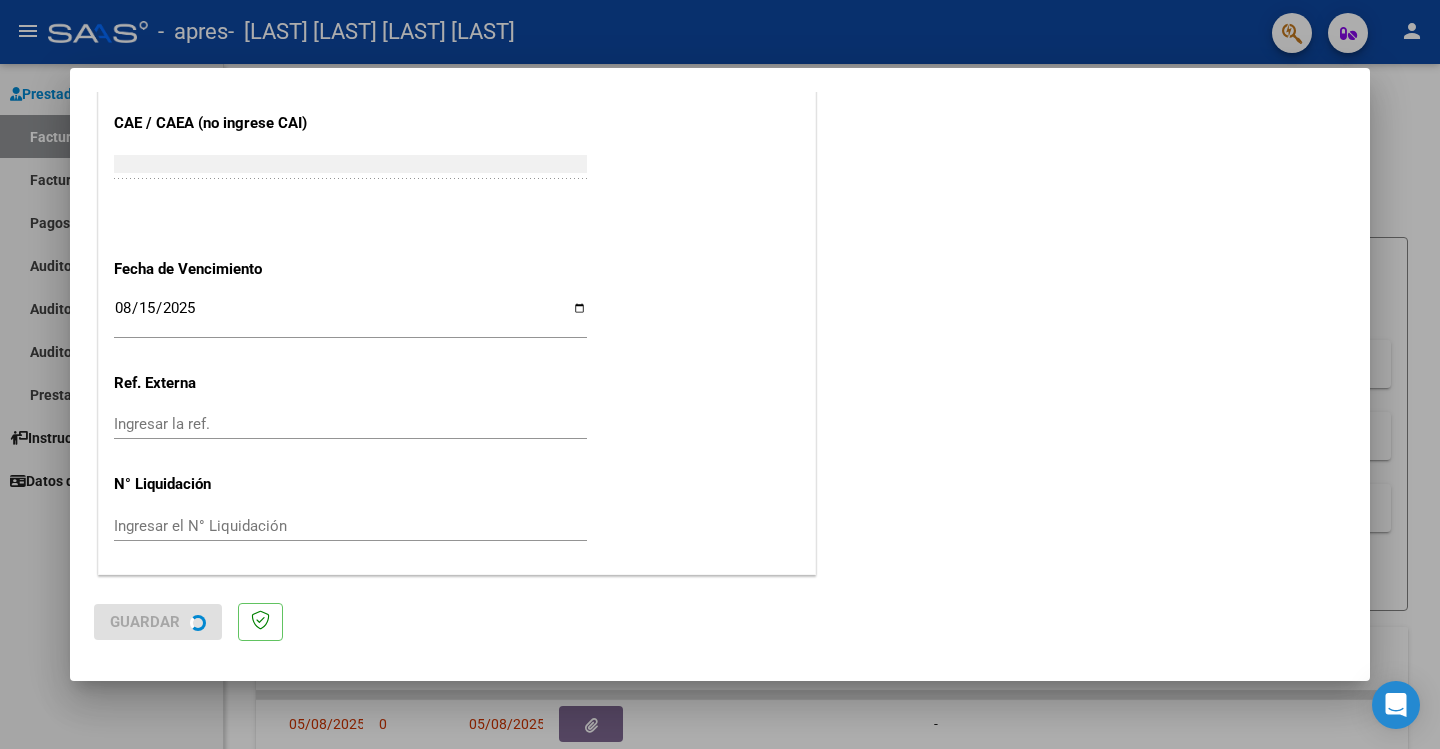 scroll, scrollTop: 0, scrollLeft: 0, axis: both 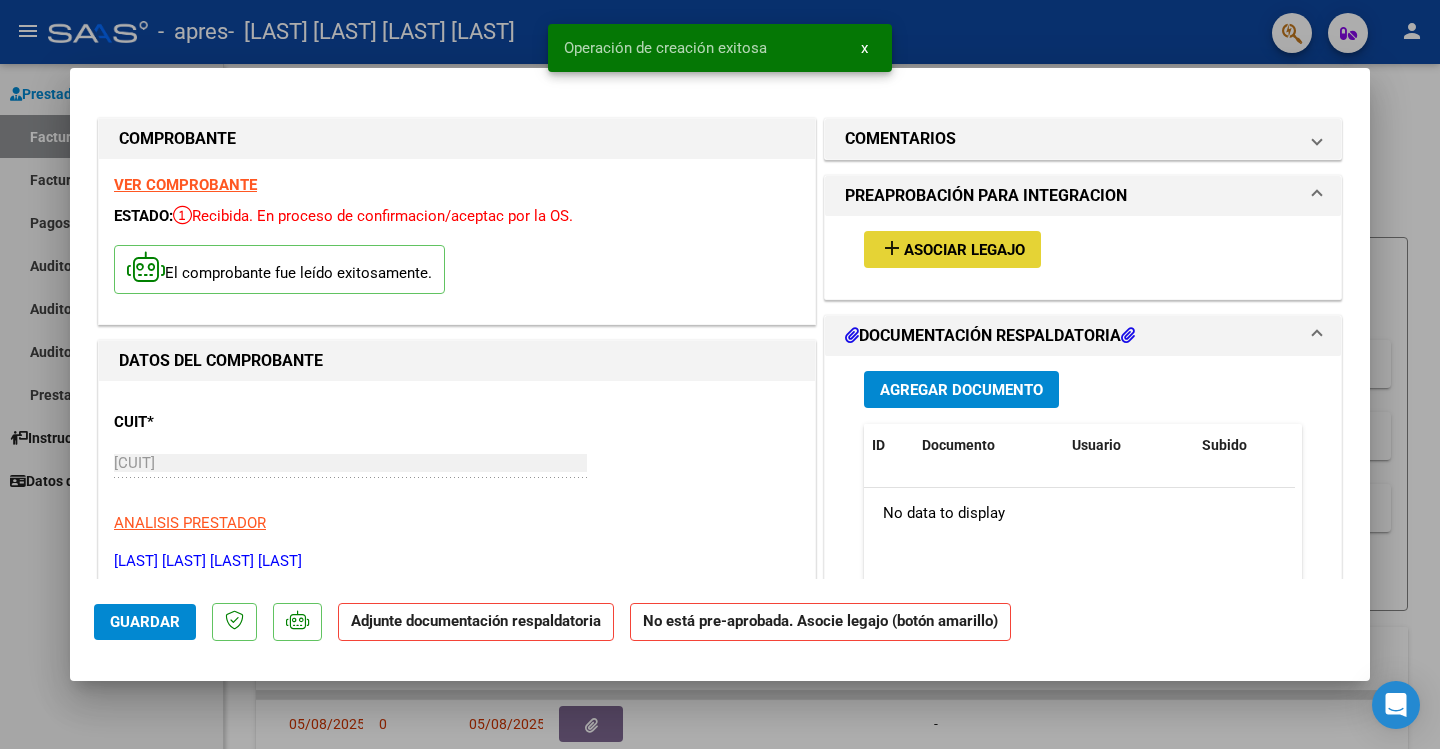 click on "Asociar Legajo" at bounding box center (964, 250) 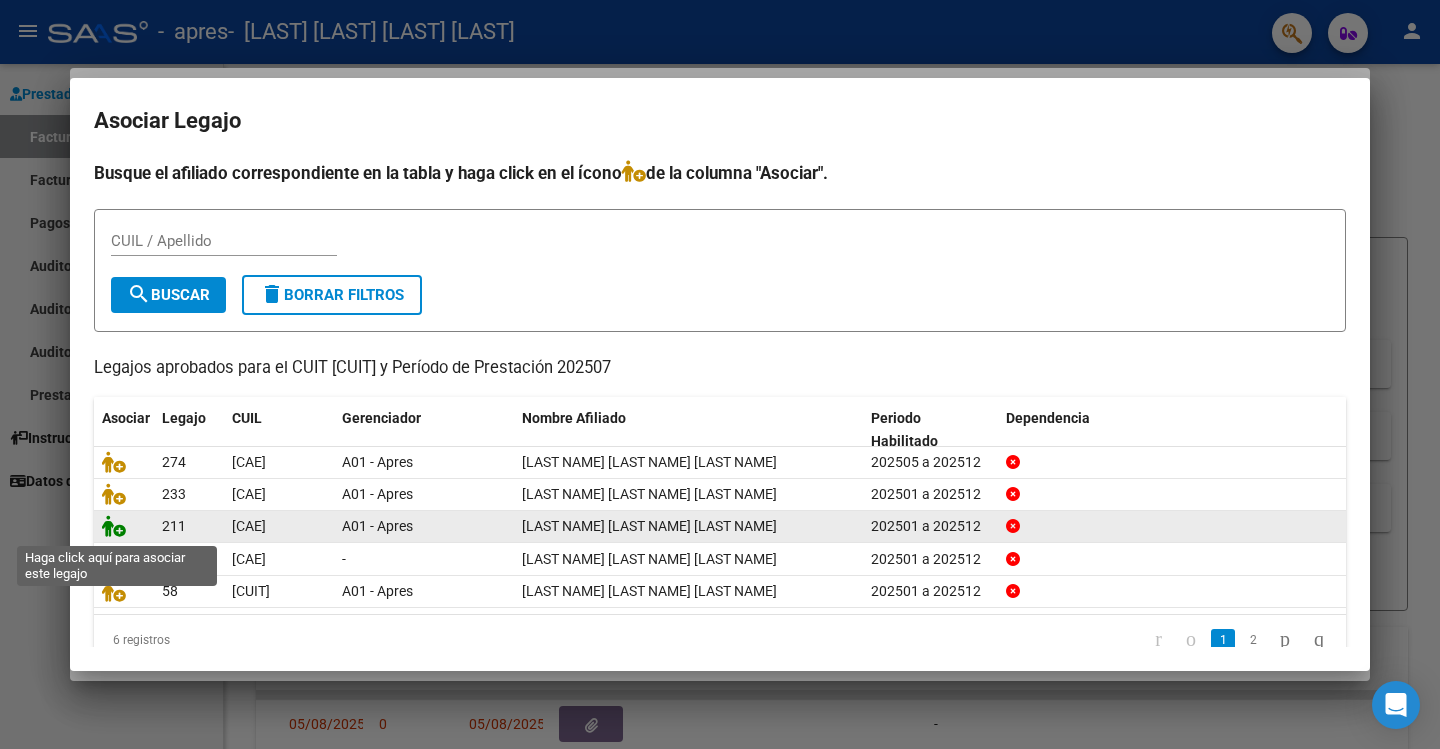 click 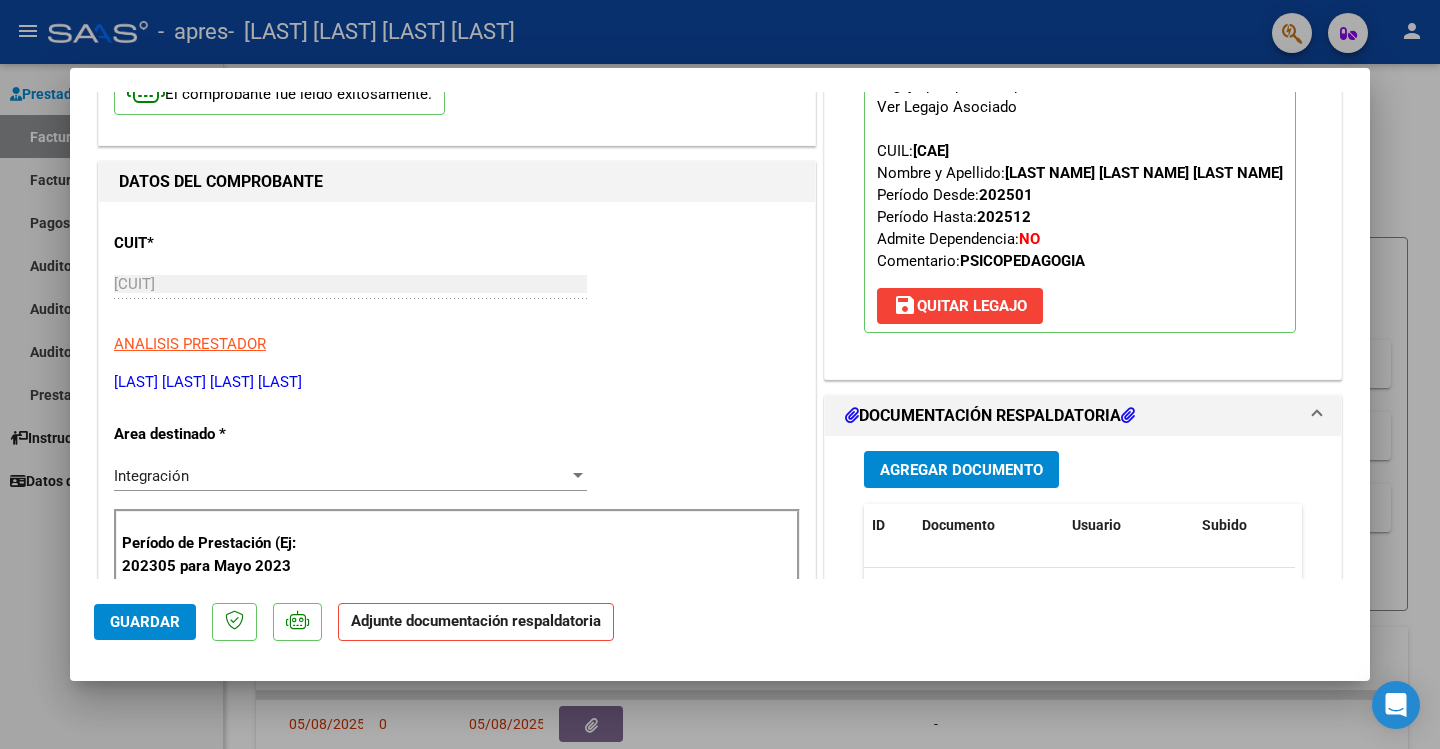 scroll, scrollTop: 290, scrollLeft: 0, axis: vertical 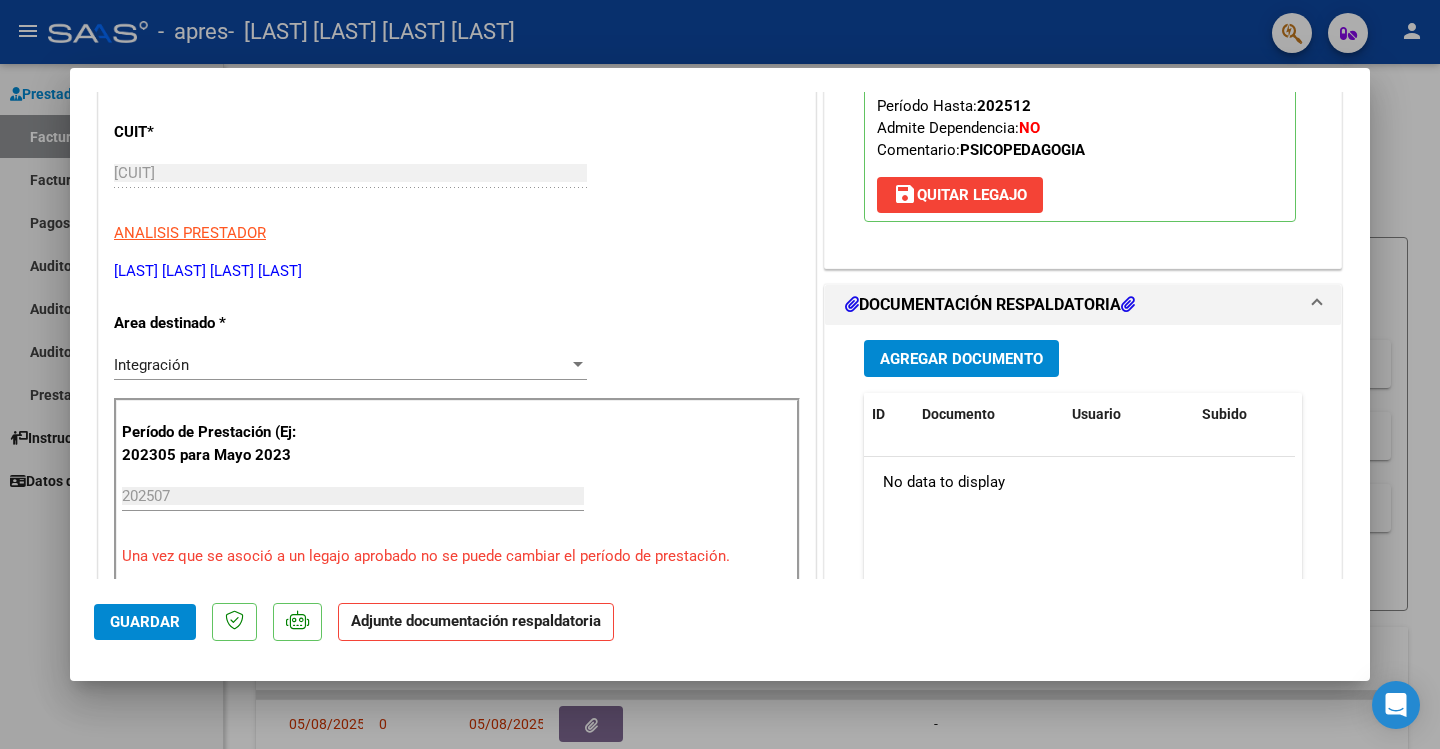 click on "Agregar Documento" at bounding box center [961, 359] 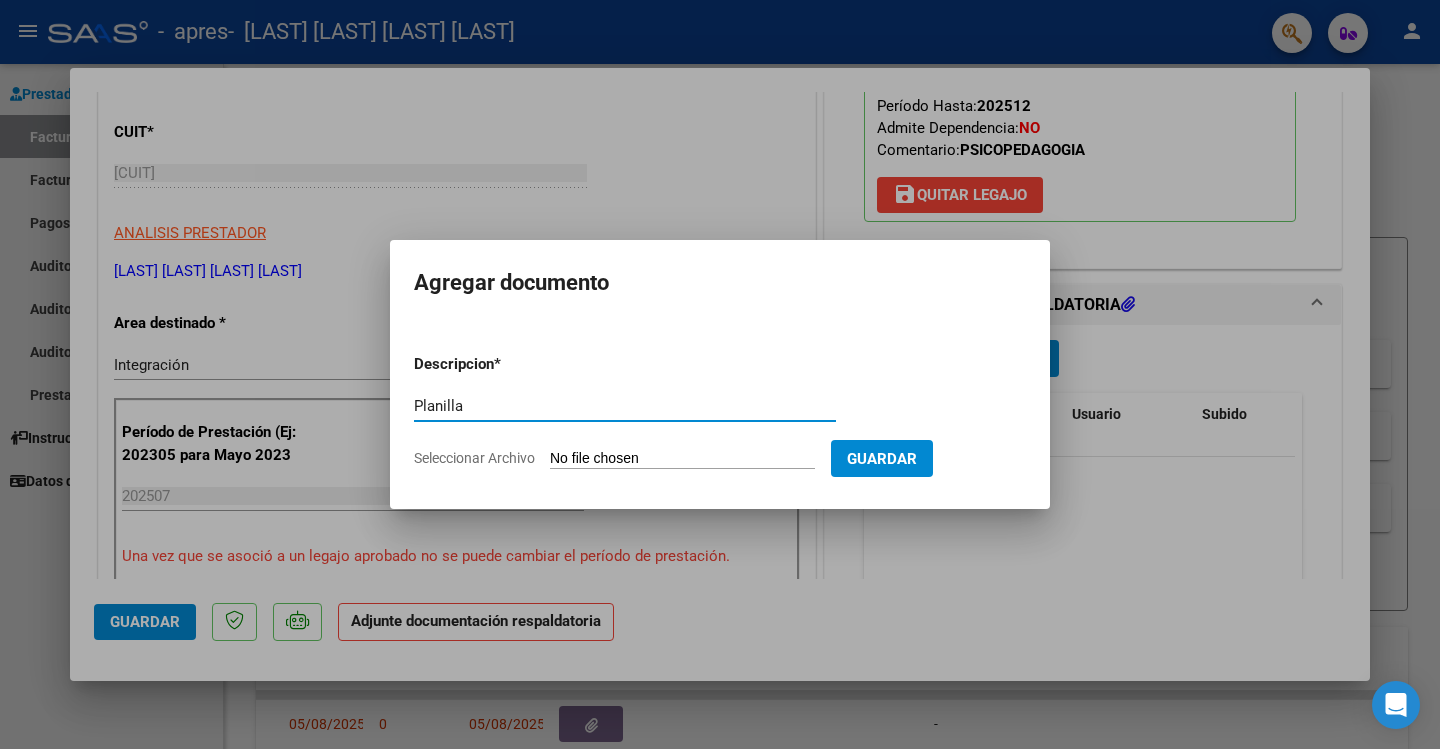 type on "Planilla" 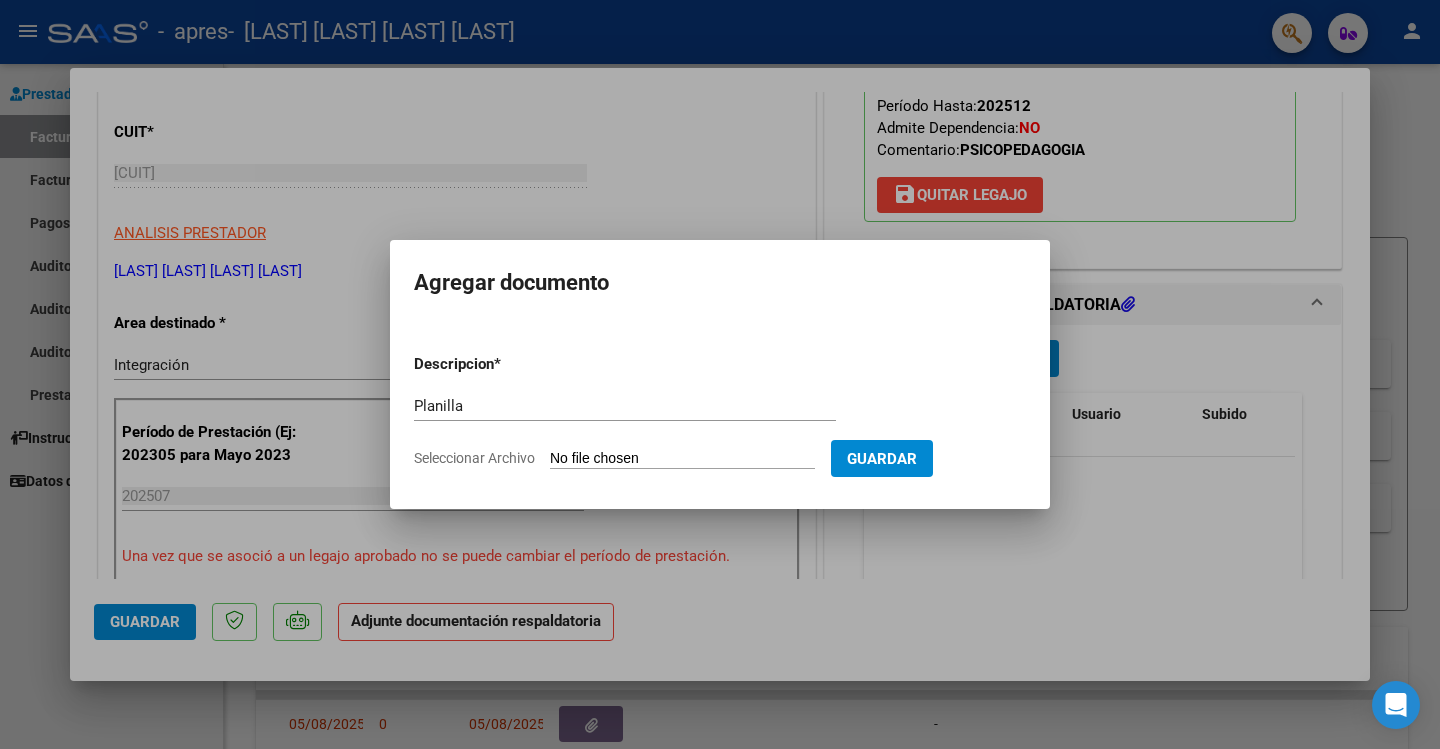 click on "Seleccionar Archivo" at bounding box center (682, 459) 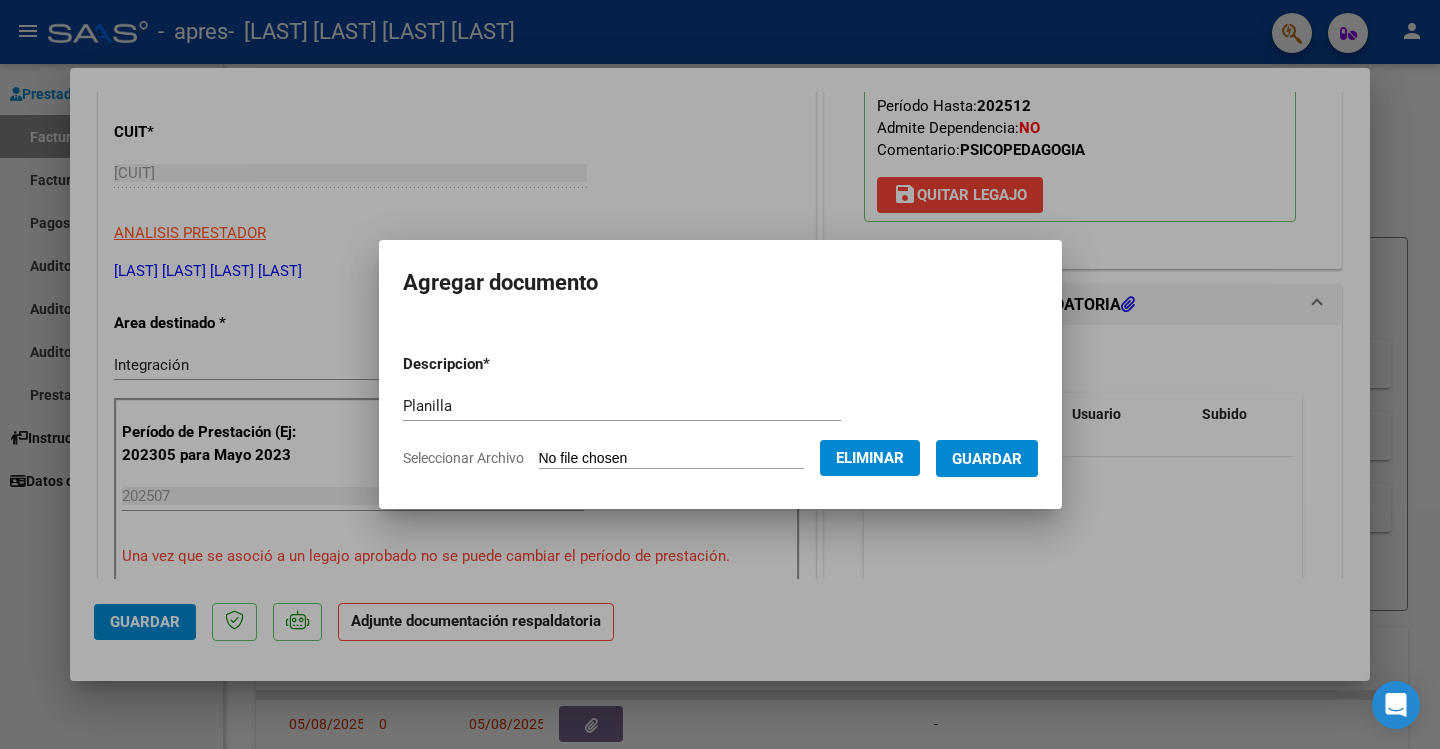 click on "Guardar" at bounding box center (987, 459) 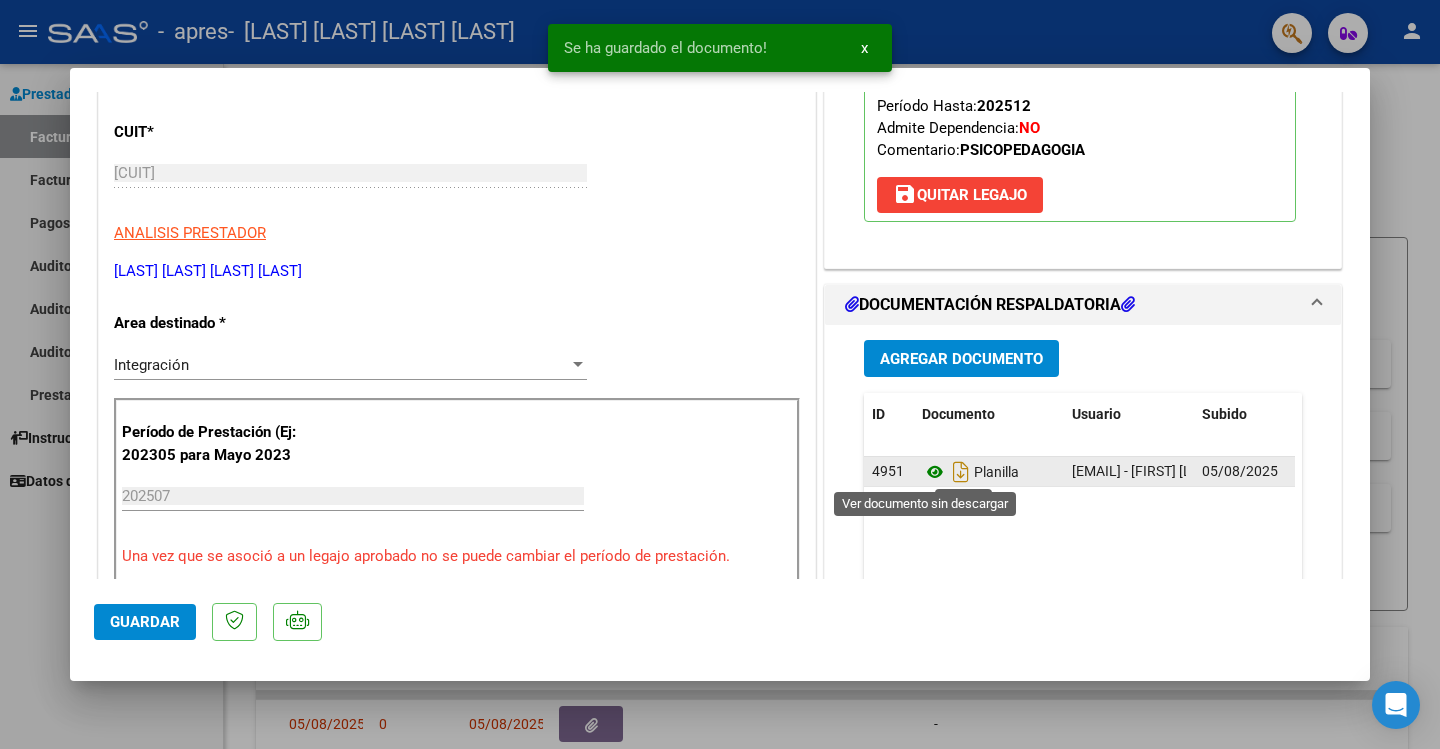 click 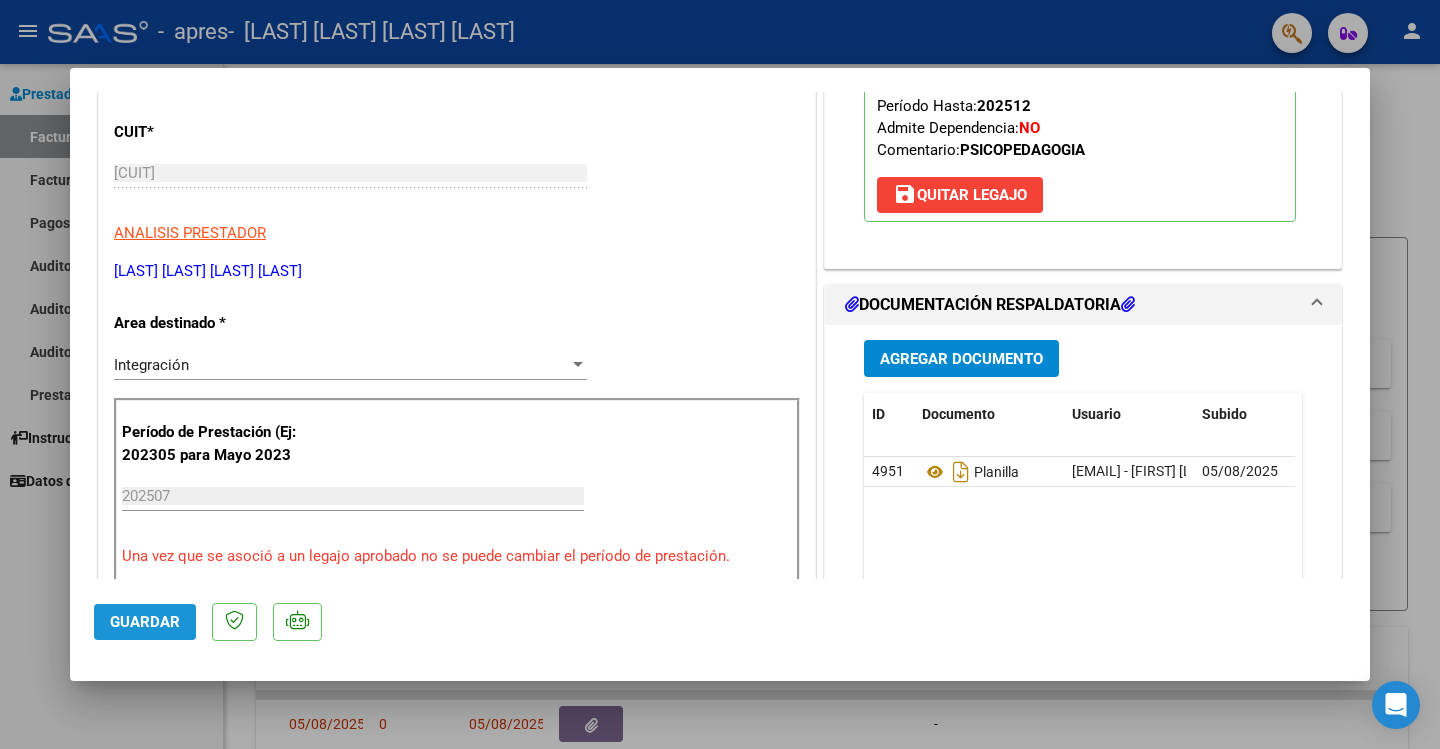 click on "Guardar" 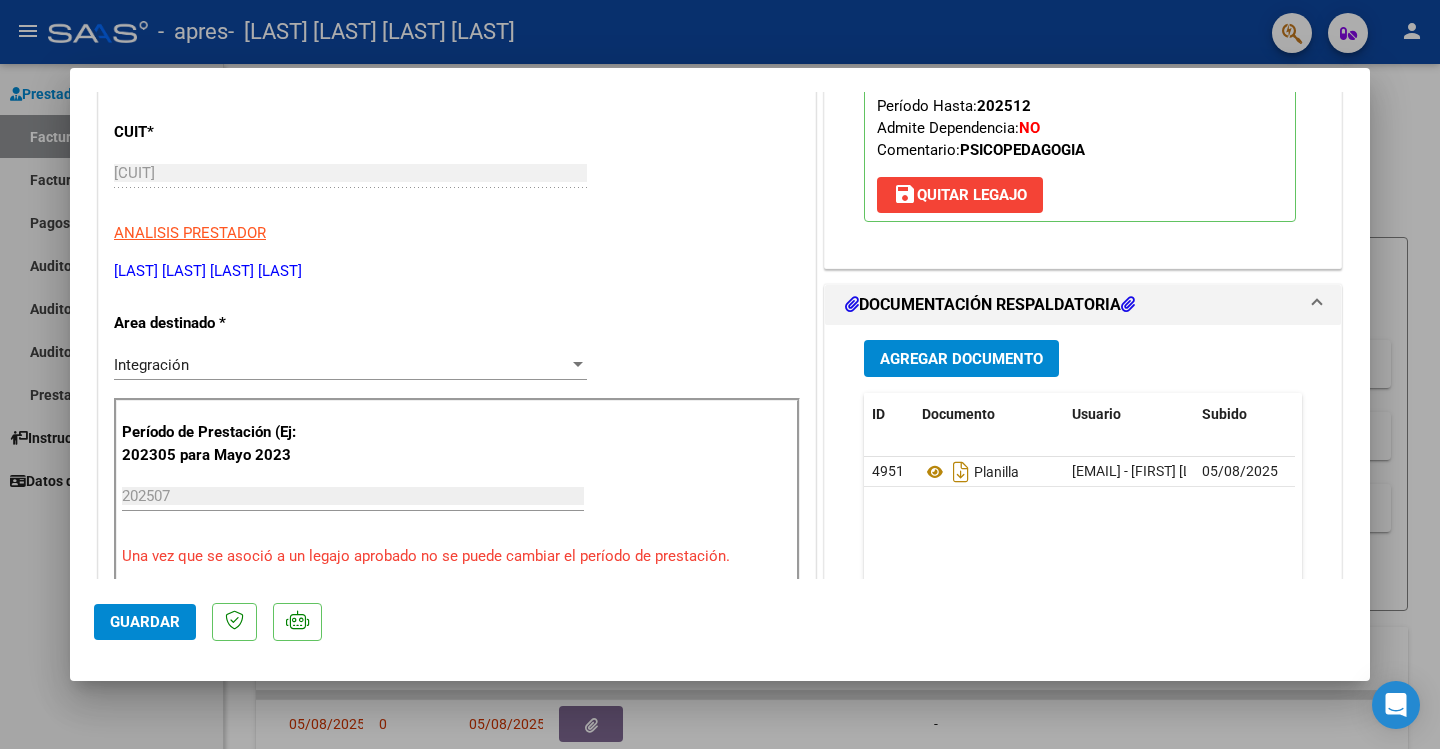 click at bounding box center (720, 374) 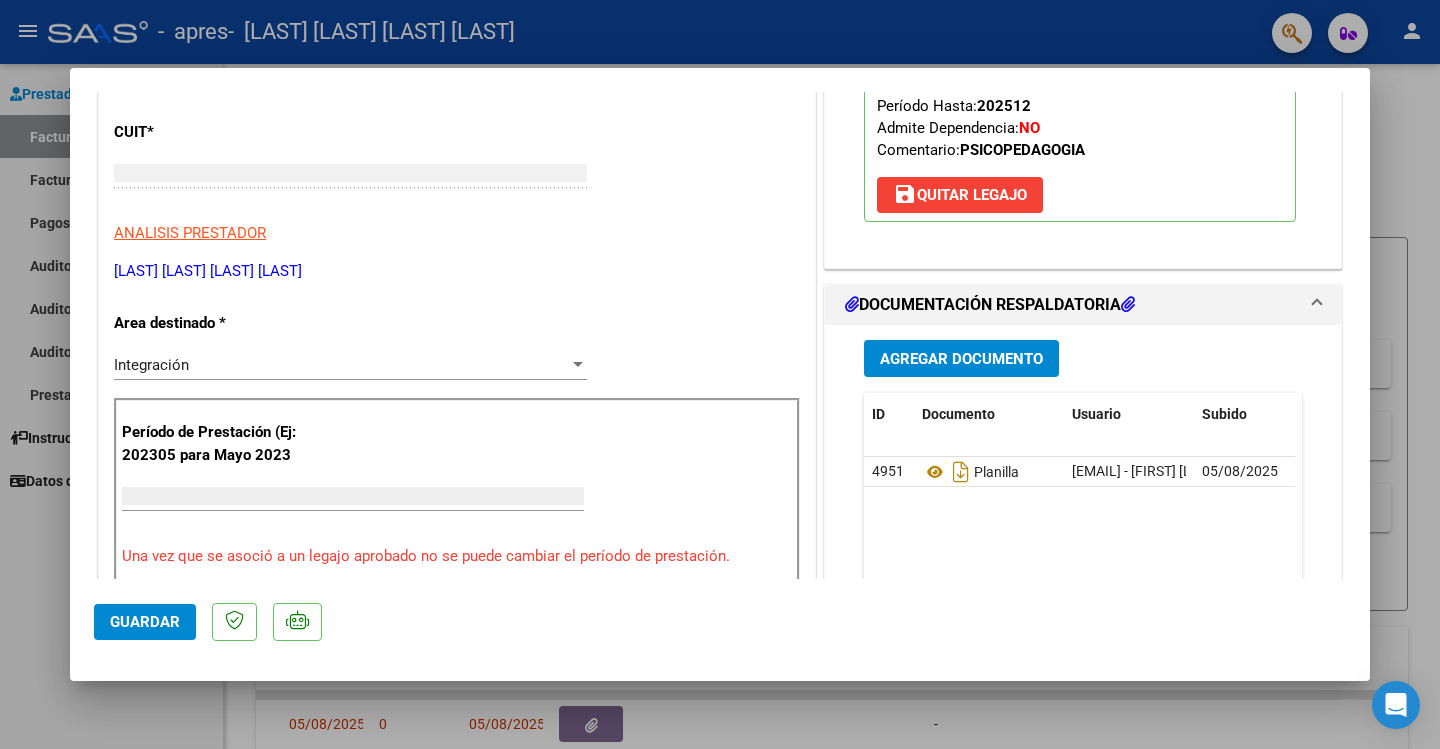 scroll, scrollTop: 229, scrollLeft: 0, axis: vertical 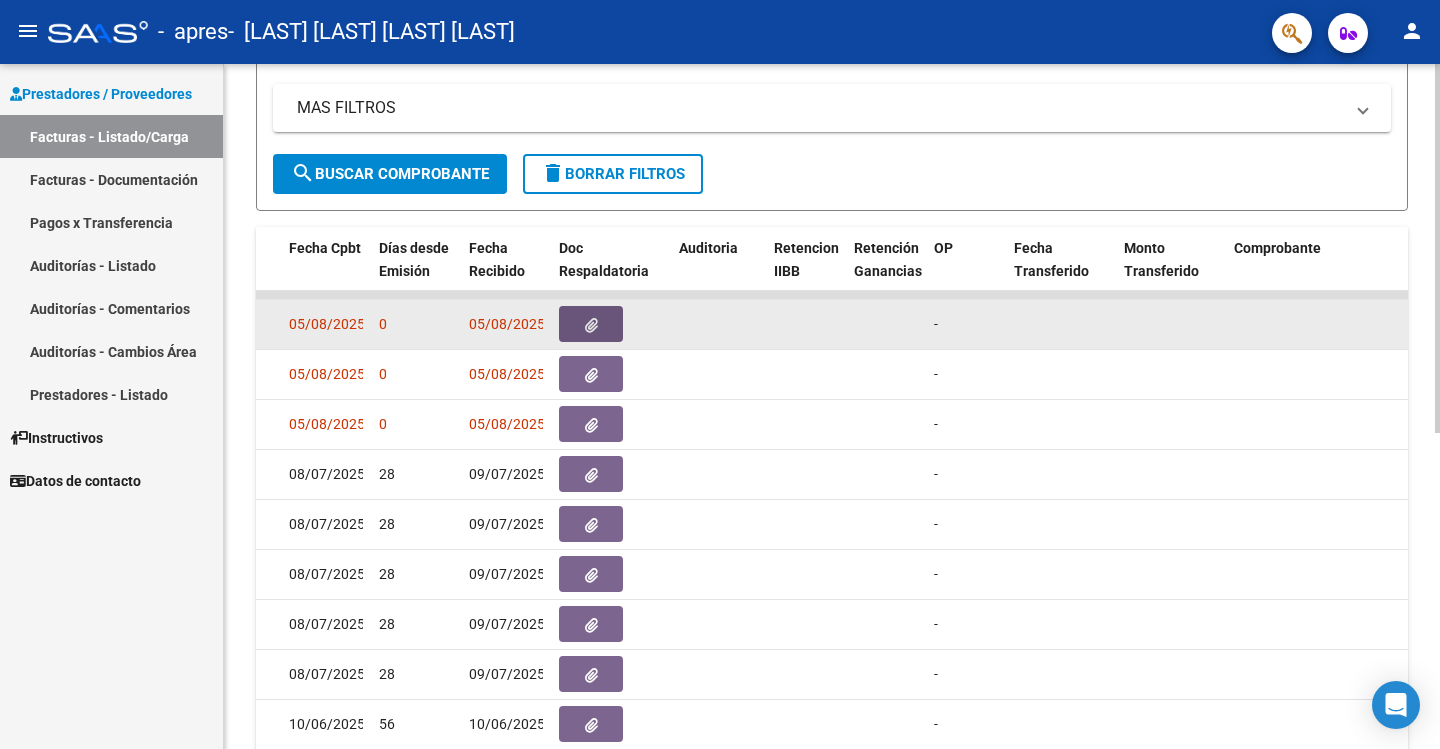 click 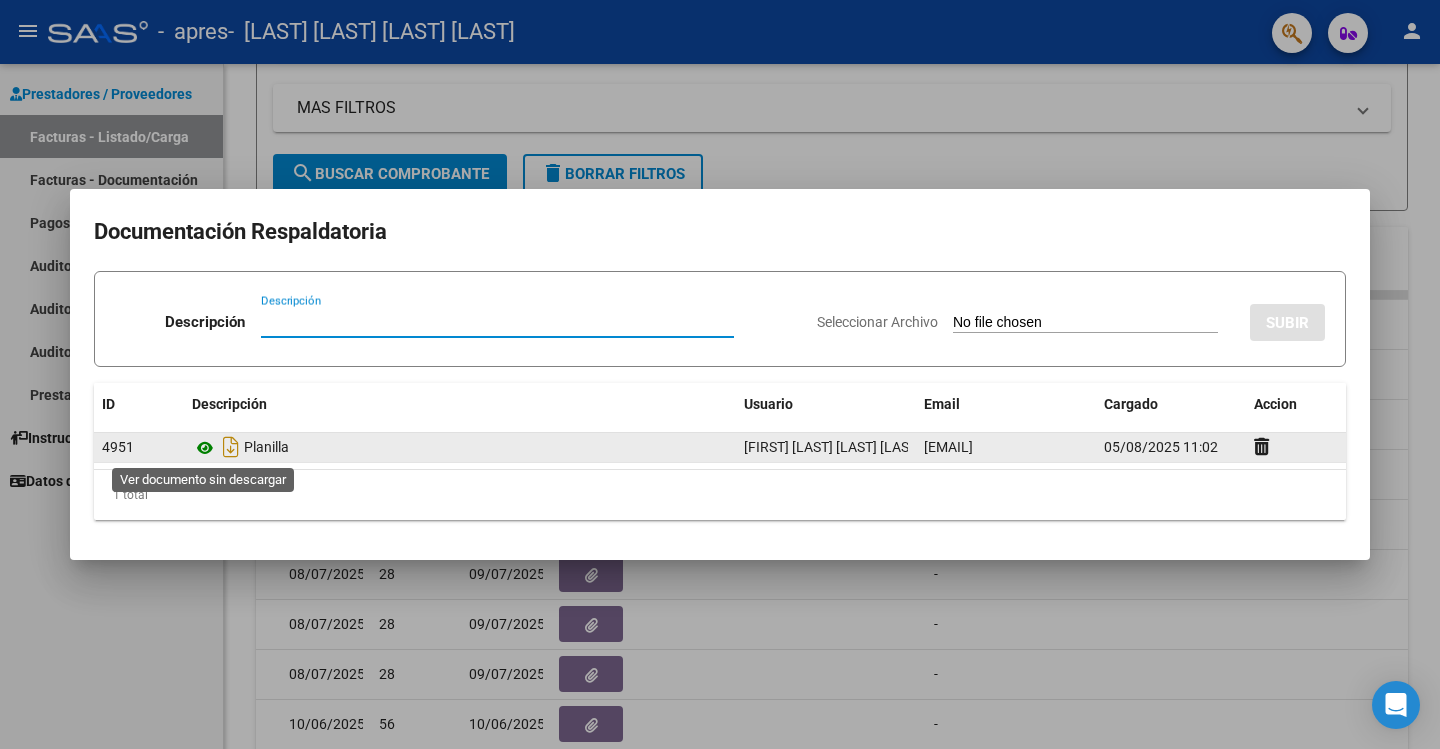 click 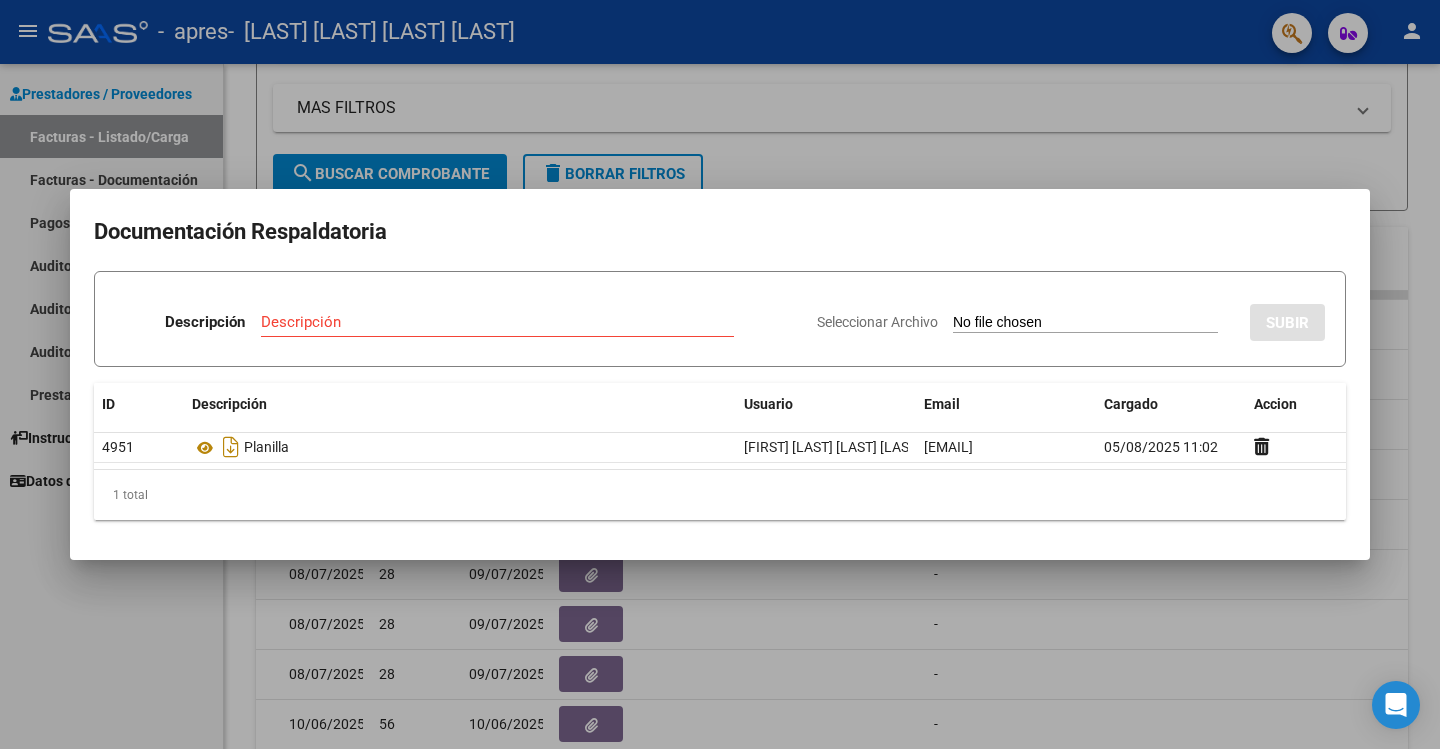 click at bounding box center (720, 374) 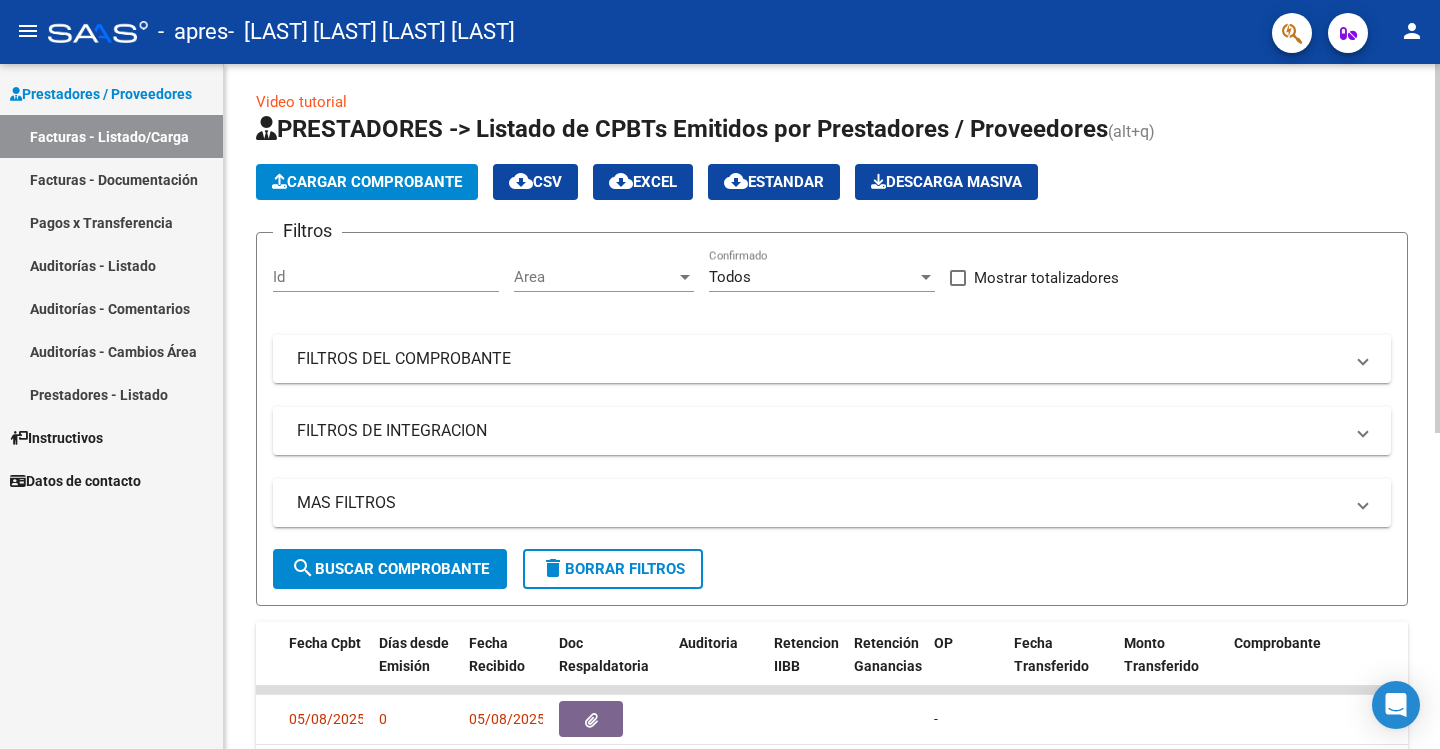 scroll, scrollTop: 0, scrollLeft: 0, axis: both 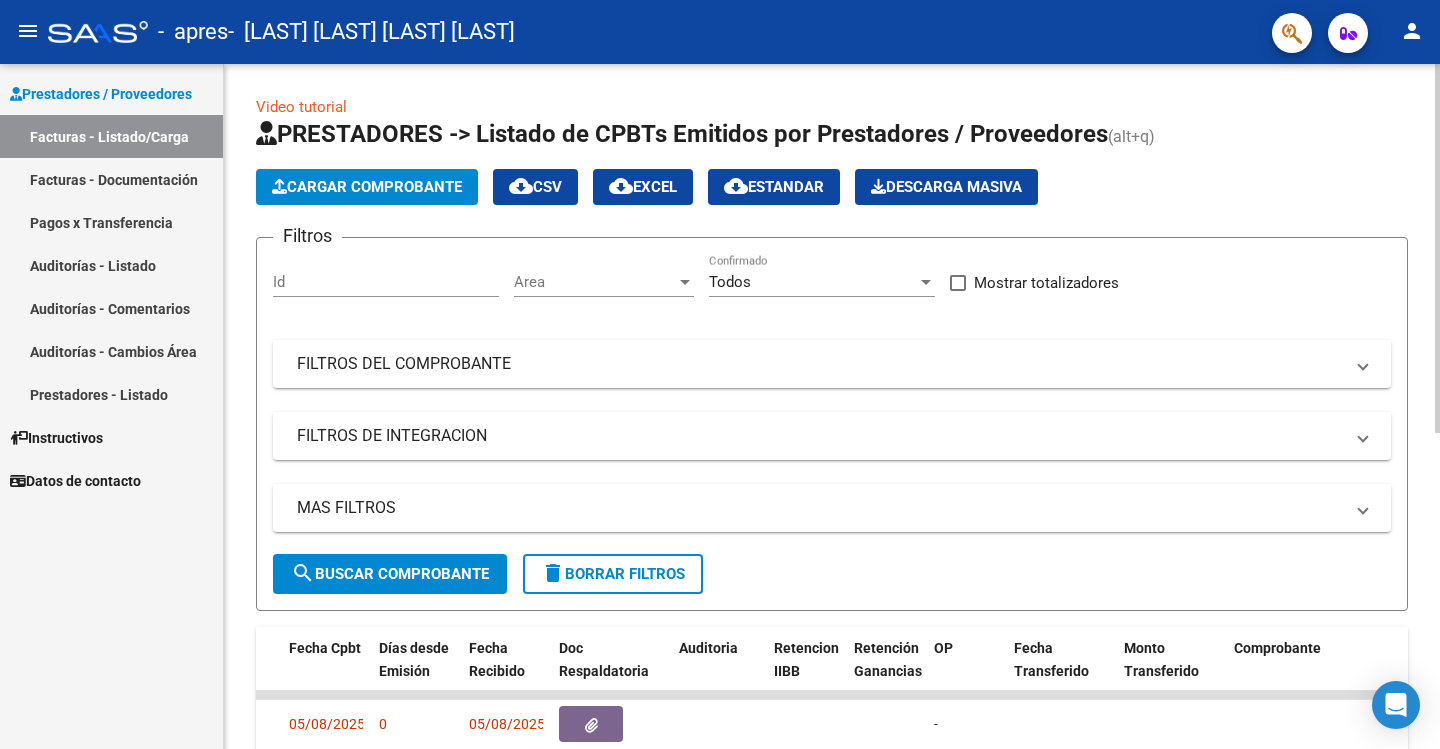 click on "Cargar Comprobante" 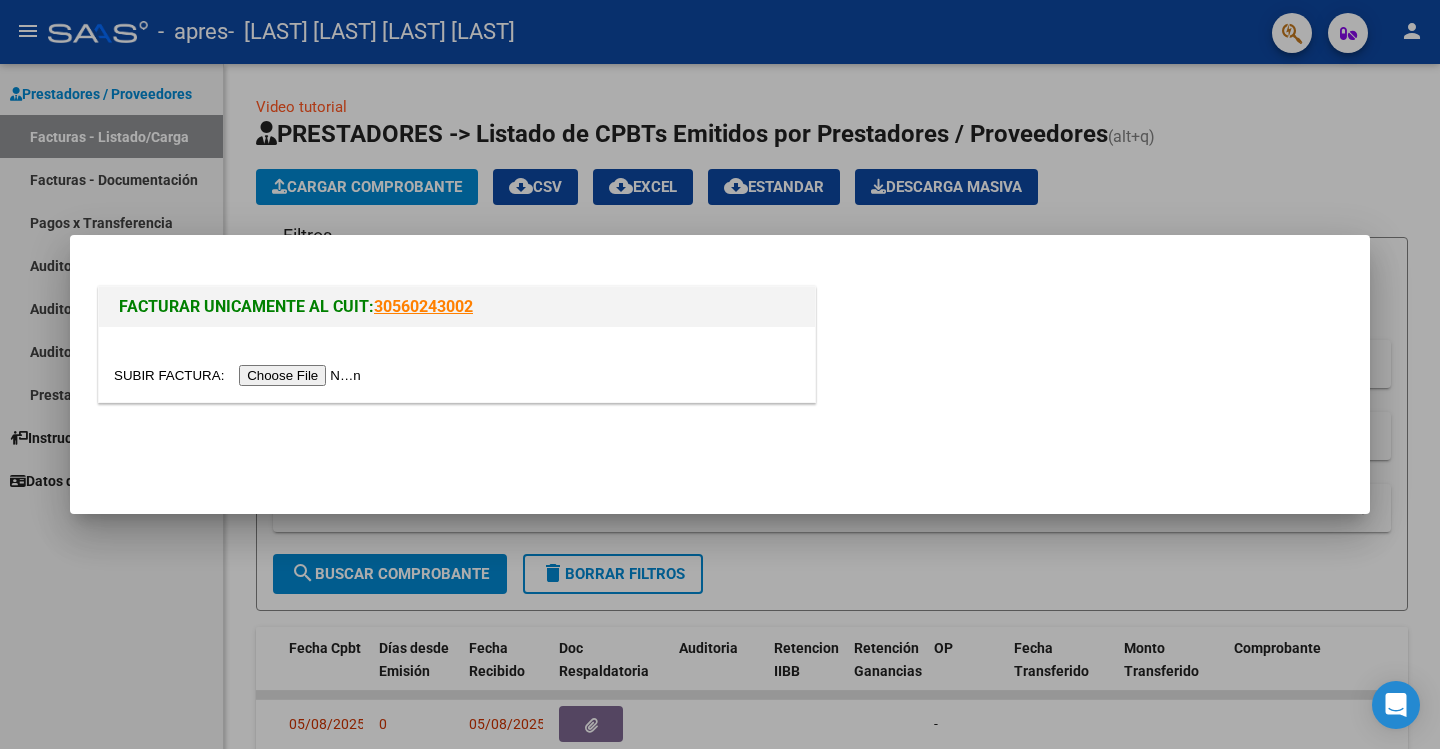 click at bounding box center (240, 375) 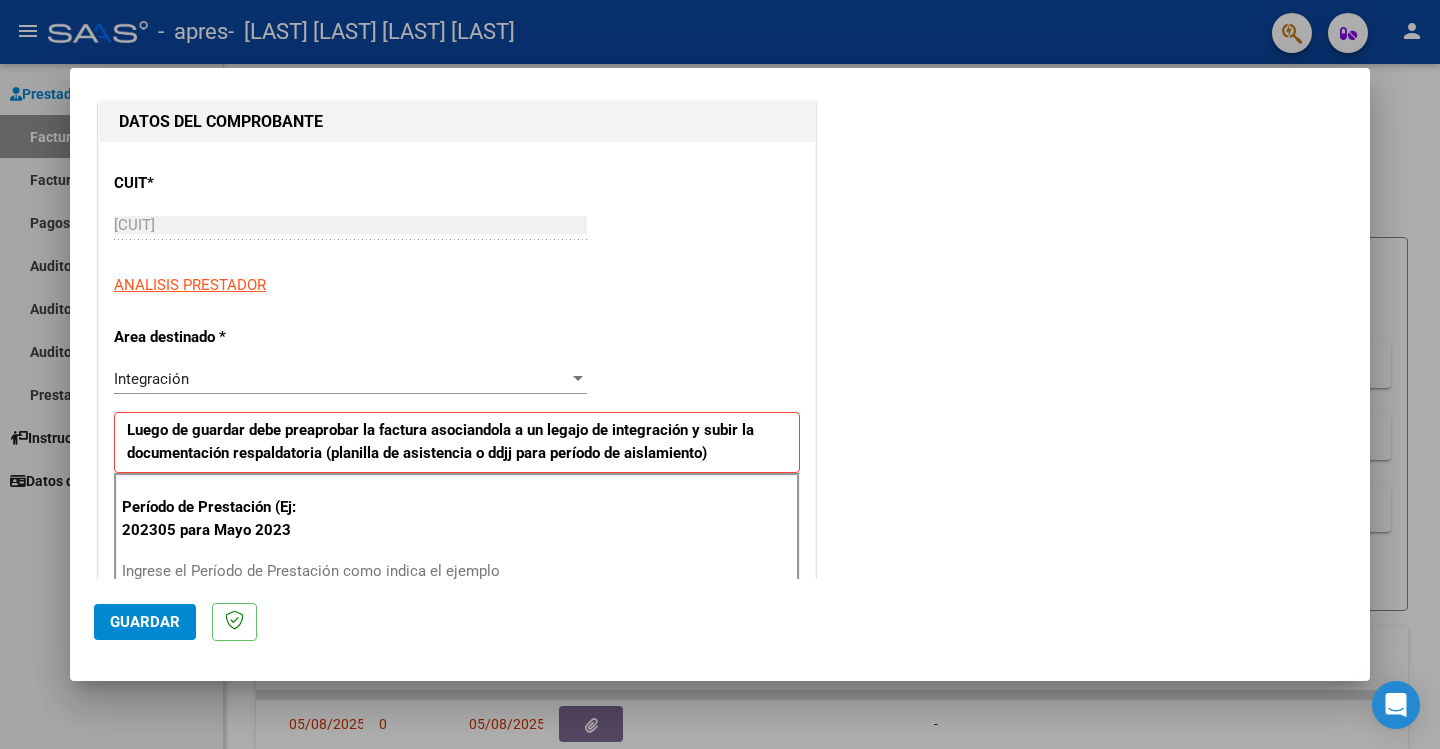 scroll, scrollTop: 300, scrollLeft: 0, axis: vertical 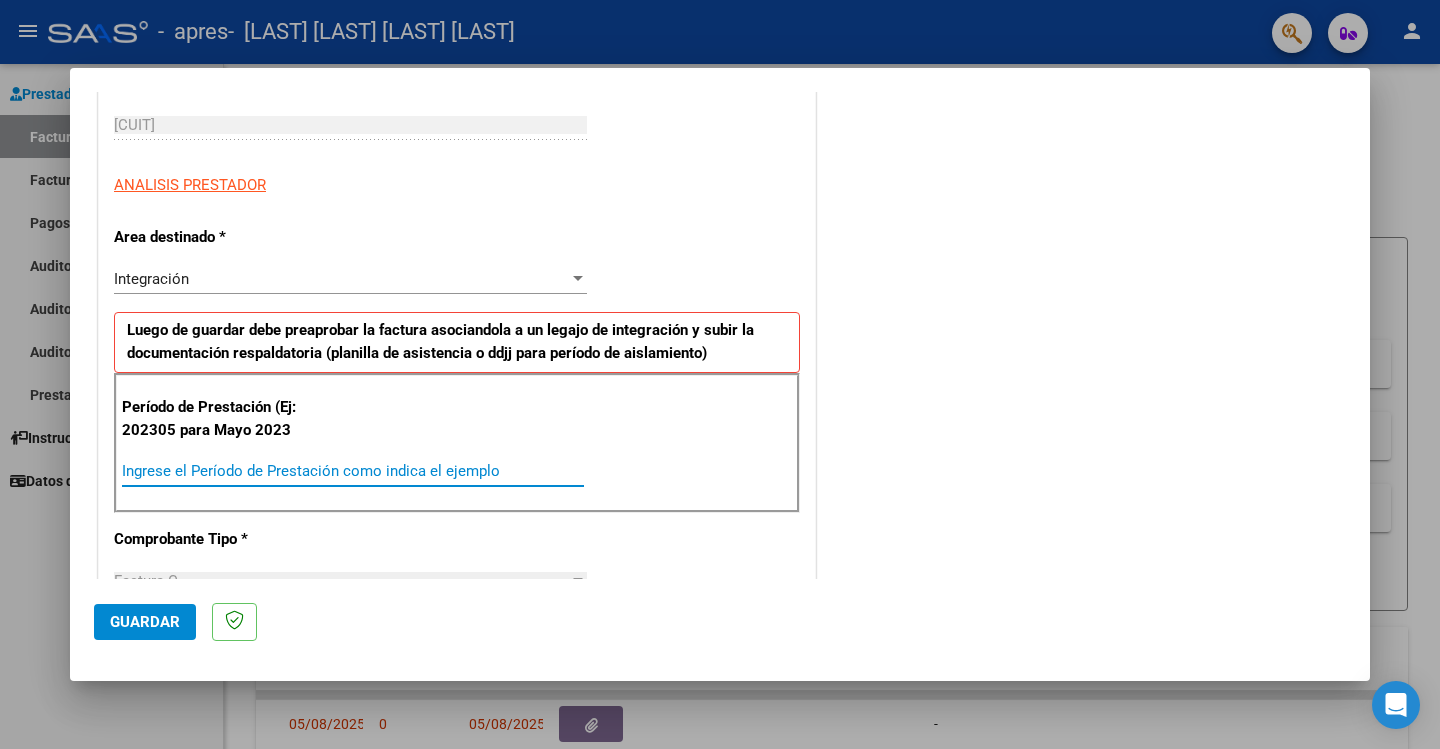 click on "Ingrese el Período de Prestación como indica el ejemplo" at bounding box center [353, 471] 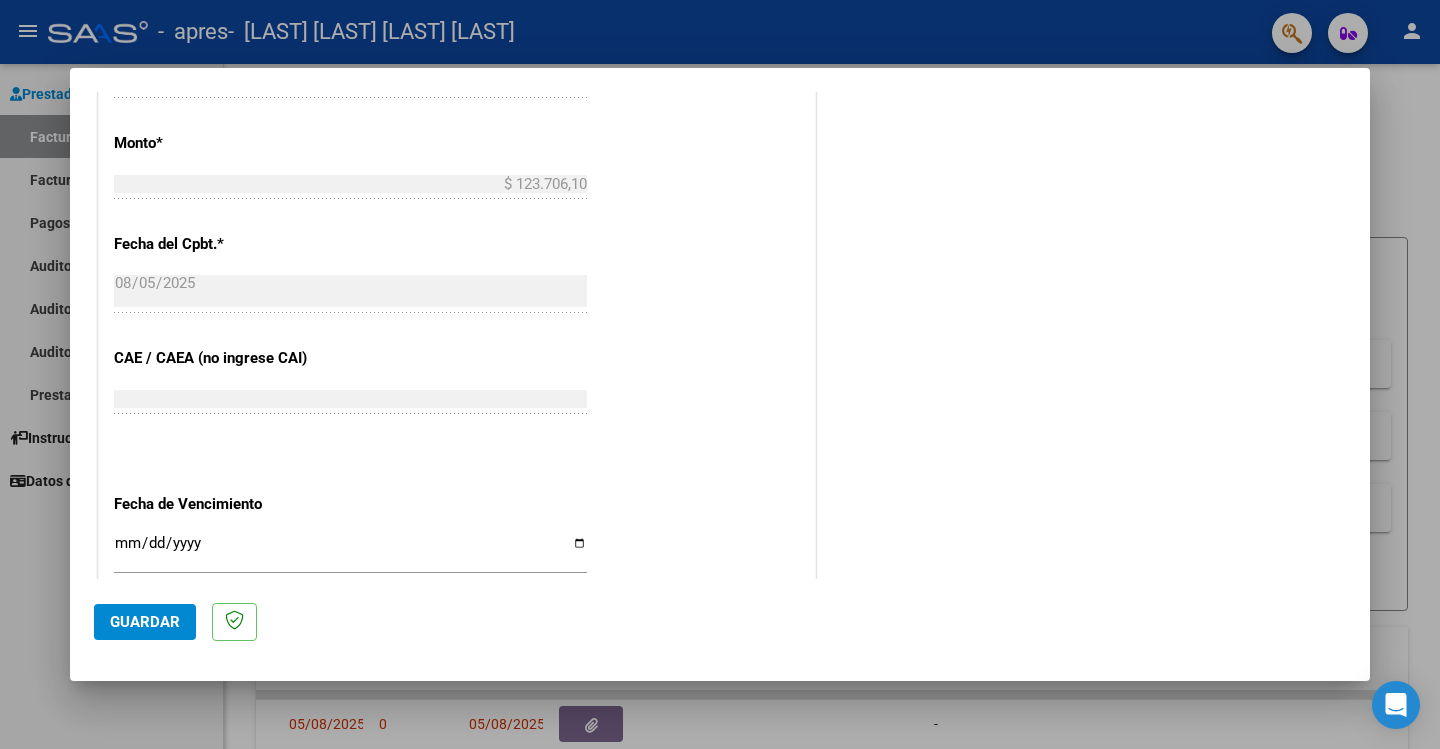 scroll, scrollTop: 1100, scrollLeft: 0, axis: vertical 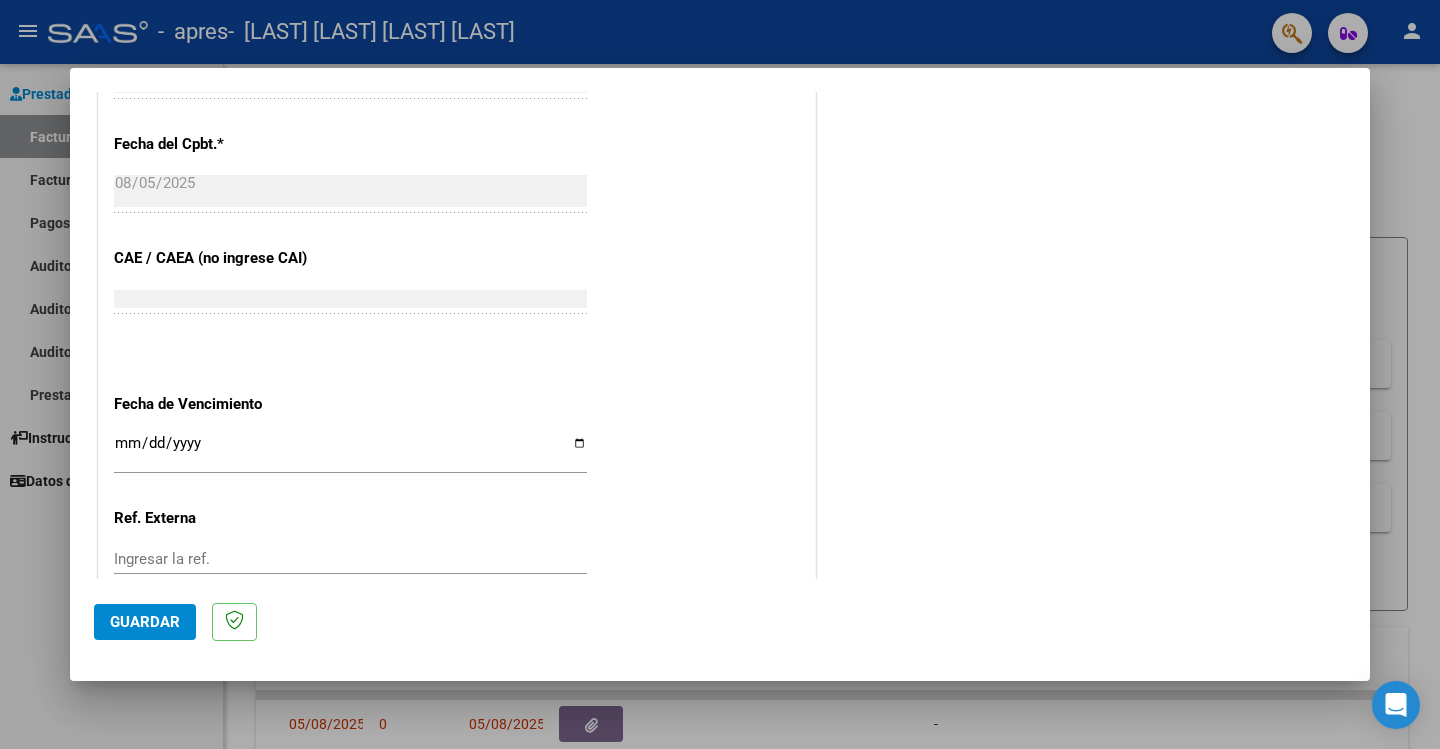 type on "202507" 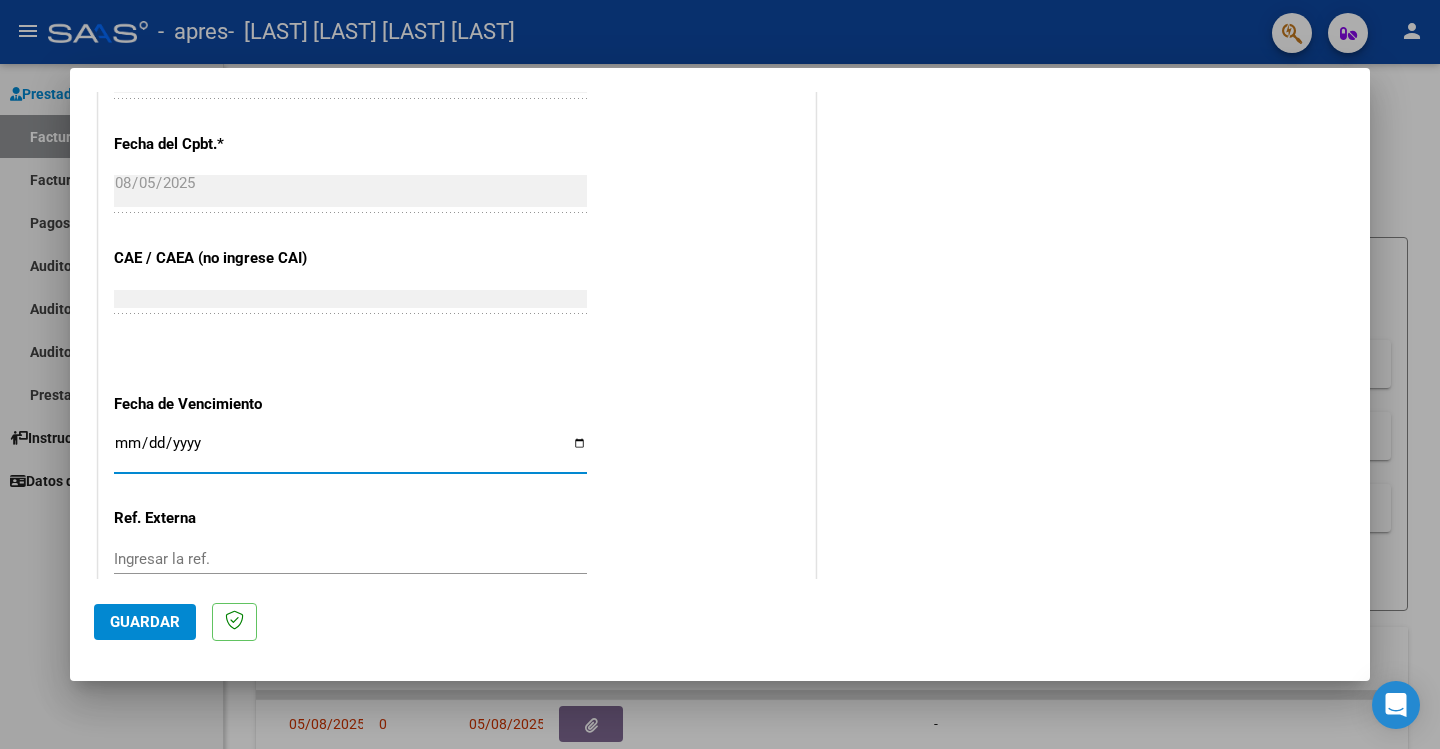 click on "Ingresar la fecha" at bounding box center (350, 451) 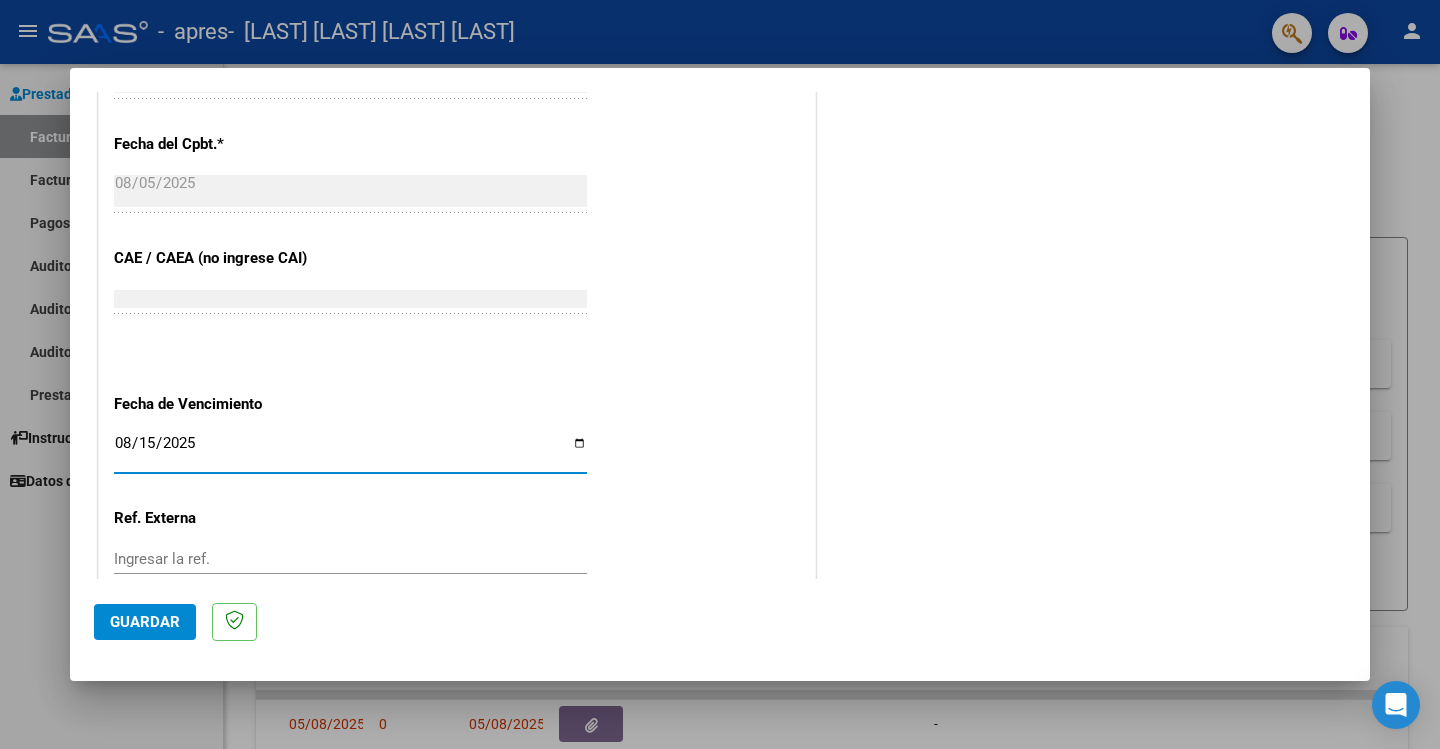 type on "2025-08-15" 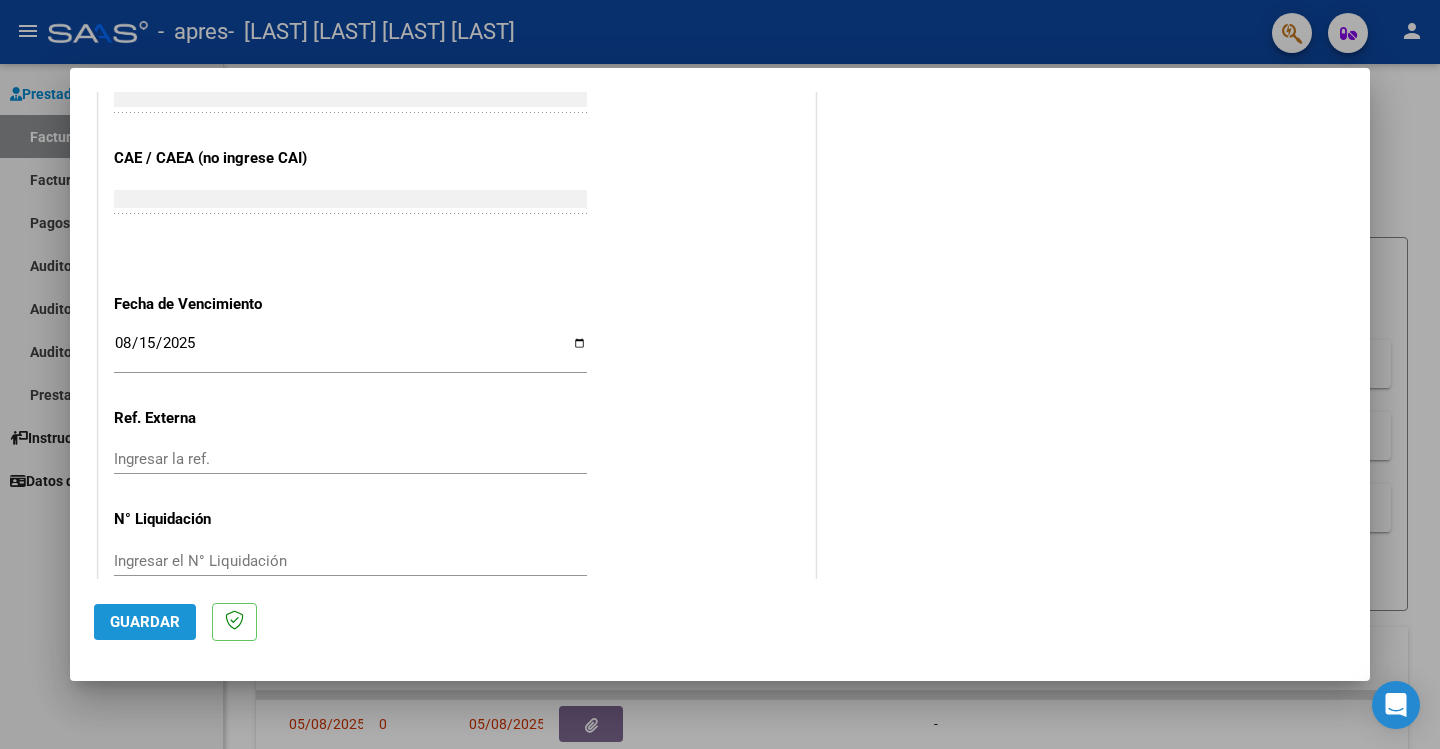 click on "Guardar" 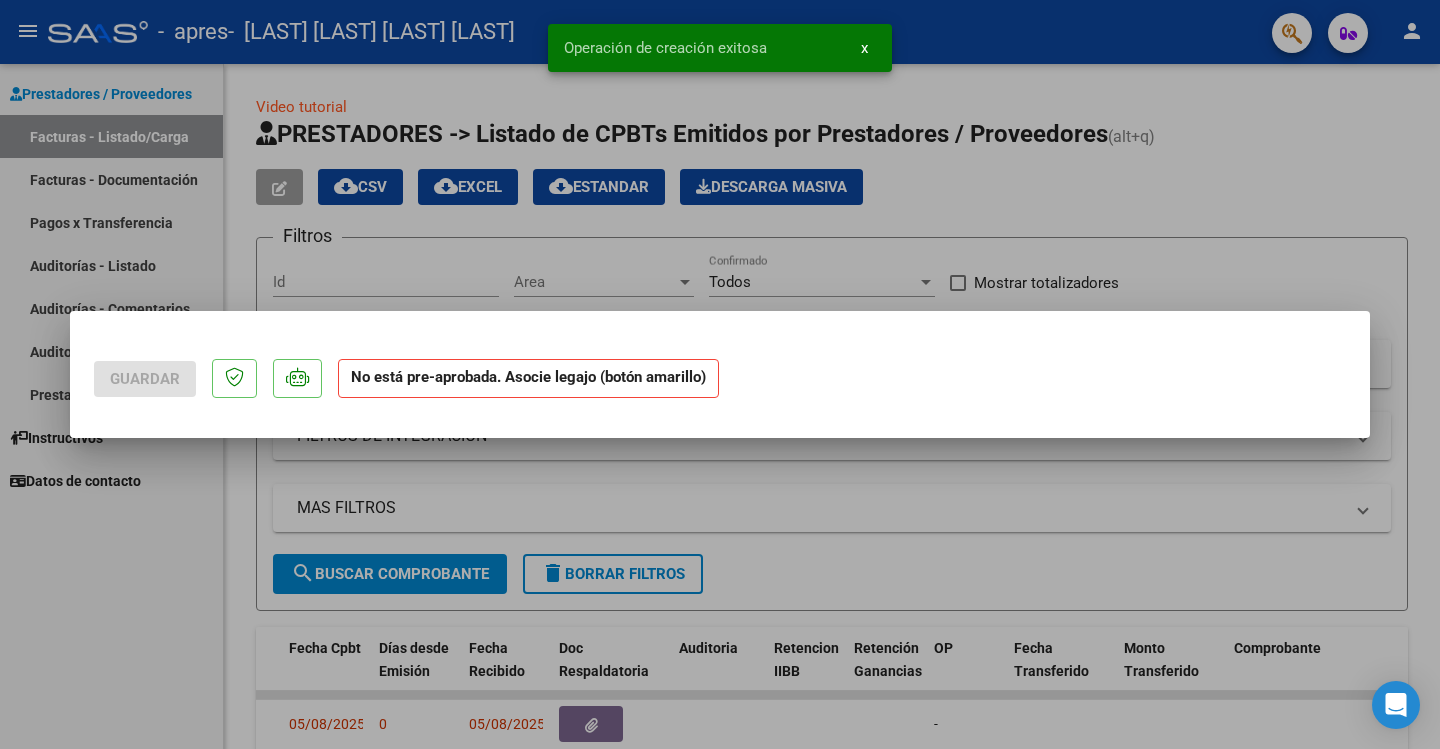 scroll, scrollTop: 0, scrollLeft: 0, axis: both 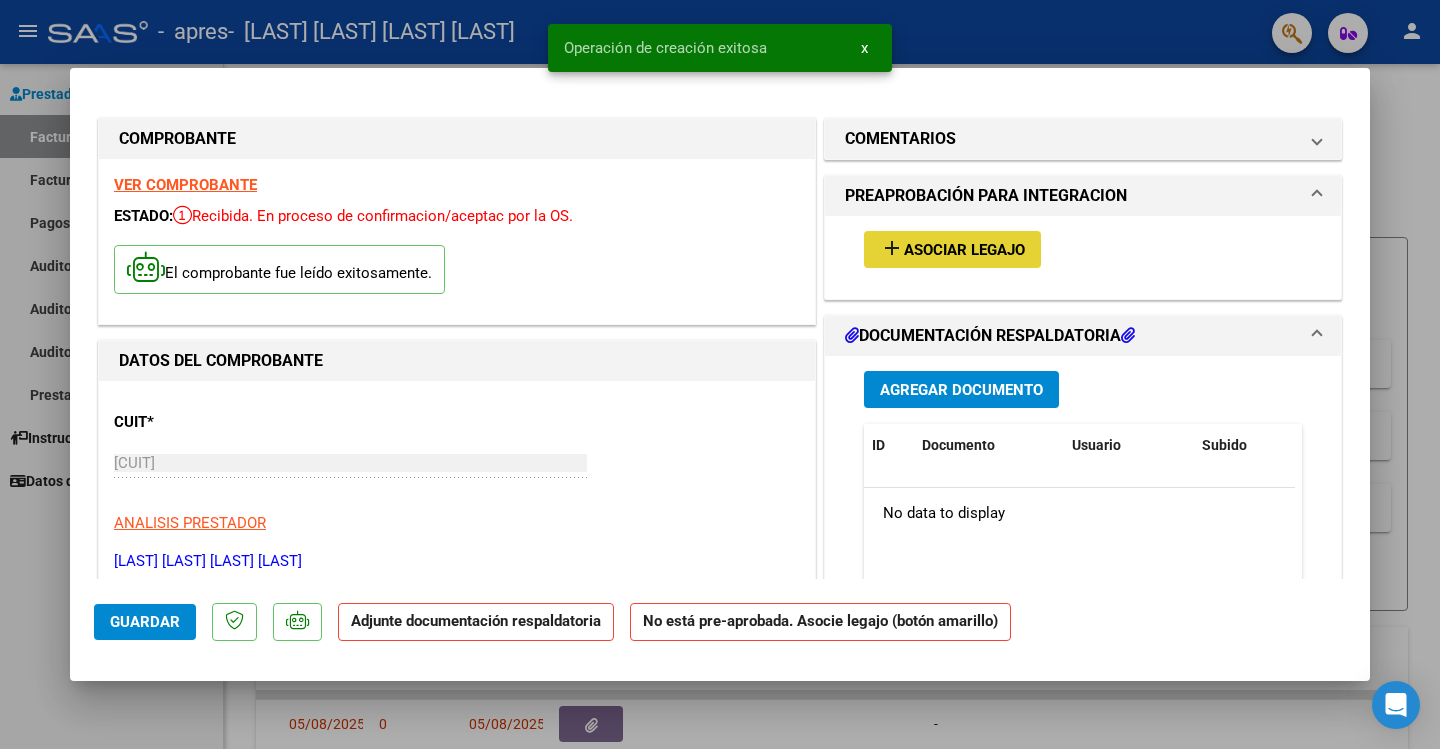 click on "Asociar Legajo" at bounding box center [964, 250] 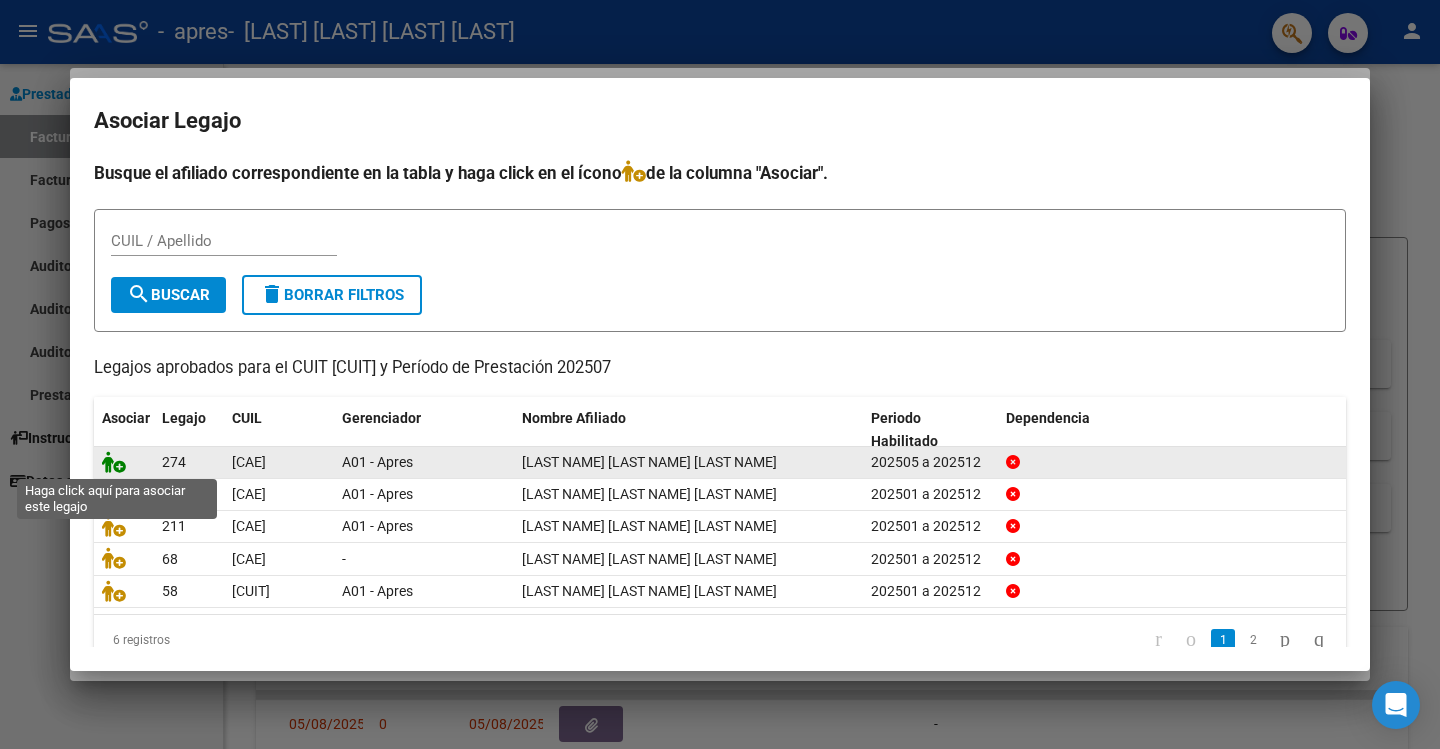 click 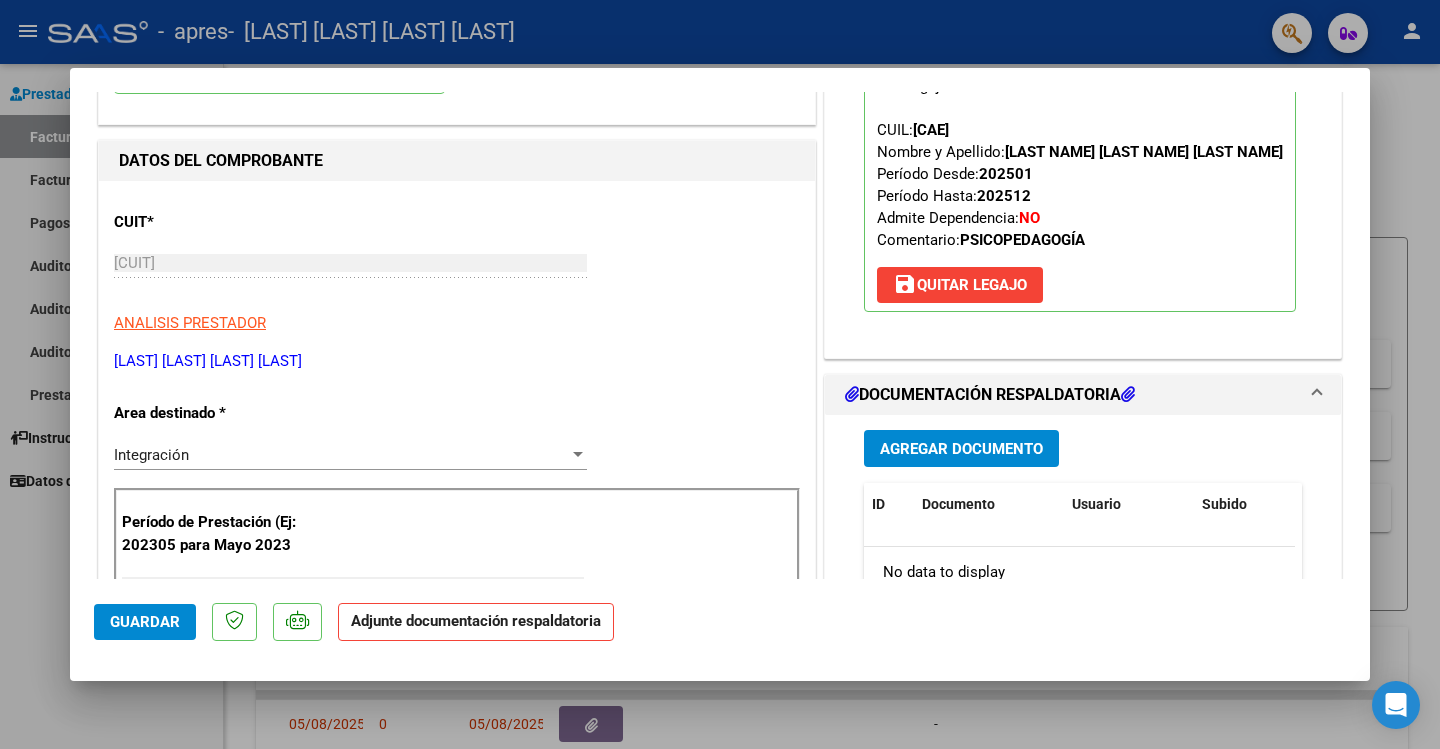 scroll, scrollTop: 300, scrollLeft: 0, axis: vertical 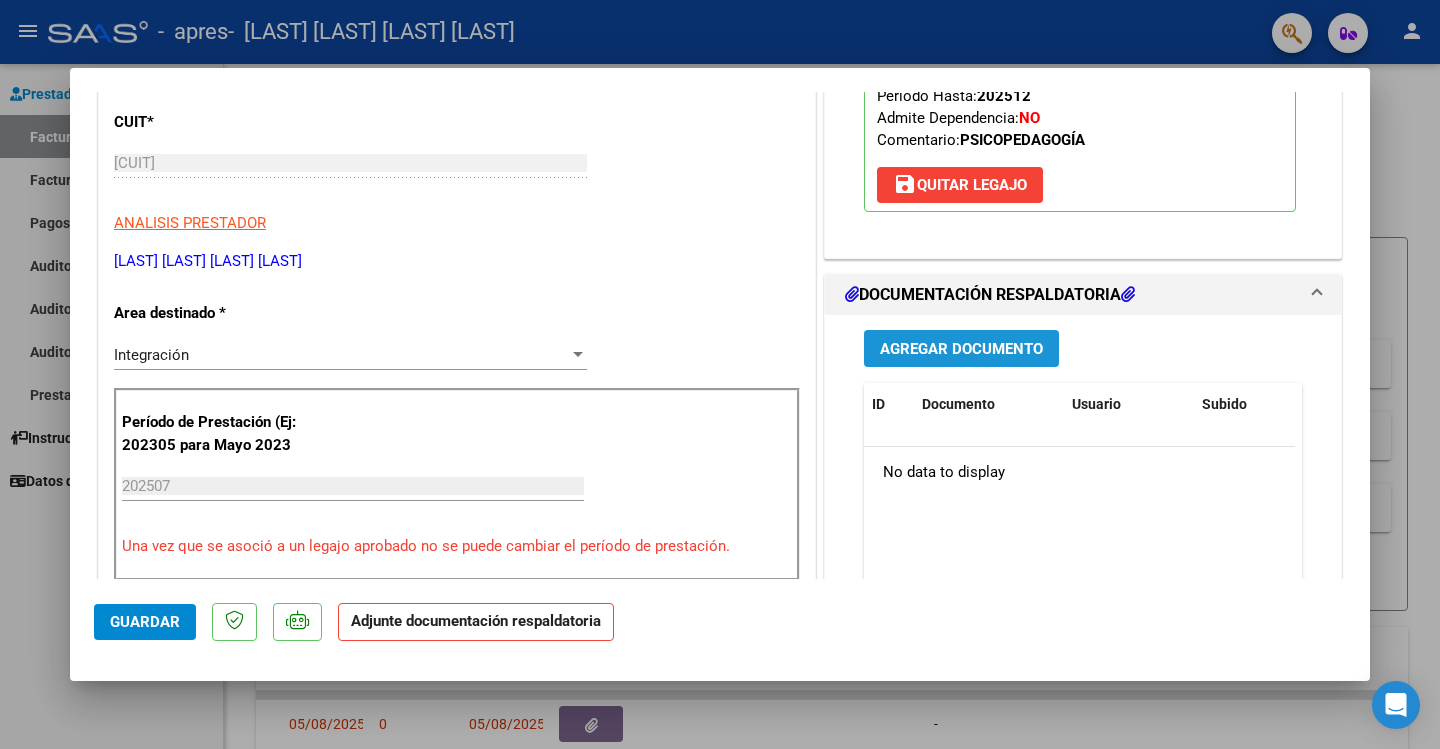 click on "Agregar Documento" at bounding box center [961, 349] 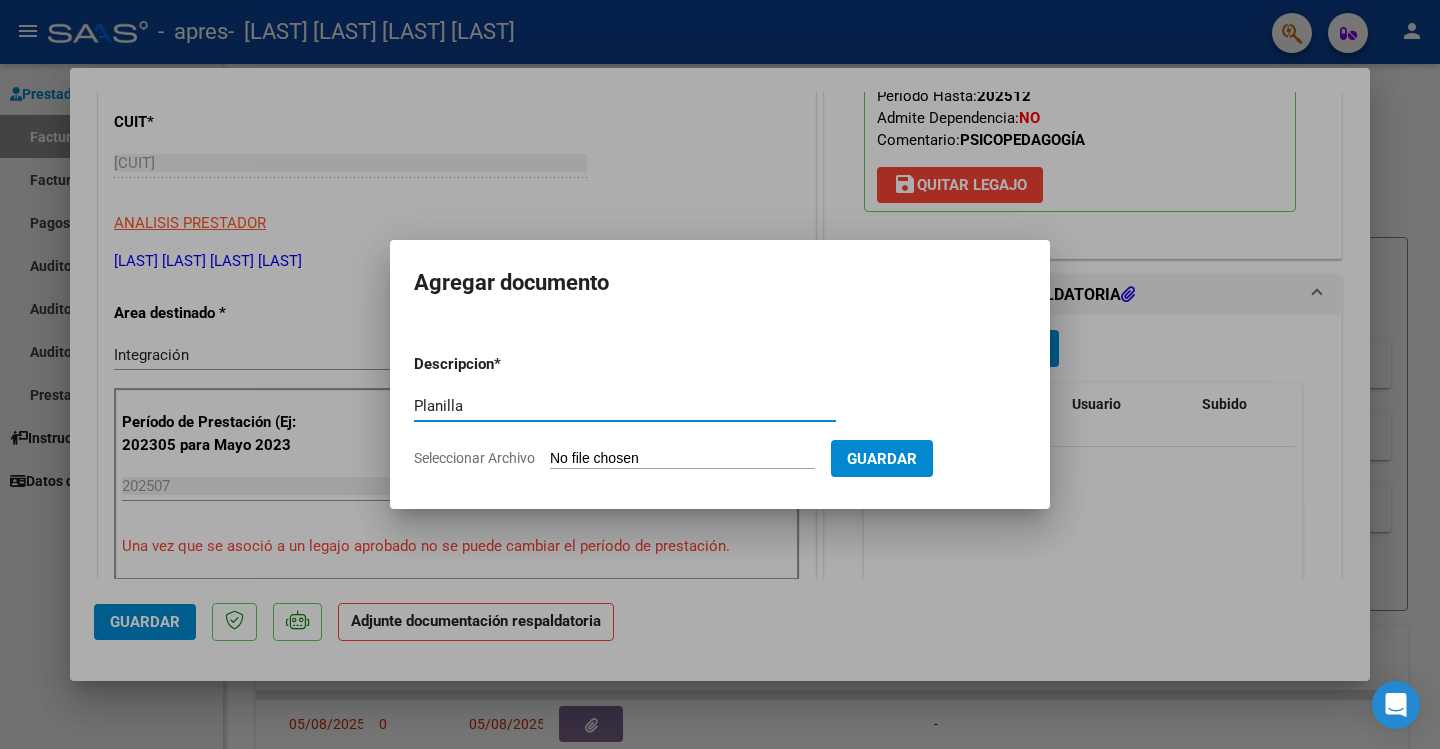 type on "Planilla" 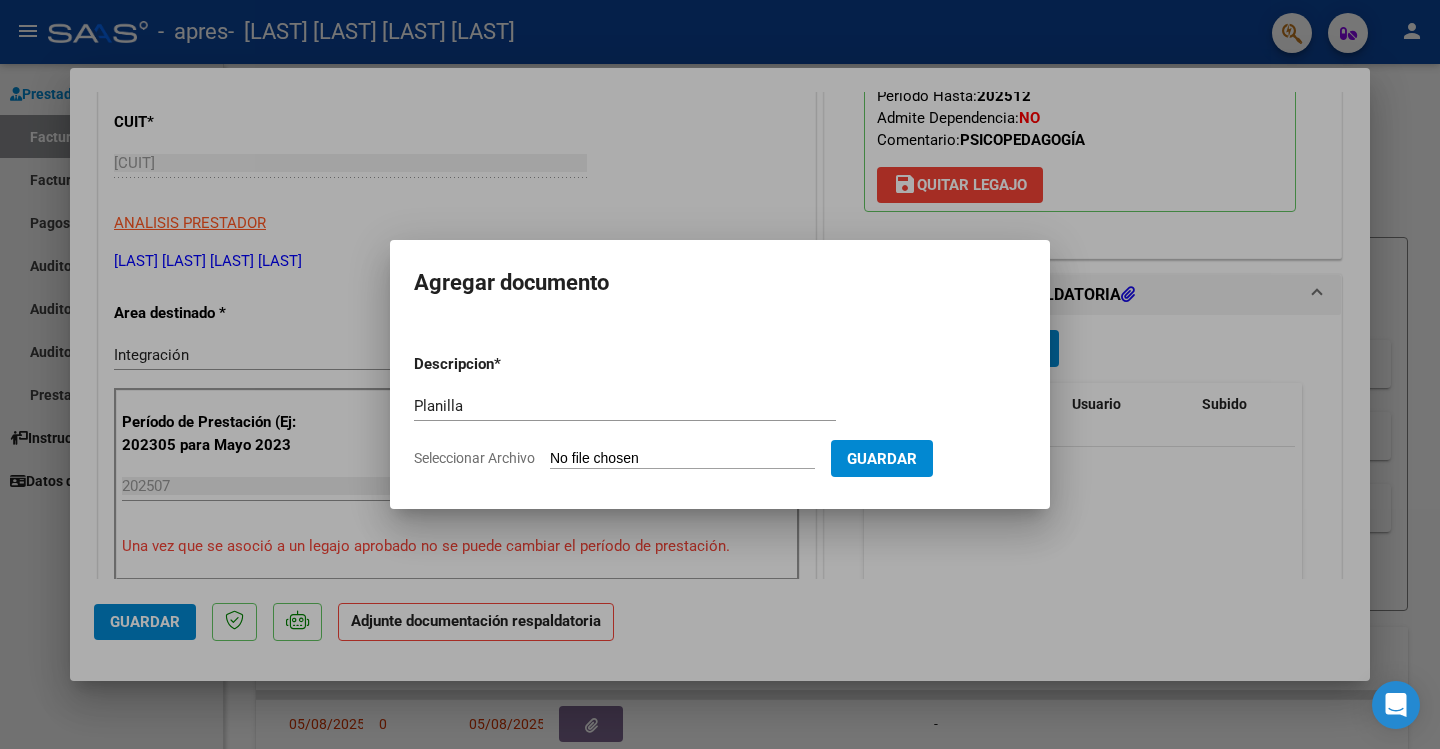 click on "Seleccionar Archivo" at bounding box center (682, 459) 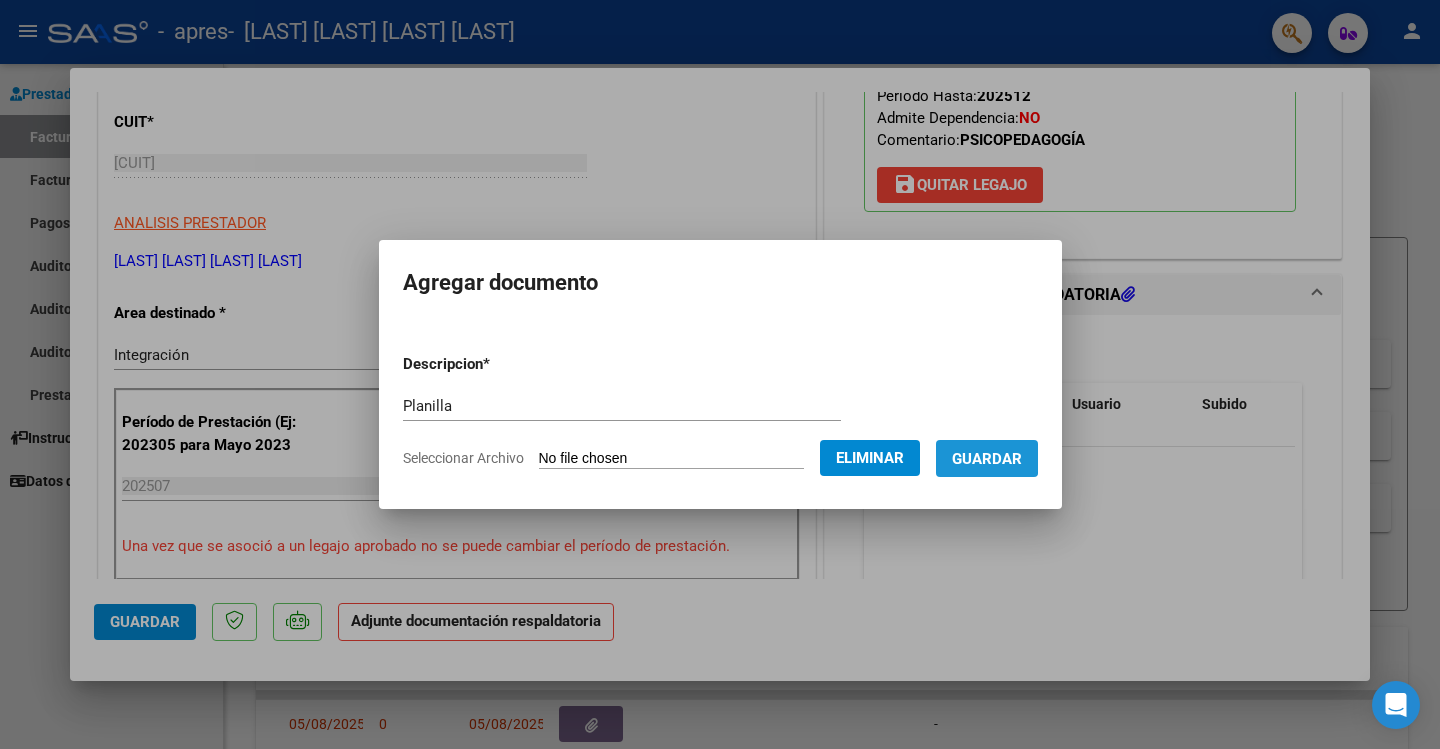 click on "Guardar" at bounding box center [987, 459] 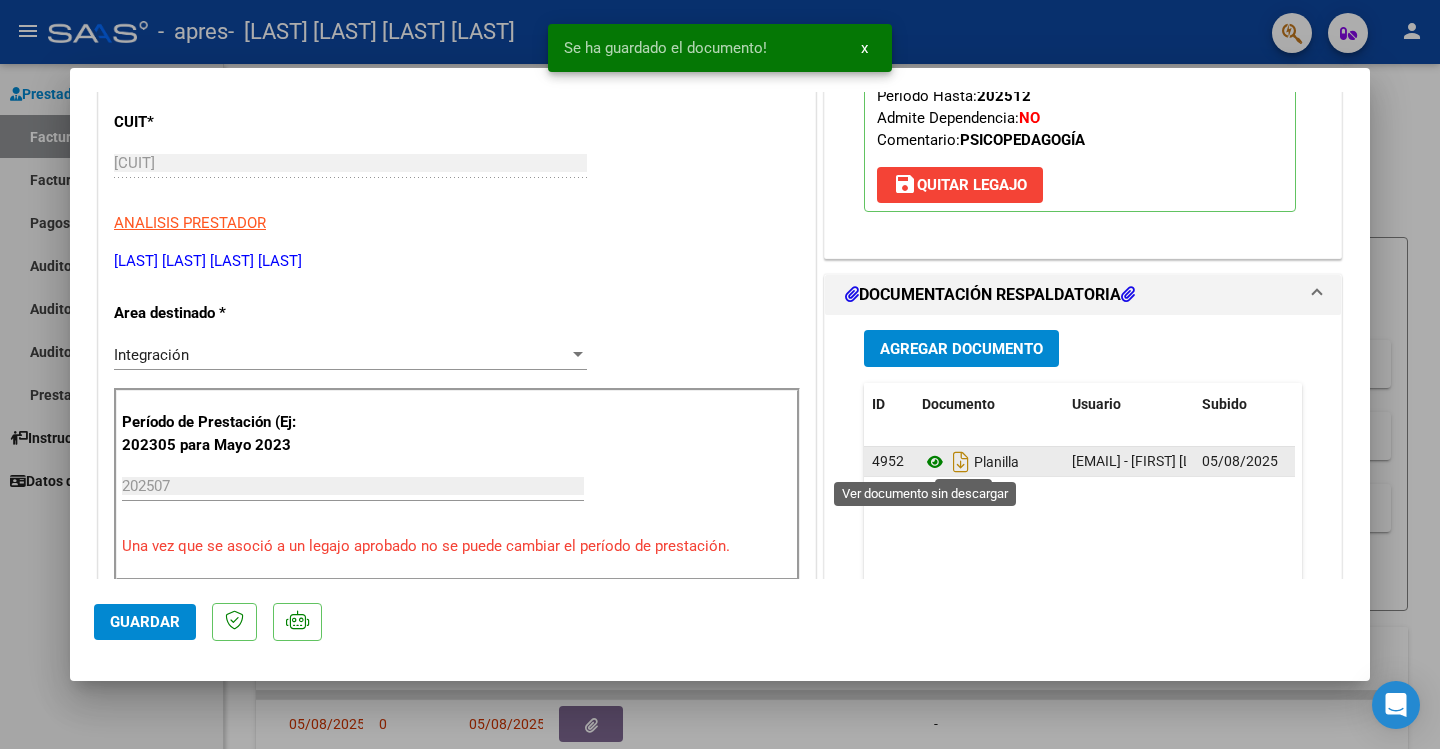 click 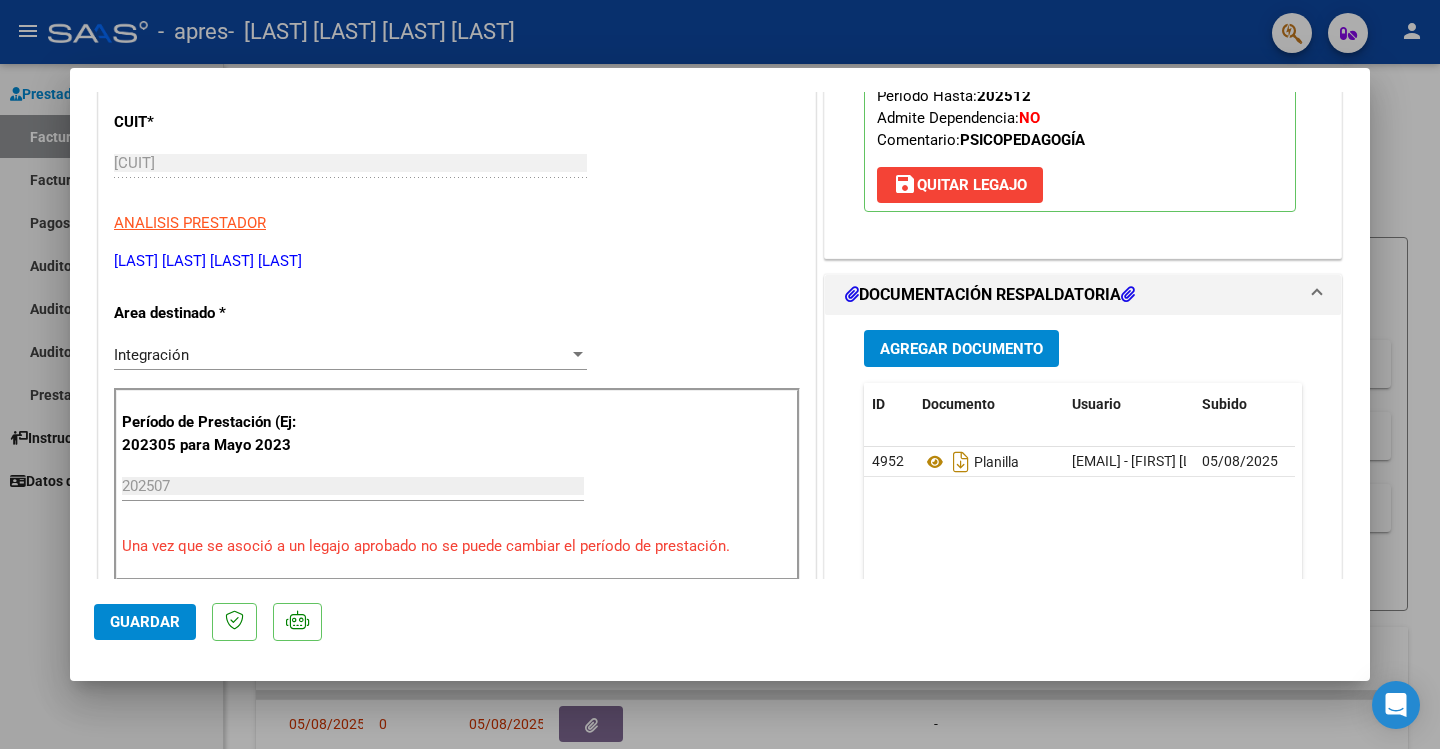 click on "Guardar" 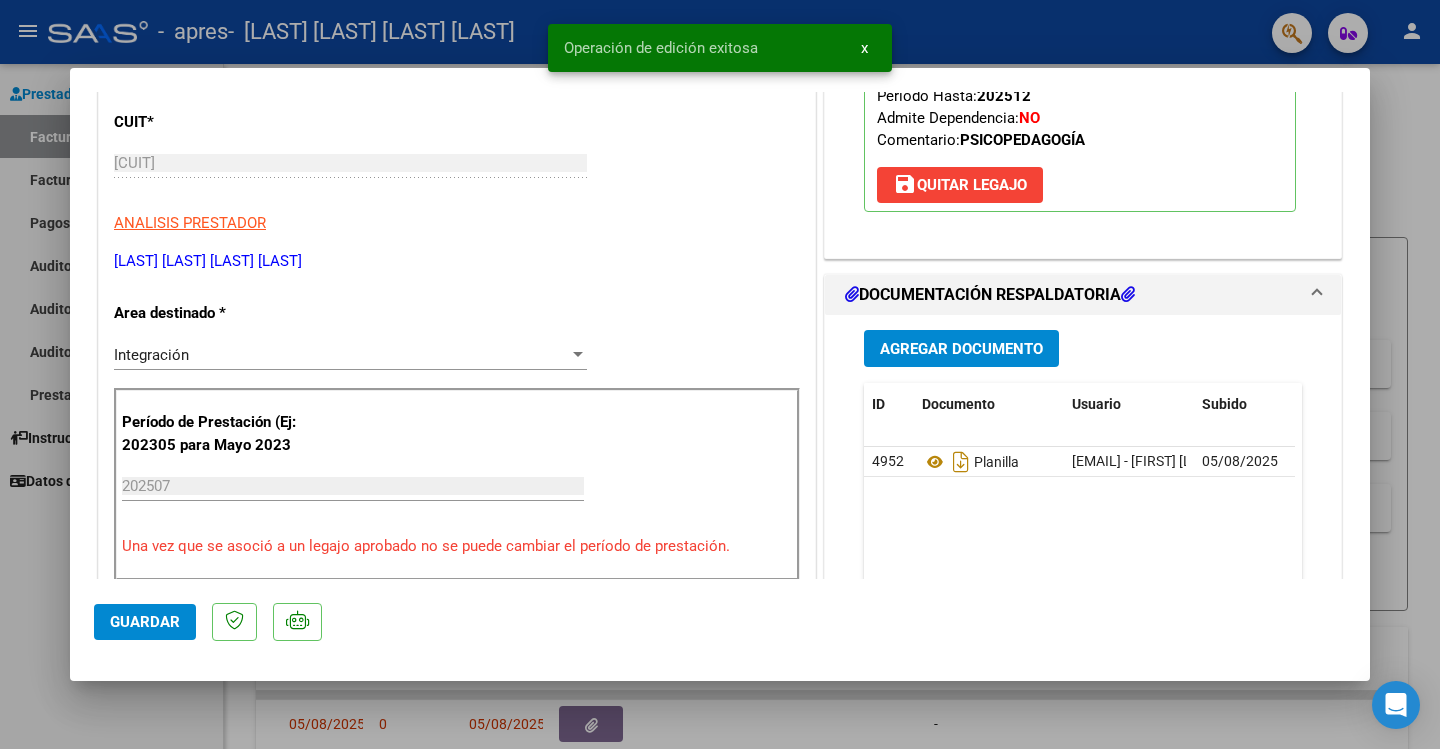 click at bounding box center [720, 374] 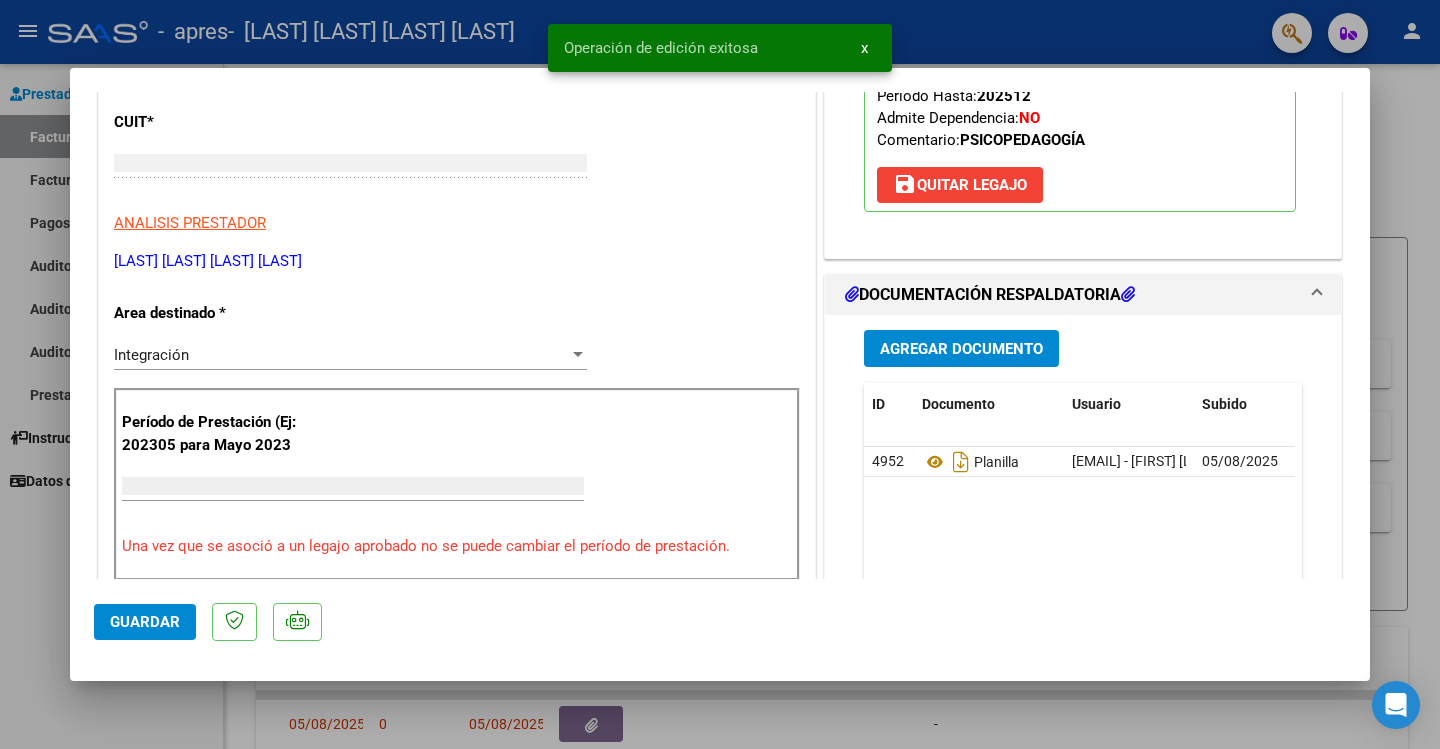 scroll, scrollTop: 0, scrollLeft: 0, axis: both 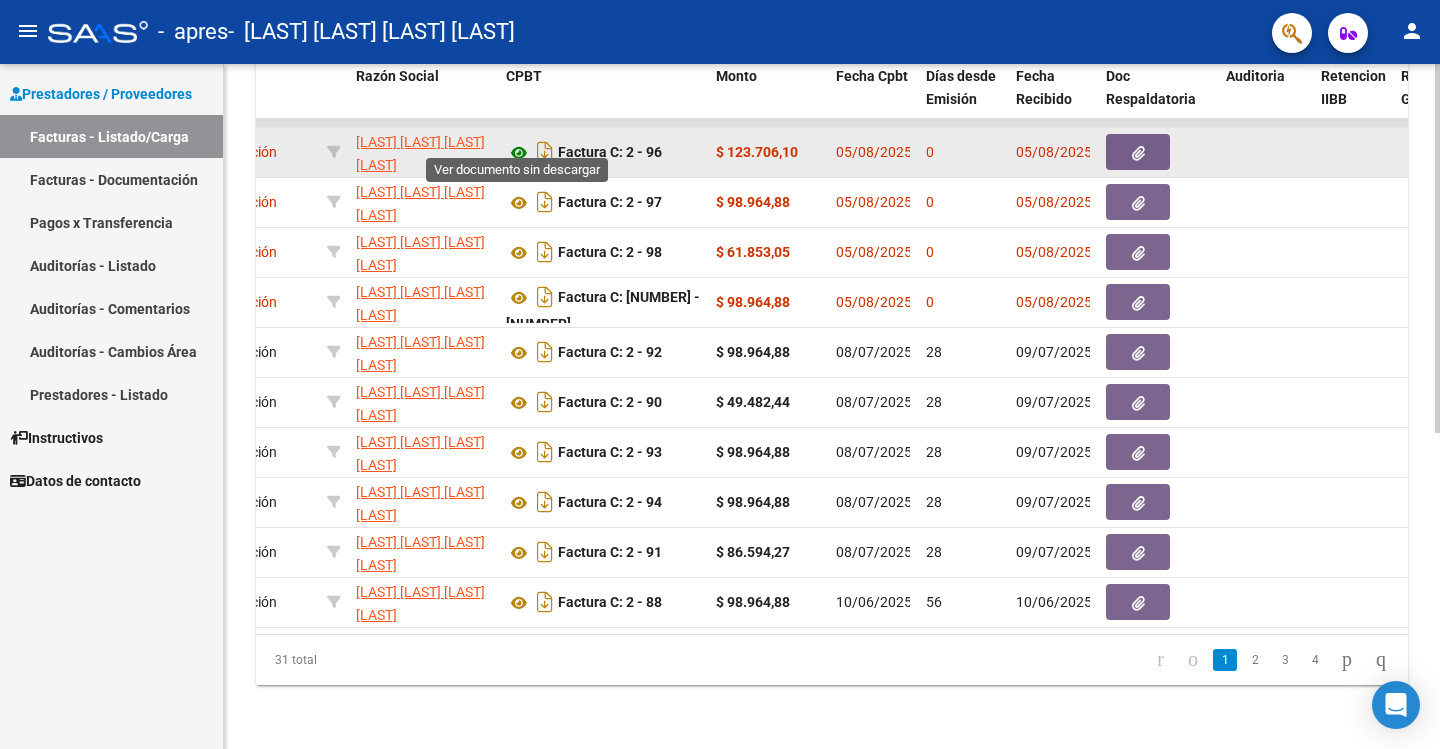 click 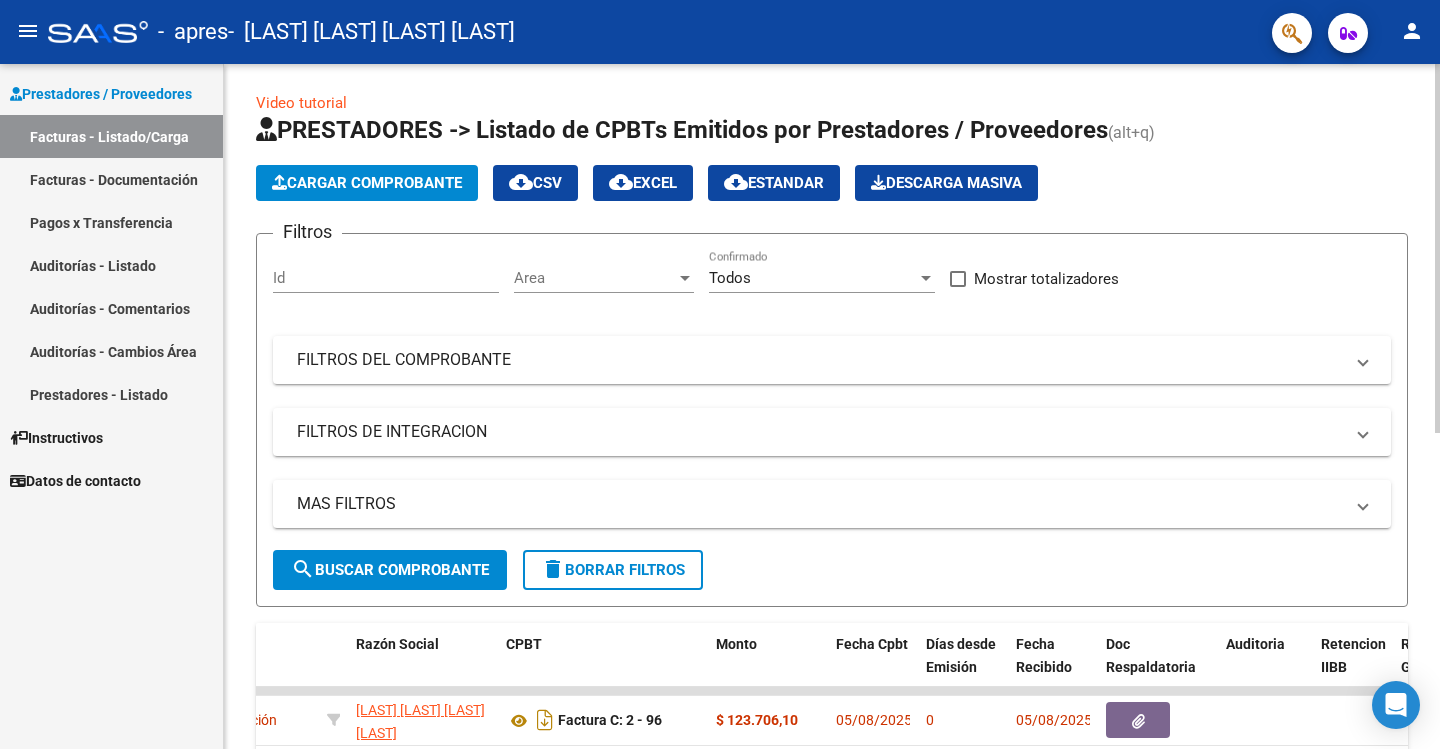 scroll, scrollTop: 0, scrollLeft: 0, axis: both 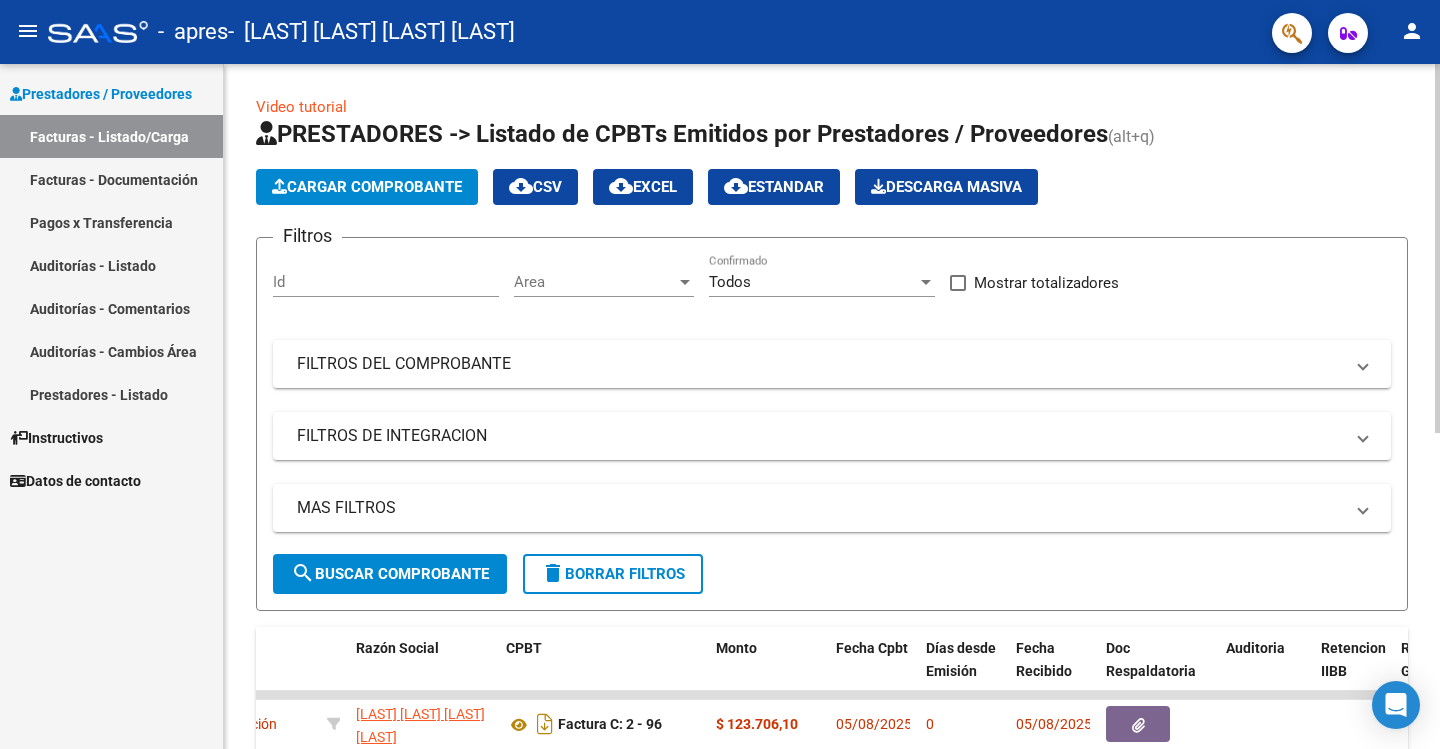 click on "Cargar Comprobante" 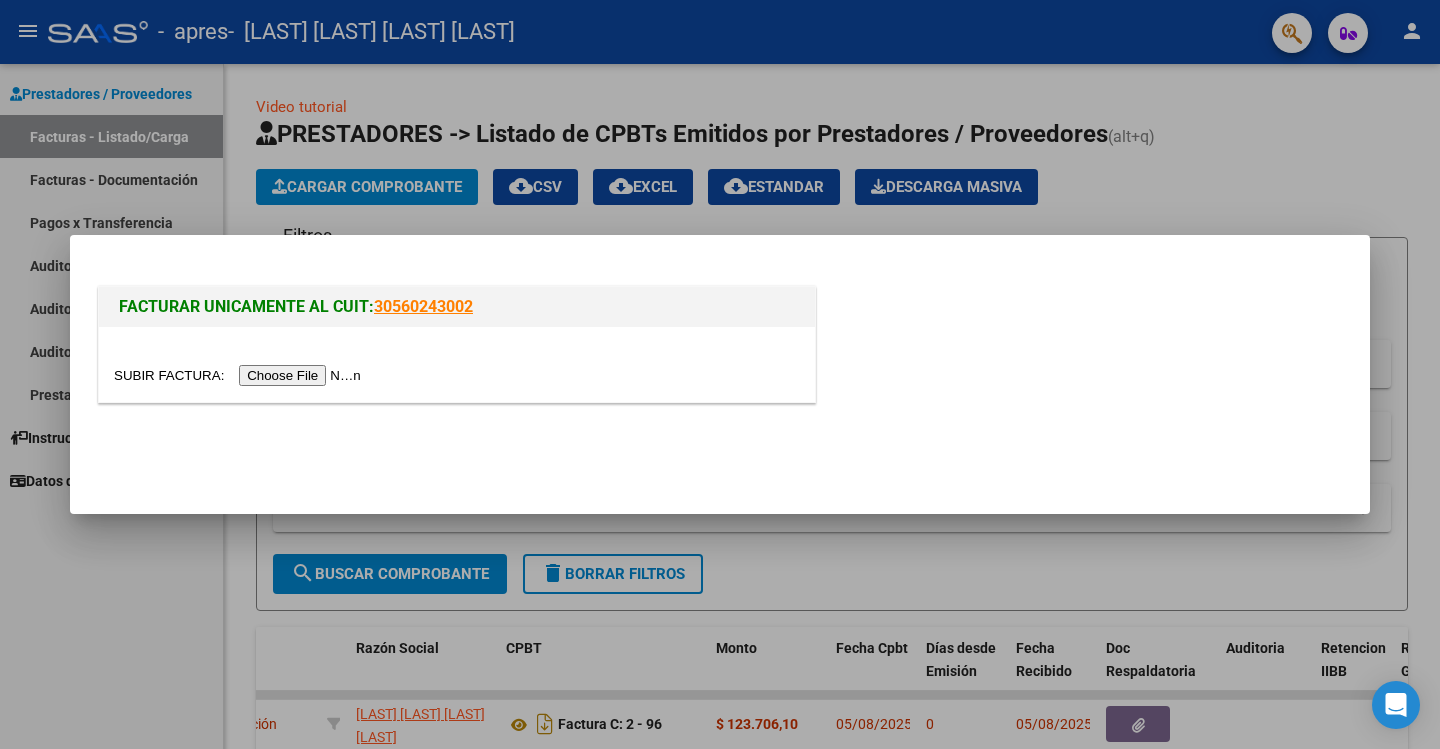 click at bounding box center [240, 375] 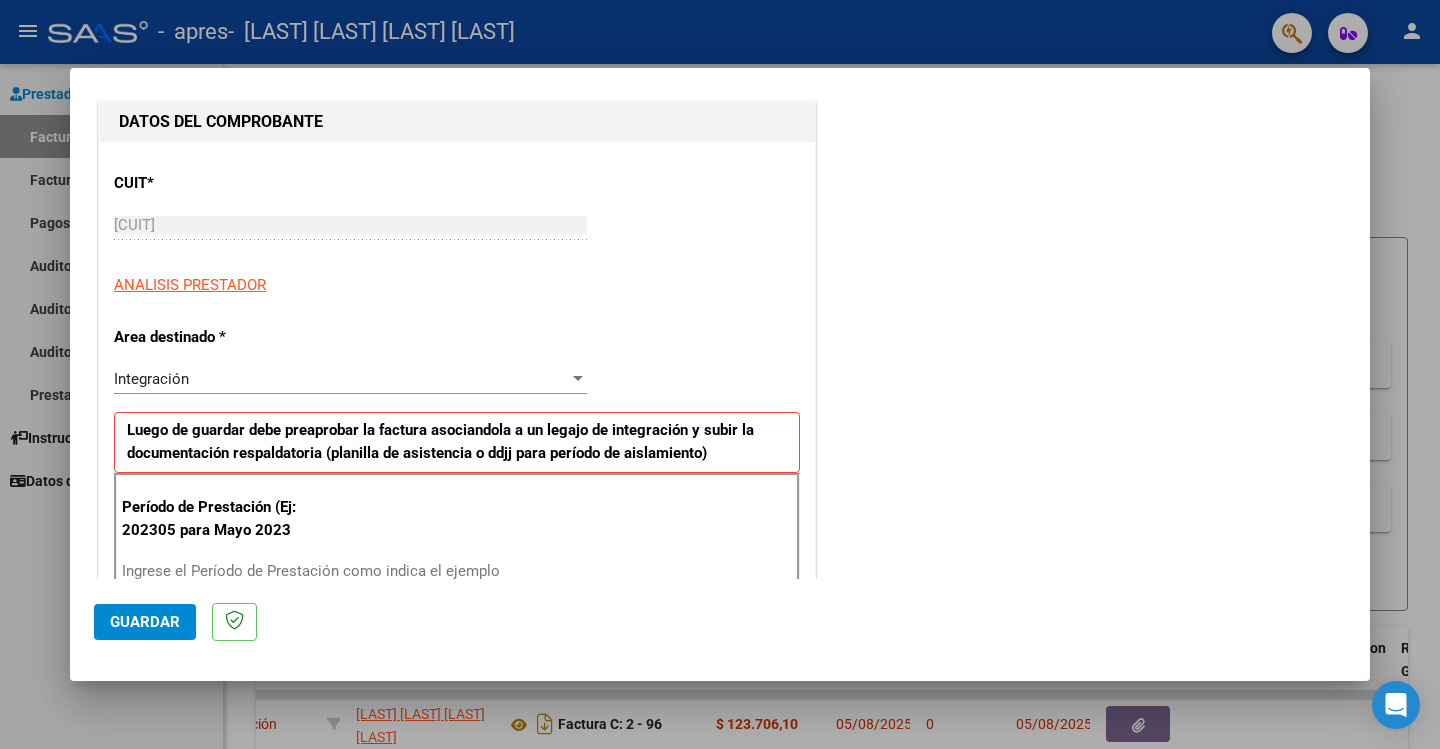 scroll, scrollTop: 300, scrollLeft: 0, axis: vertical 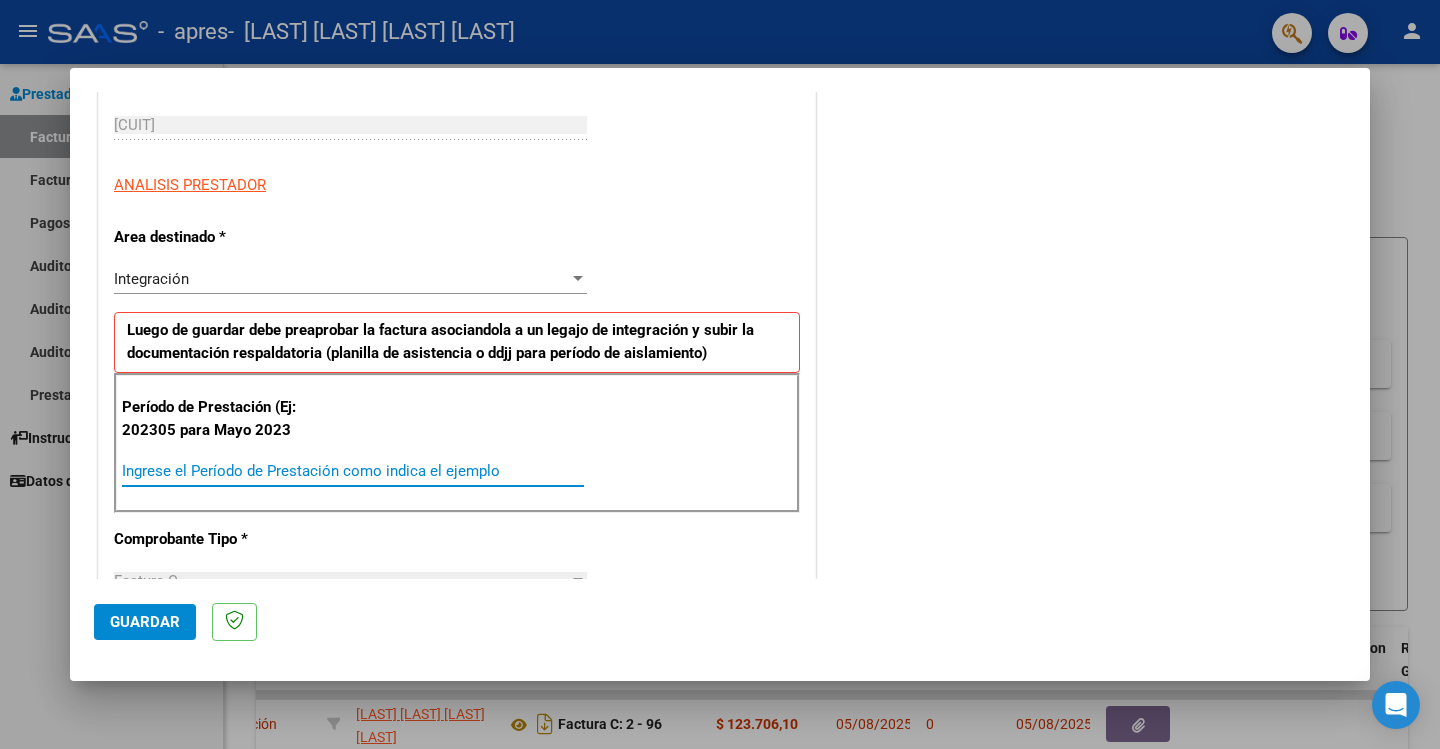 click on "Ingrese el Período de Prestación como indica el ejemplo" at bounding box center (353, 471) 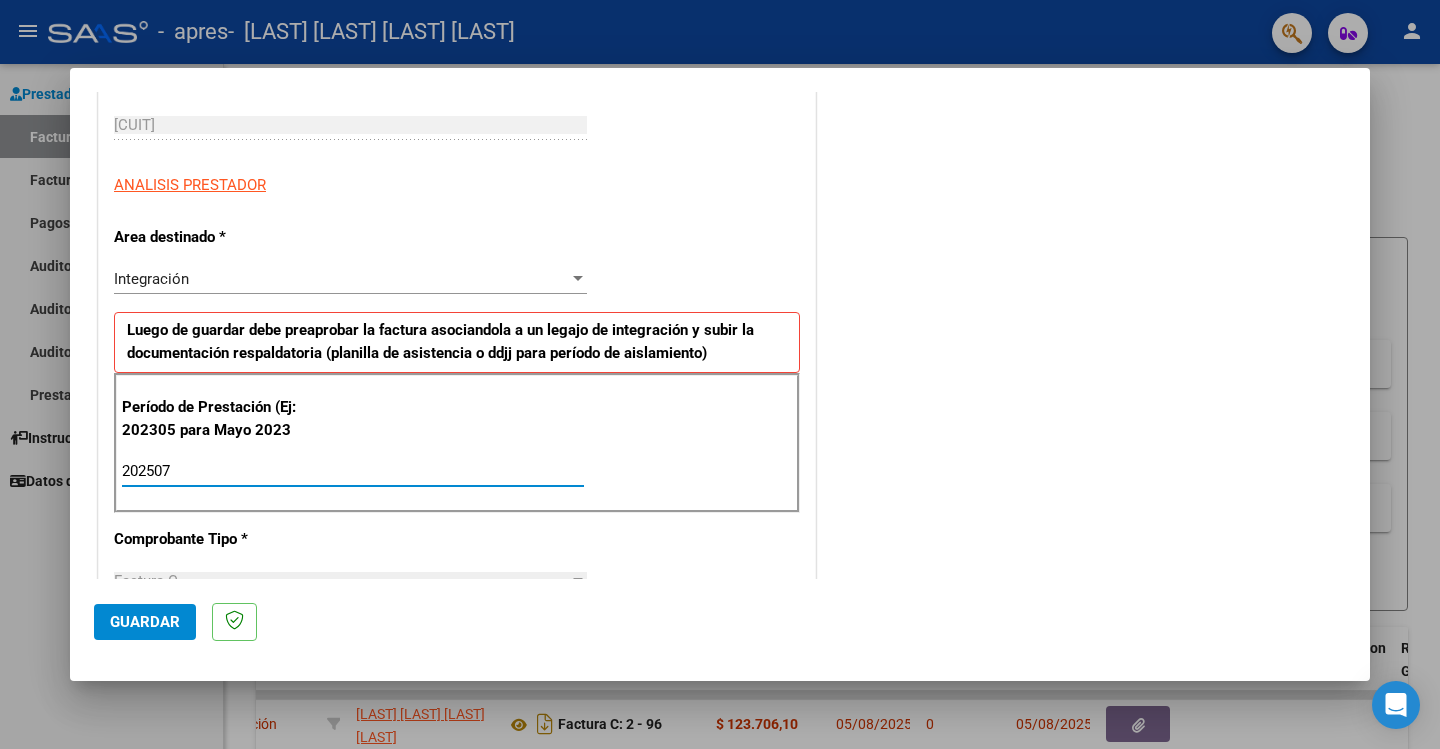 type on "202507" 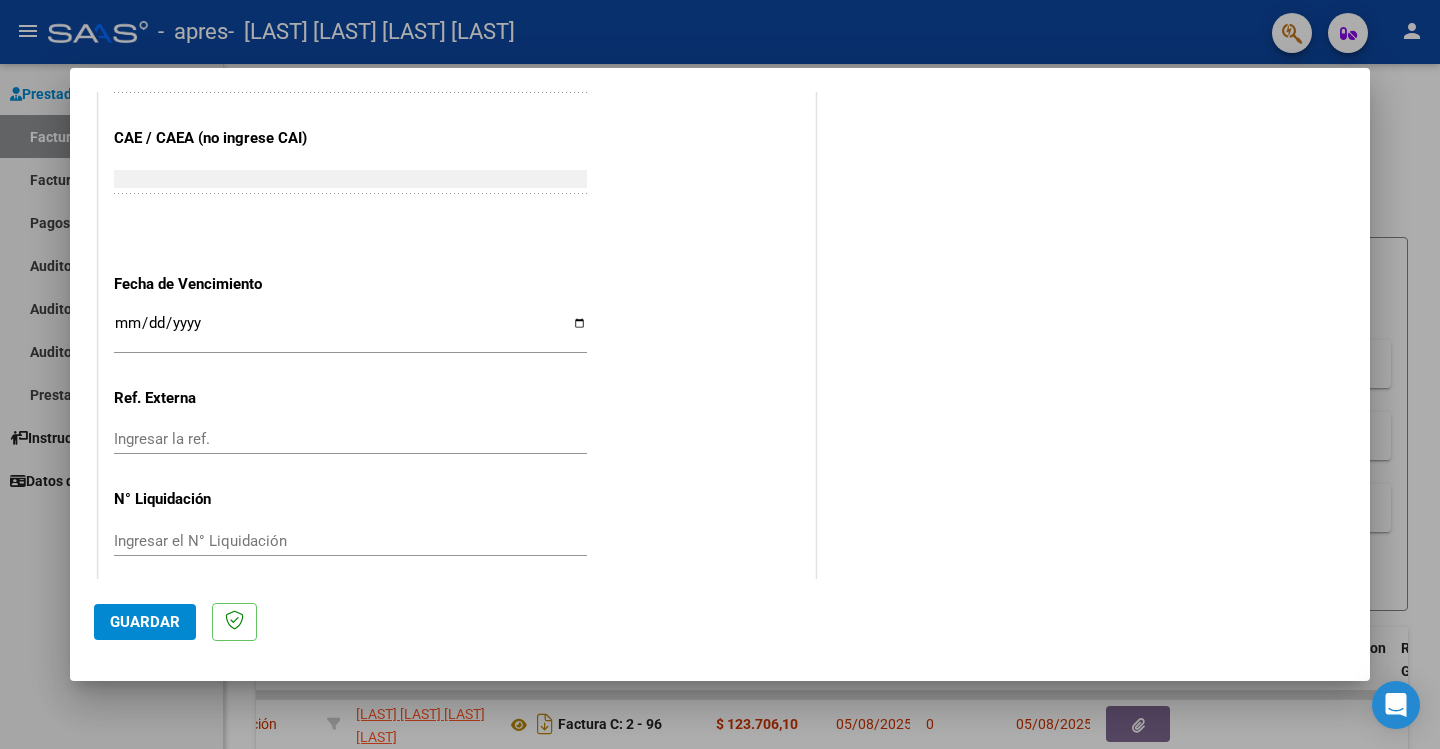 scroll, scrollTop: 1235, scrollLeft: 0, axis: vertical 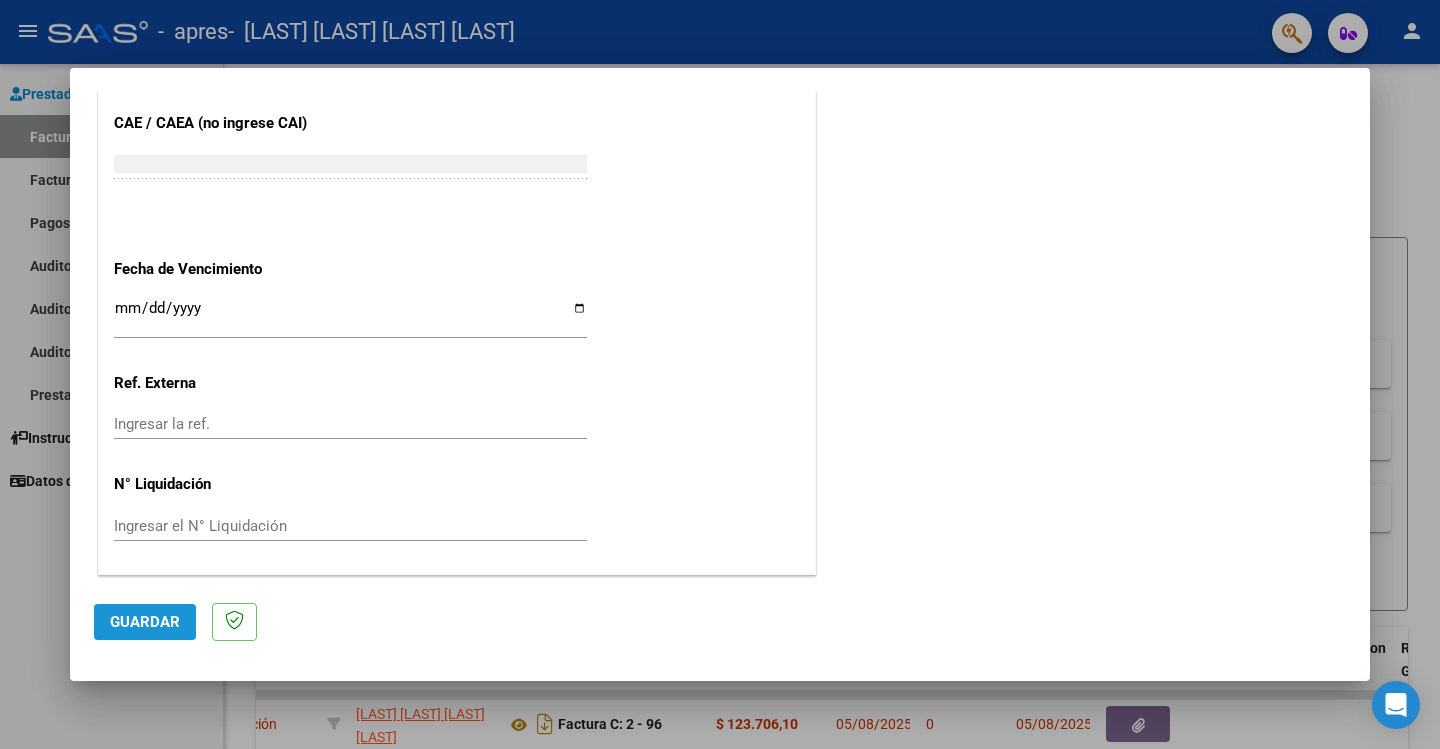 click on "Guardar" 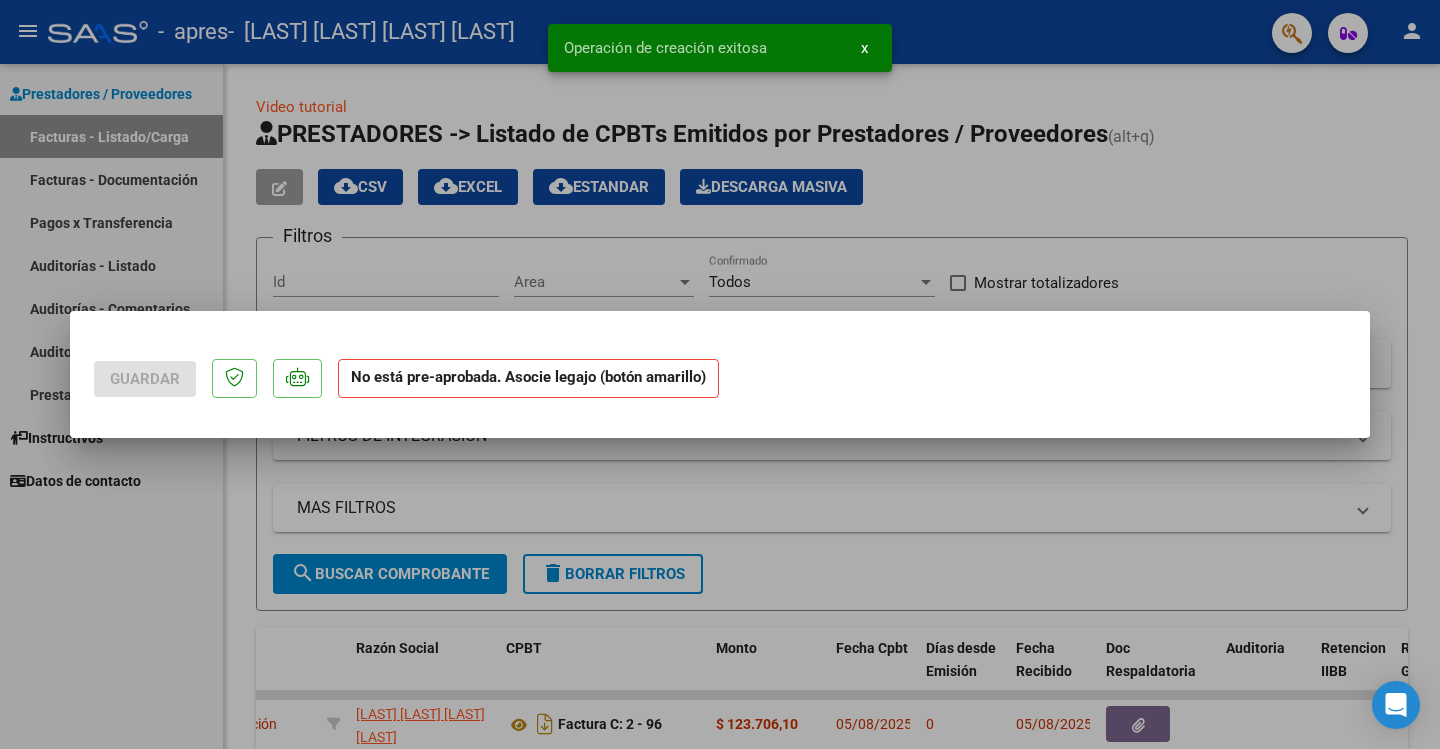 scroll, scrollTop: 0, scrollLeft: 0, axis: both 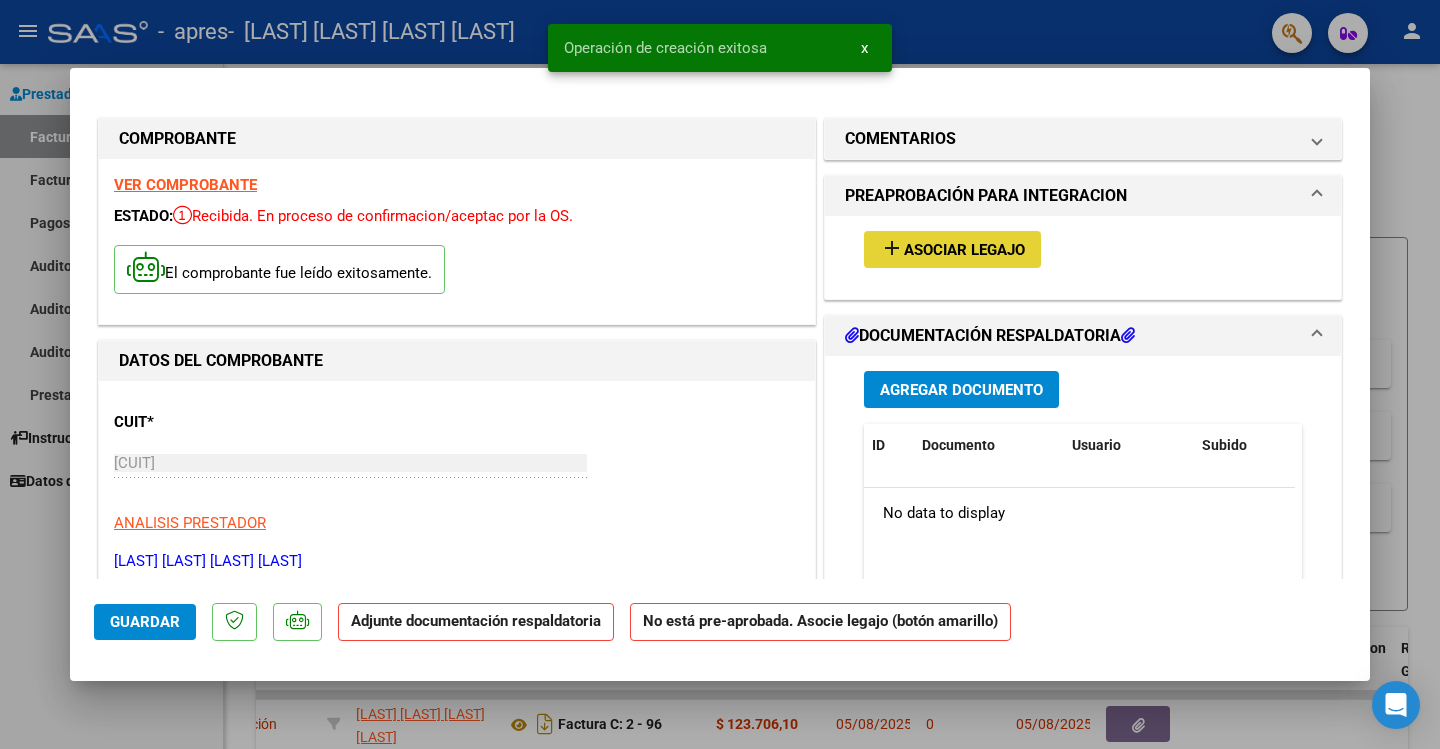 click on "Asociar Legajo" at bounding box center [964, 250] 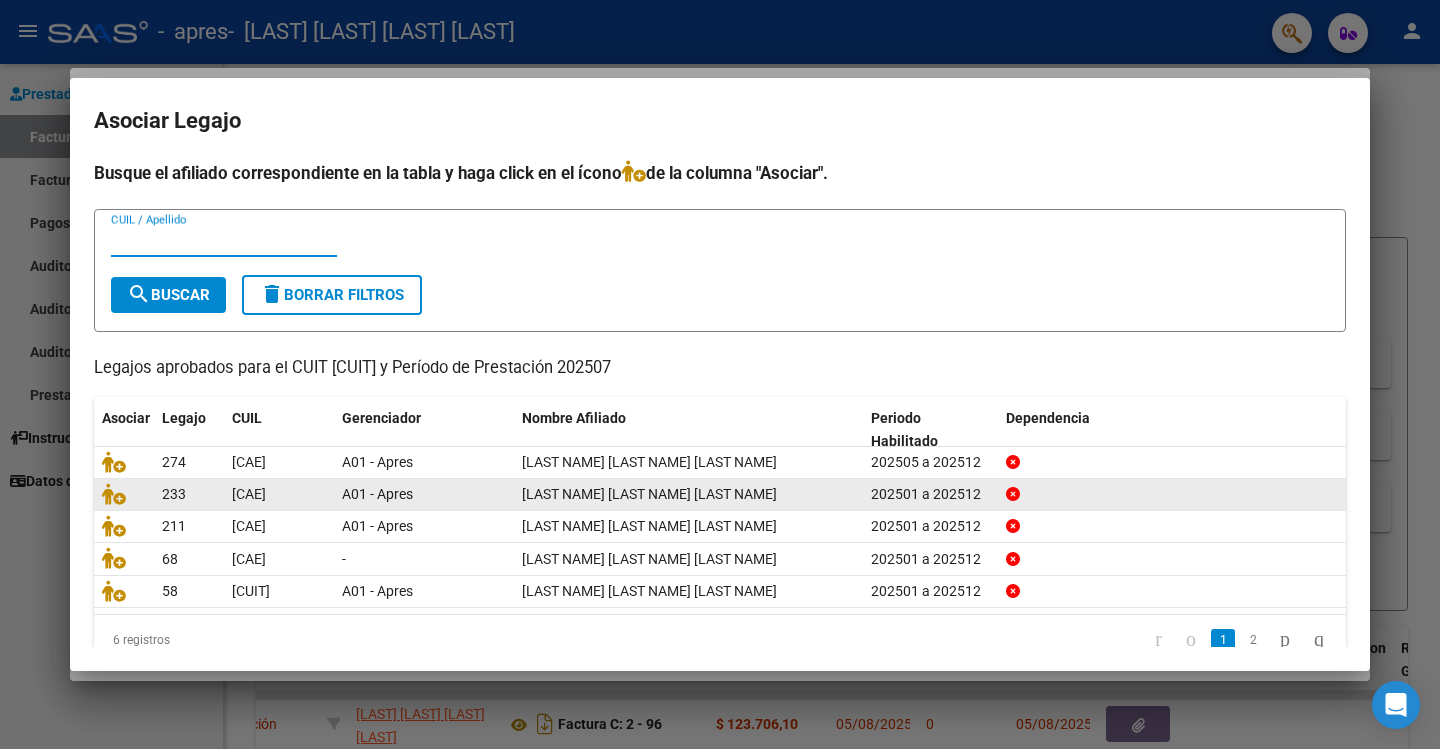 scroll, scrollTop: 39, scrollLeft: 0, axis: vertical 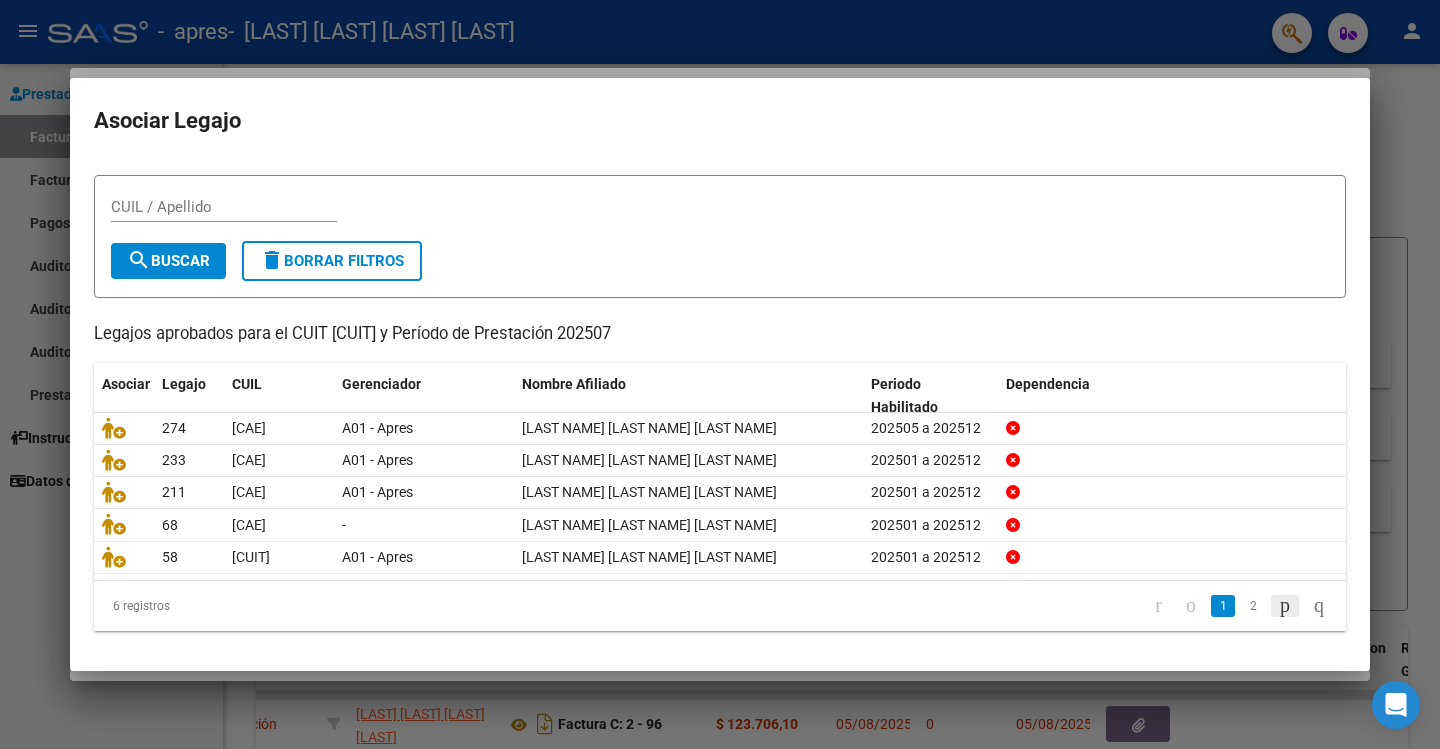 click 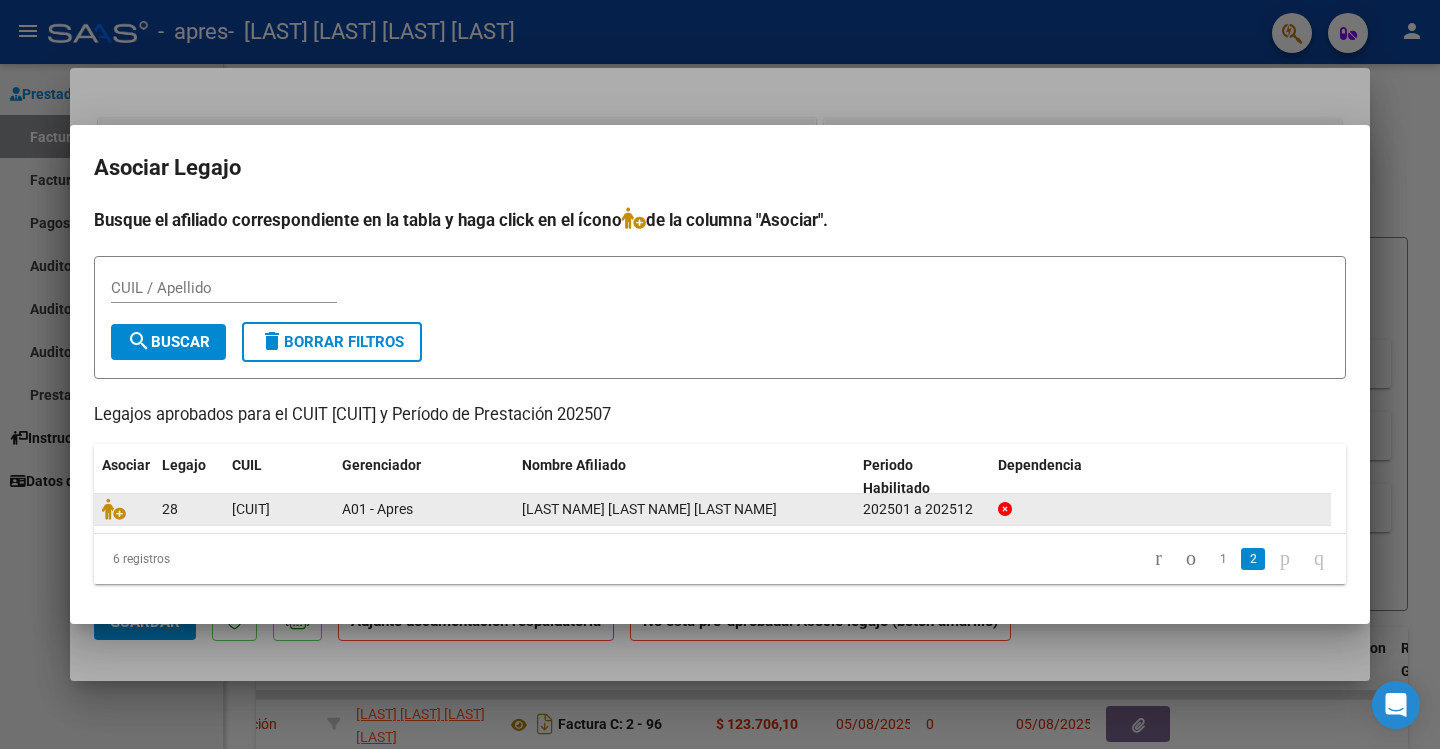 scroll, scrollTop: 0, scrollLeft: 0, axis: both 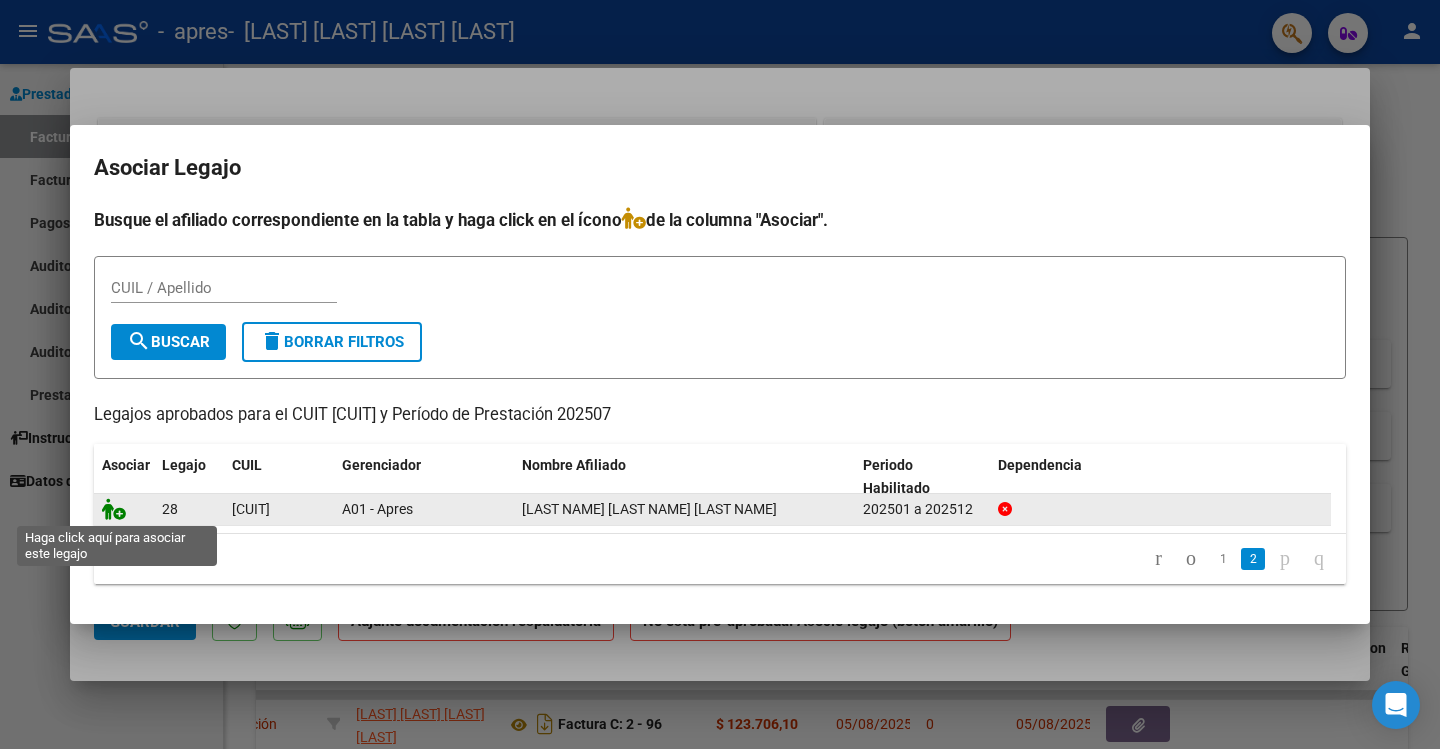 click 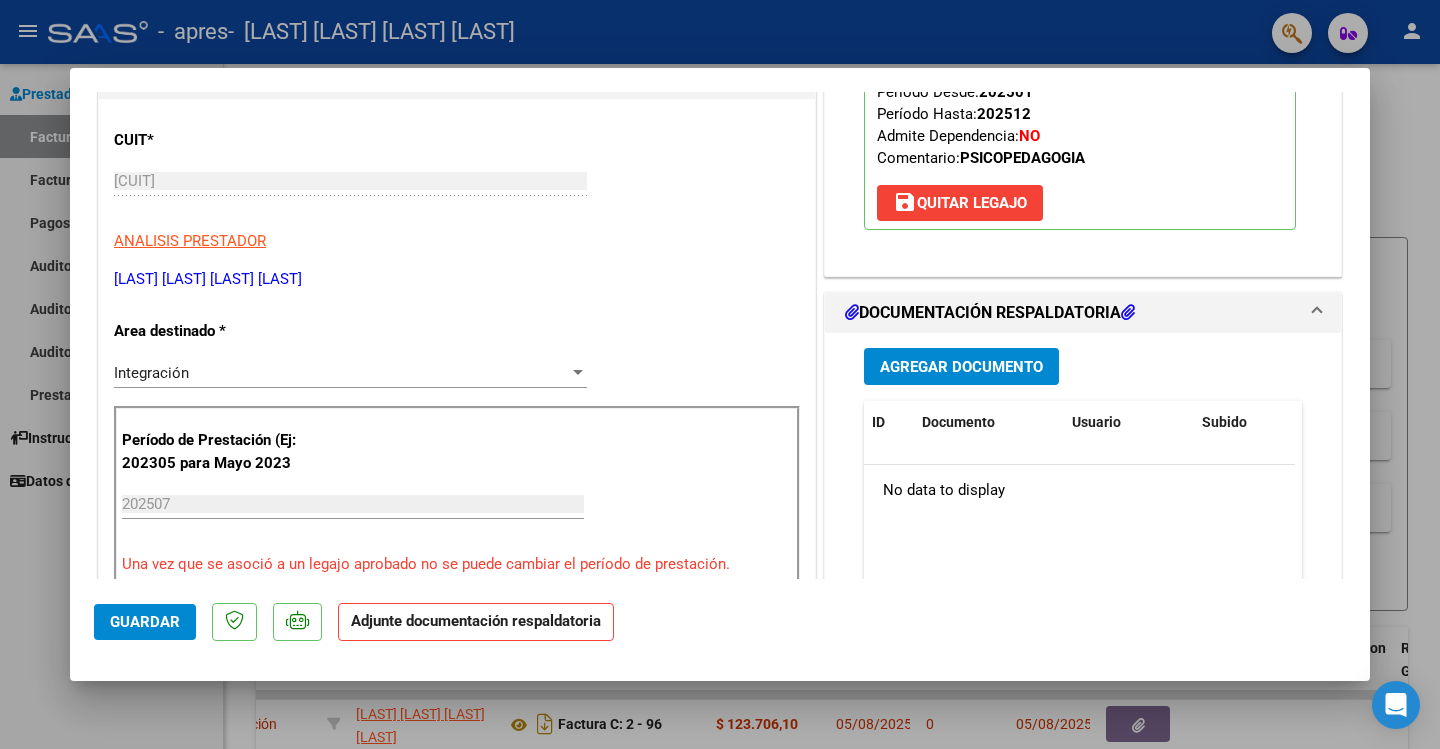scroll, scrollTop: 300, scrollLeft: 0, axis: vertical 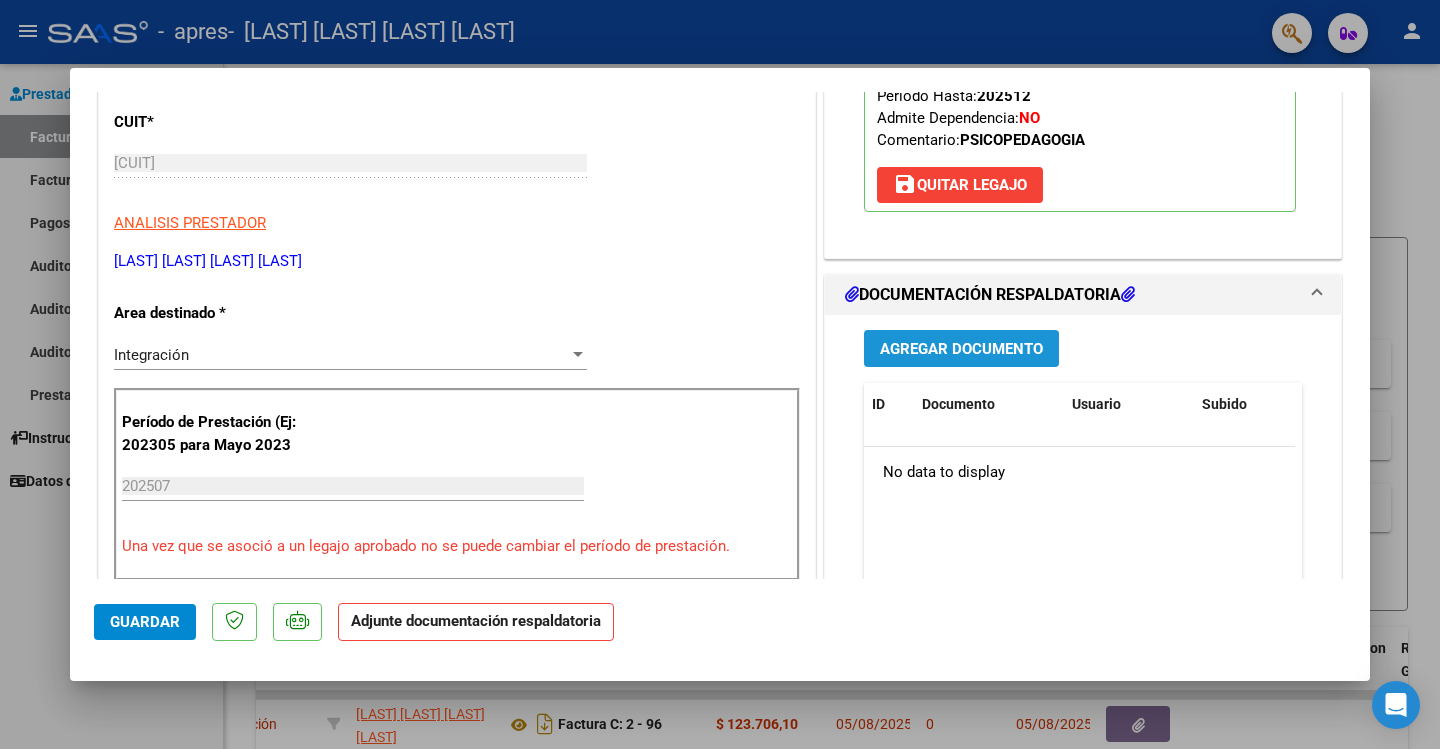 click on "Agregar Documento" at bounding box center (961, 349) 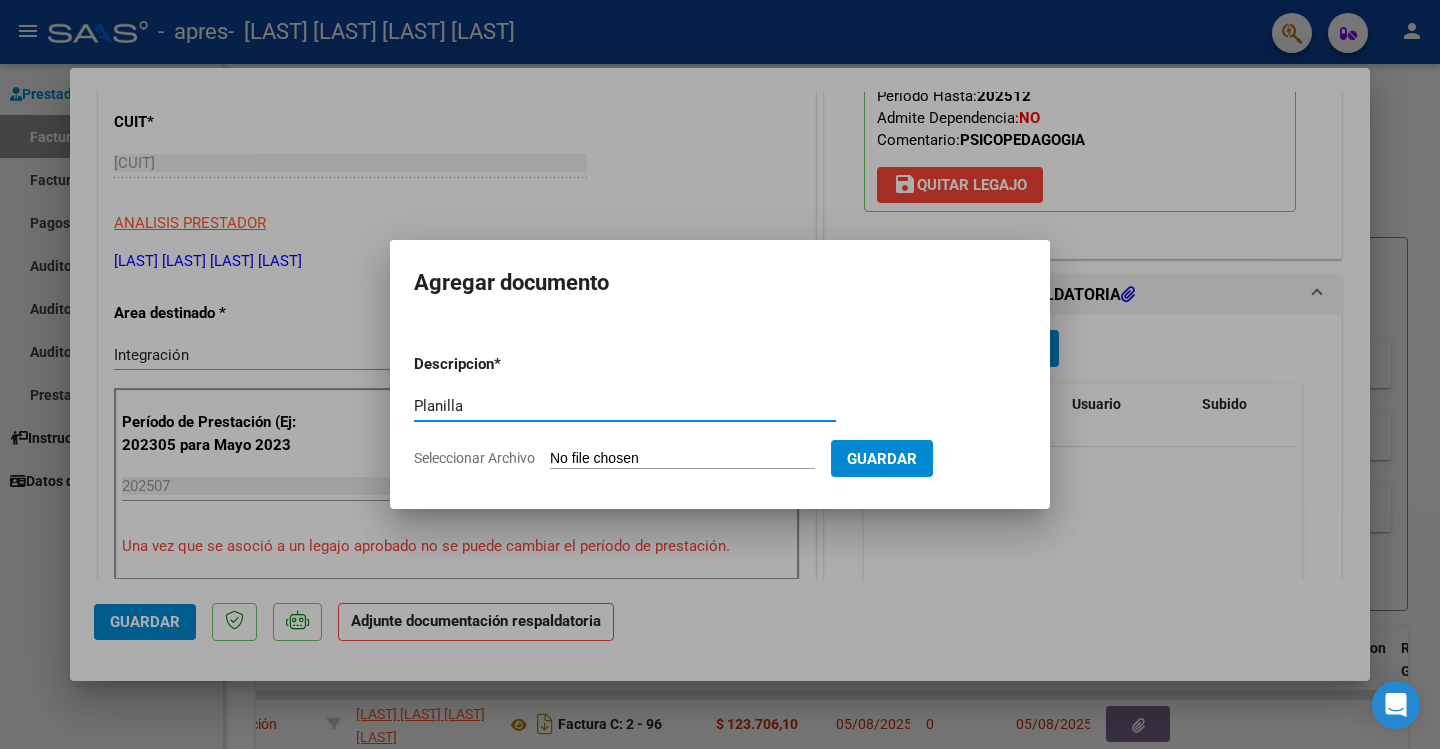 type on "Planilla" 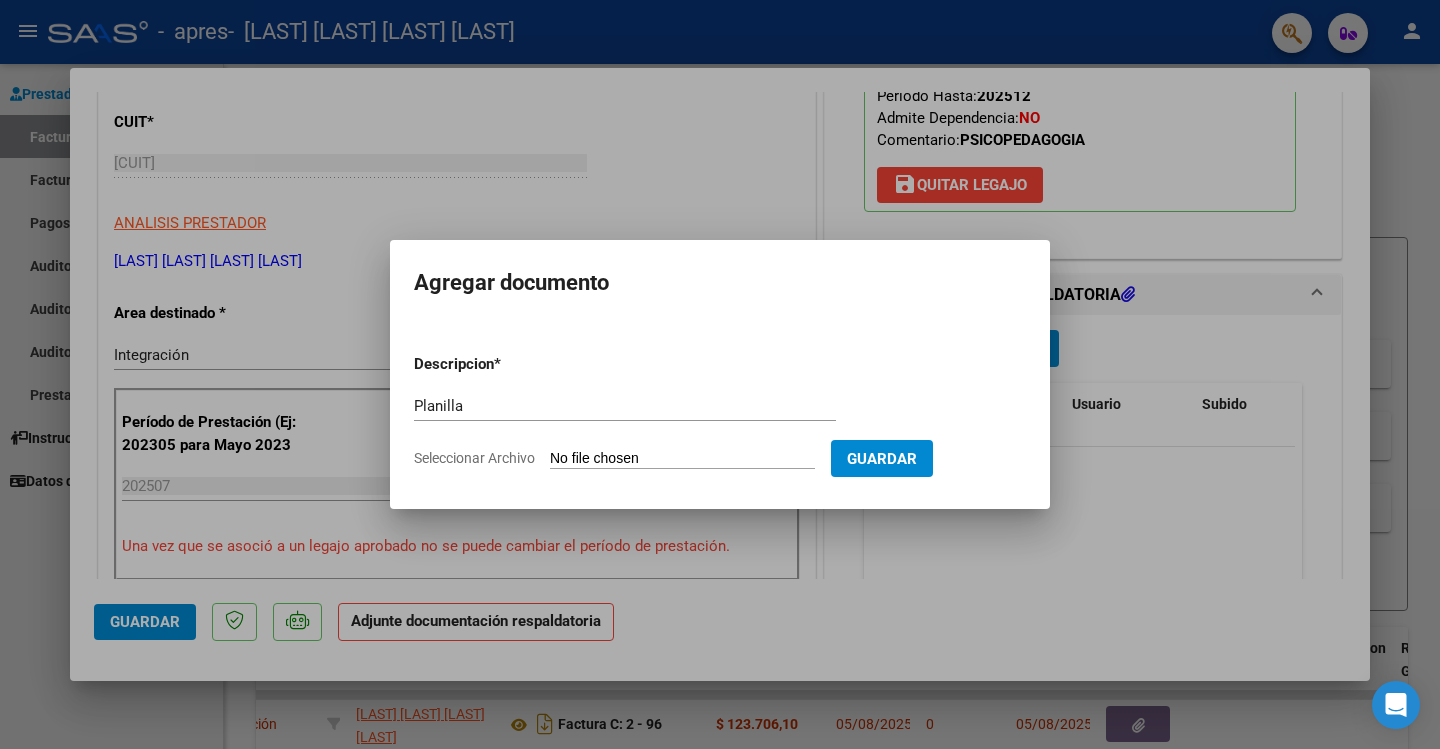 type on "C:\fakepath\[LAST NAME].jpg" 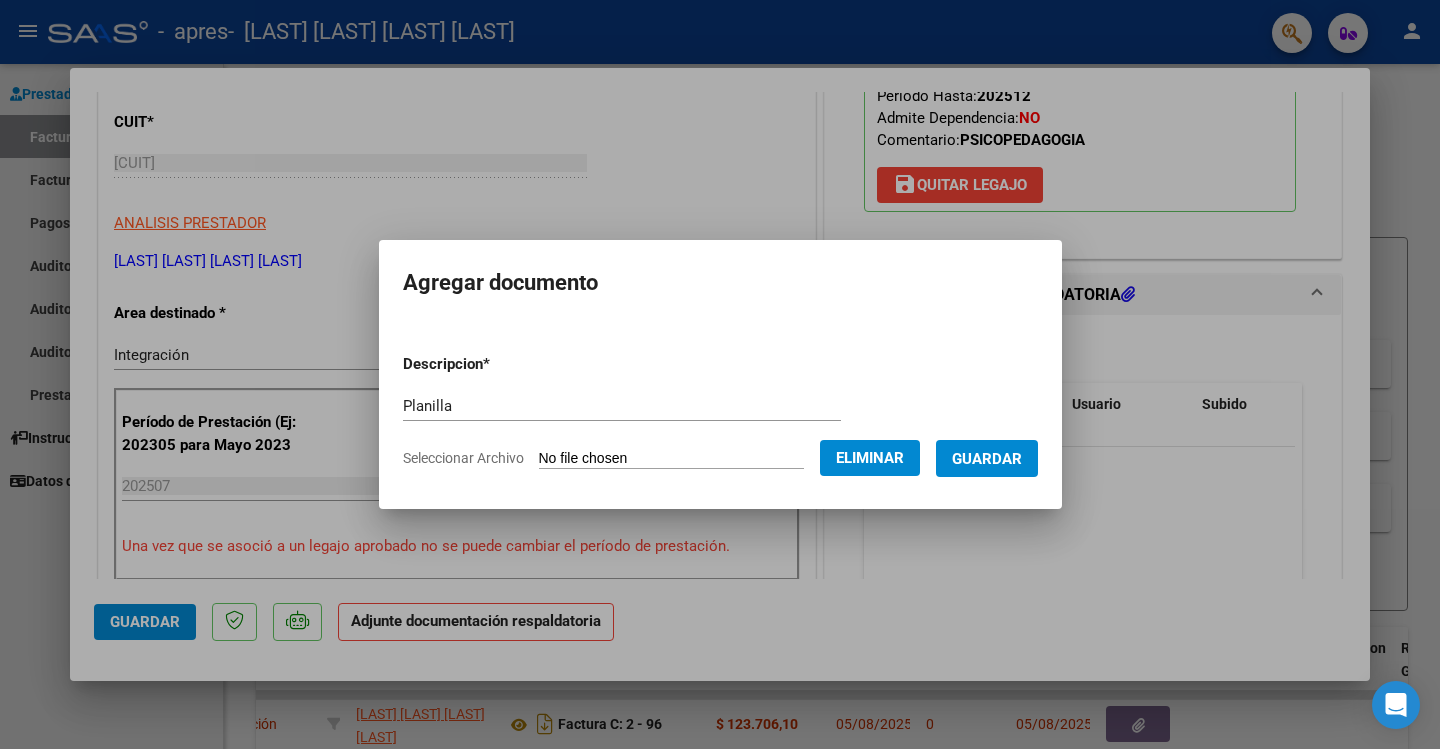 click on "Guardar" at bounding box center [987, 459] 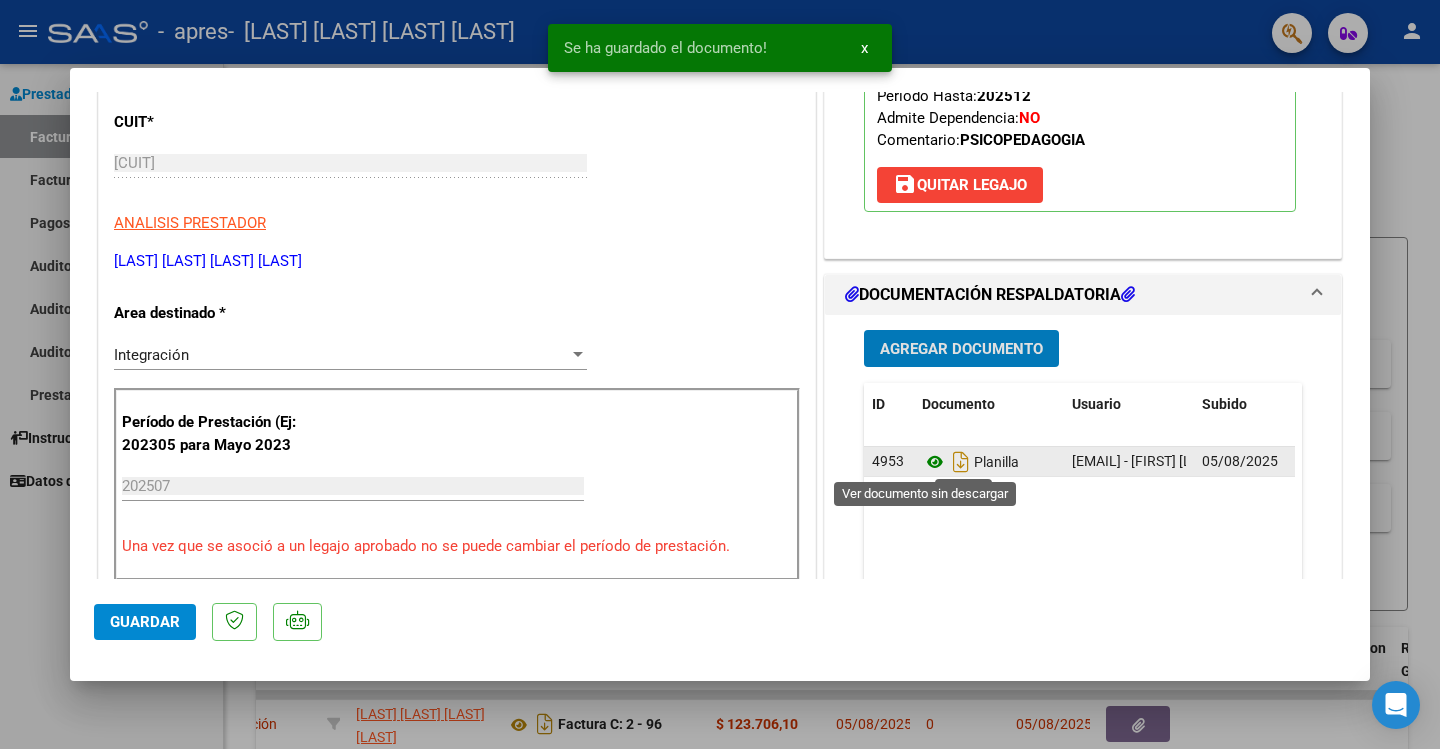 click 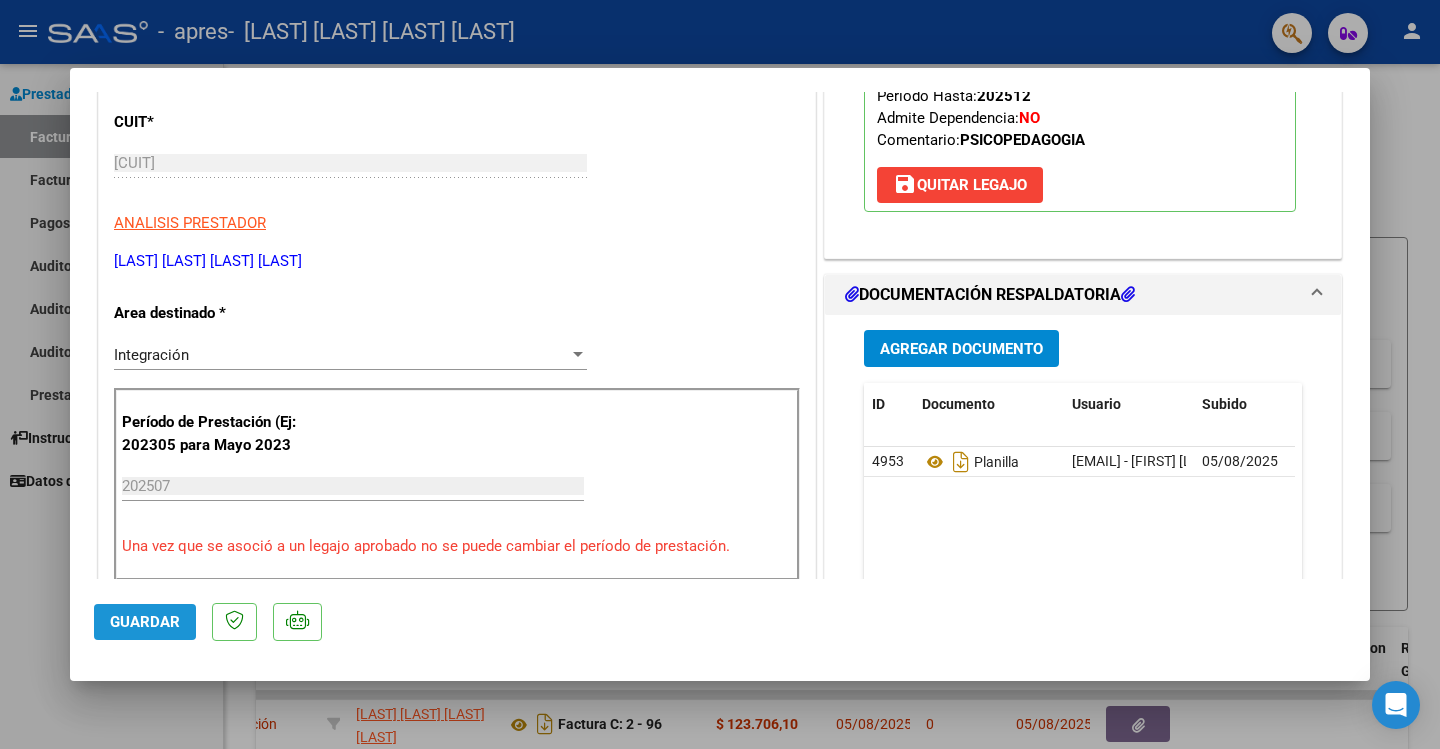 click on "Guardar" 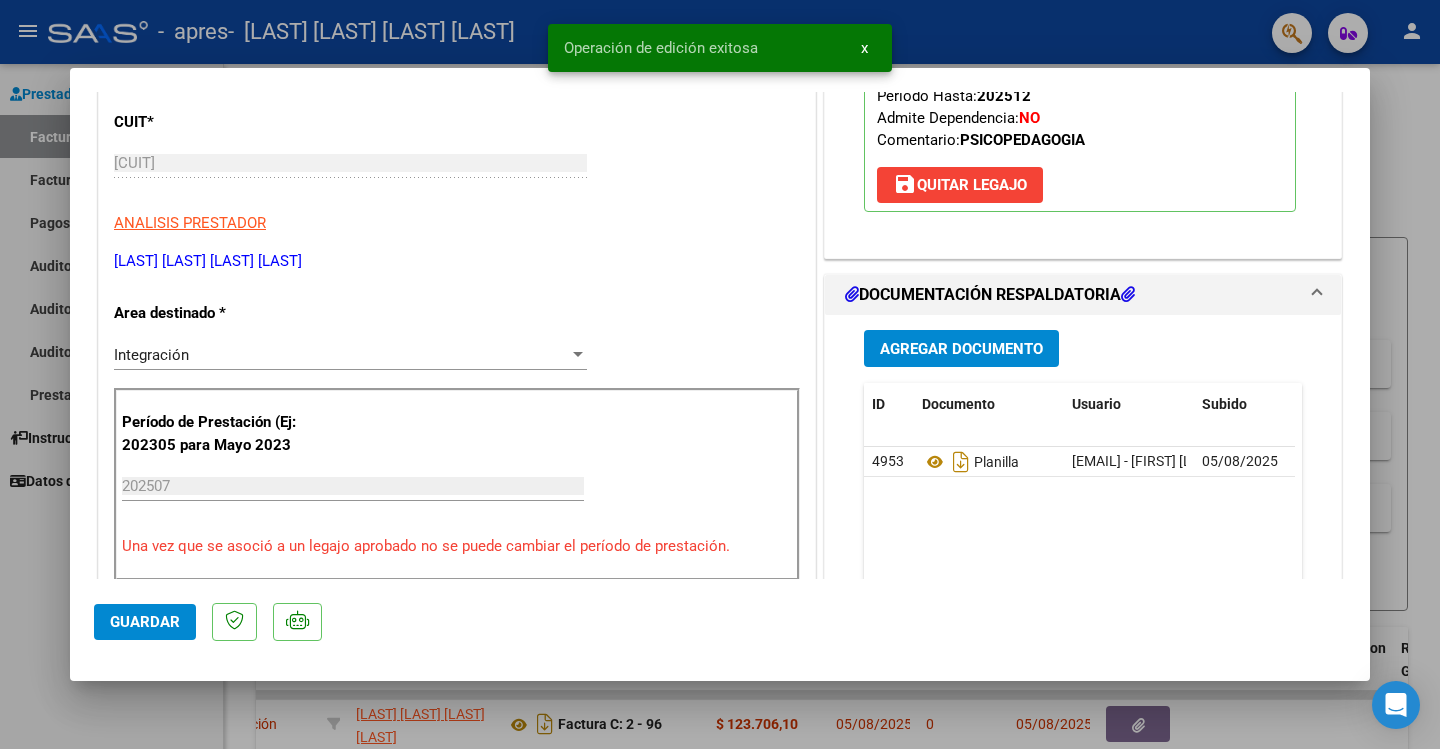 click at bounding box center [720, 374] 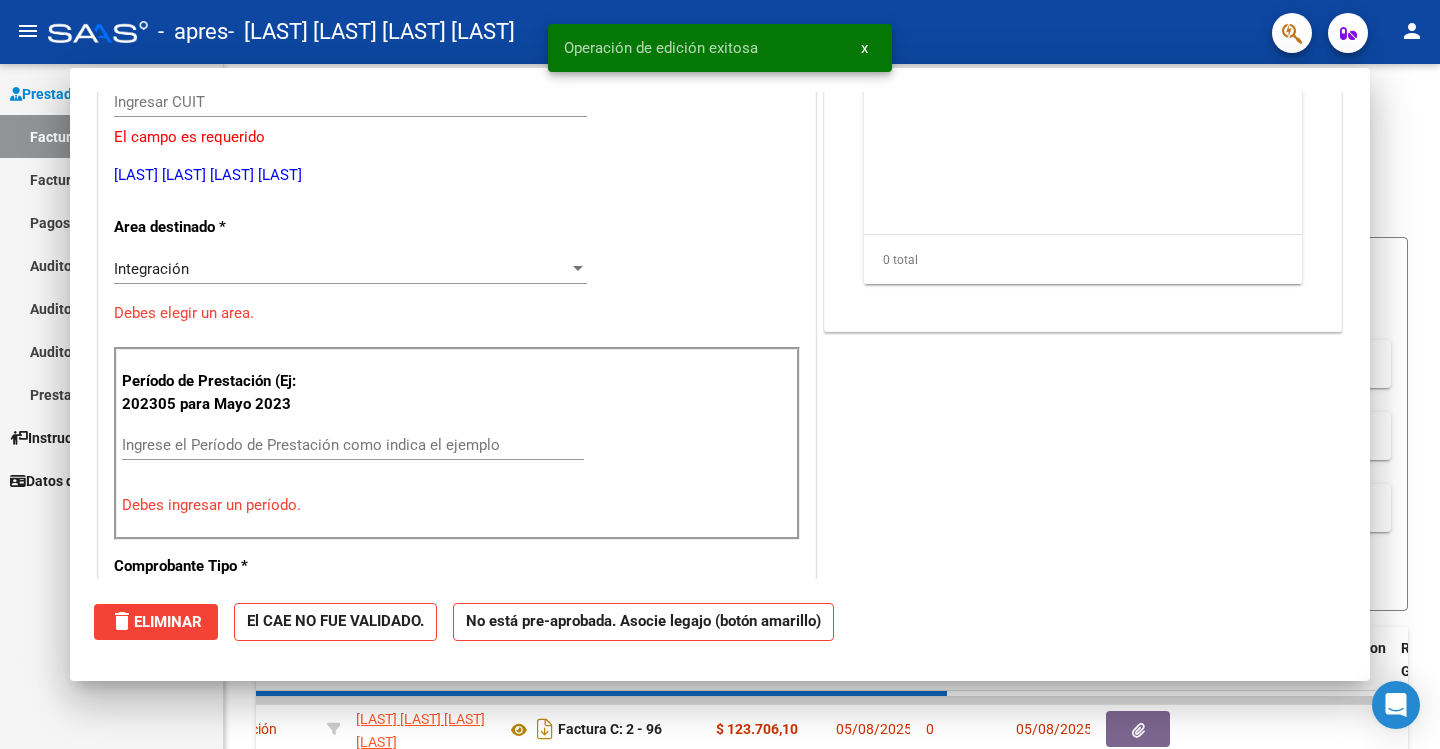 scroll, scrollTop: 239, scrollLeft: 0, axis: vertical 